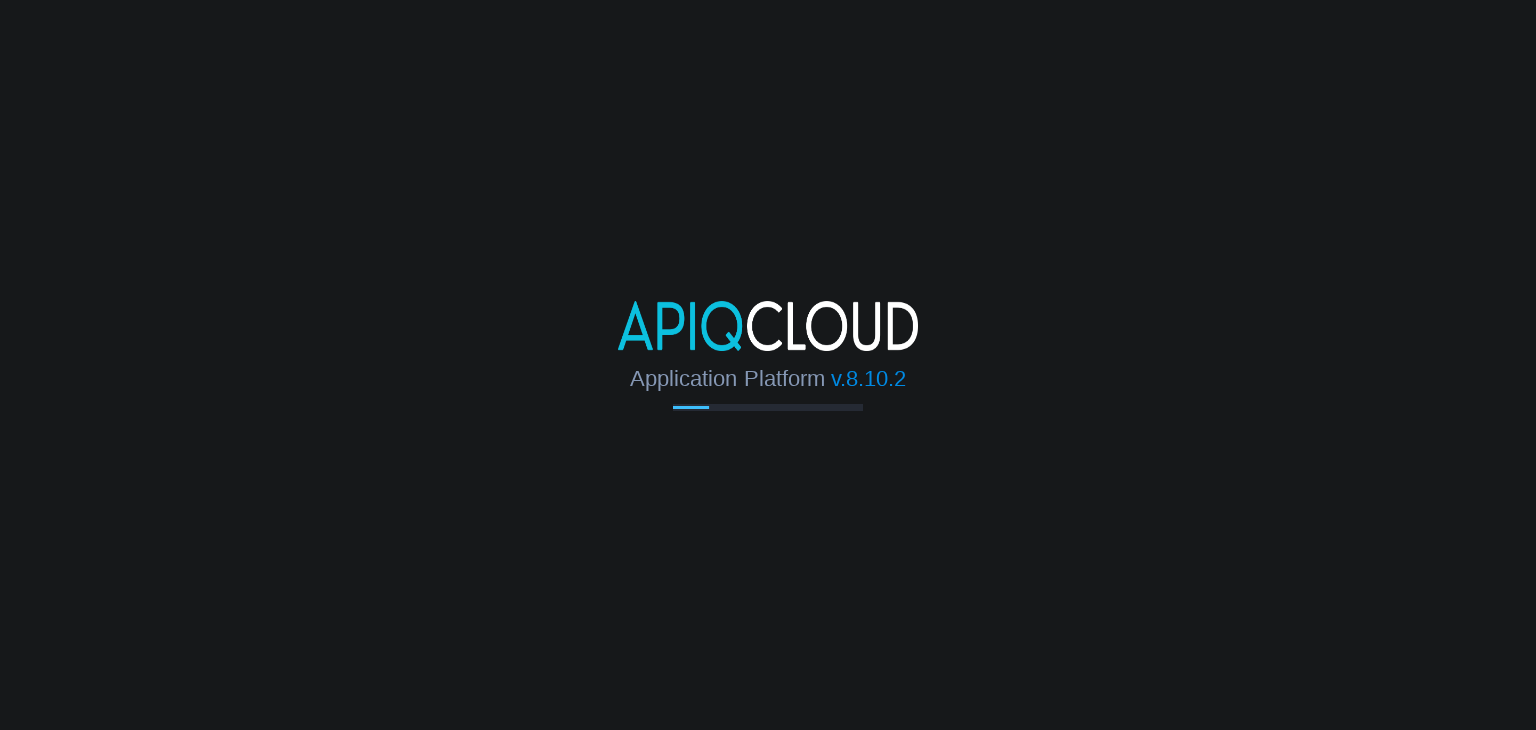 scroll, scrollTop: 0, scrollLeft: 0, axis: both 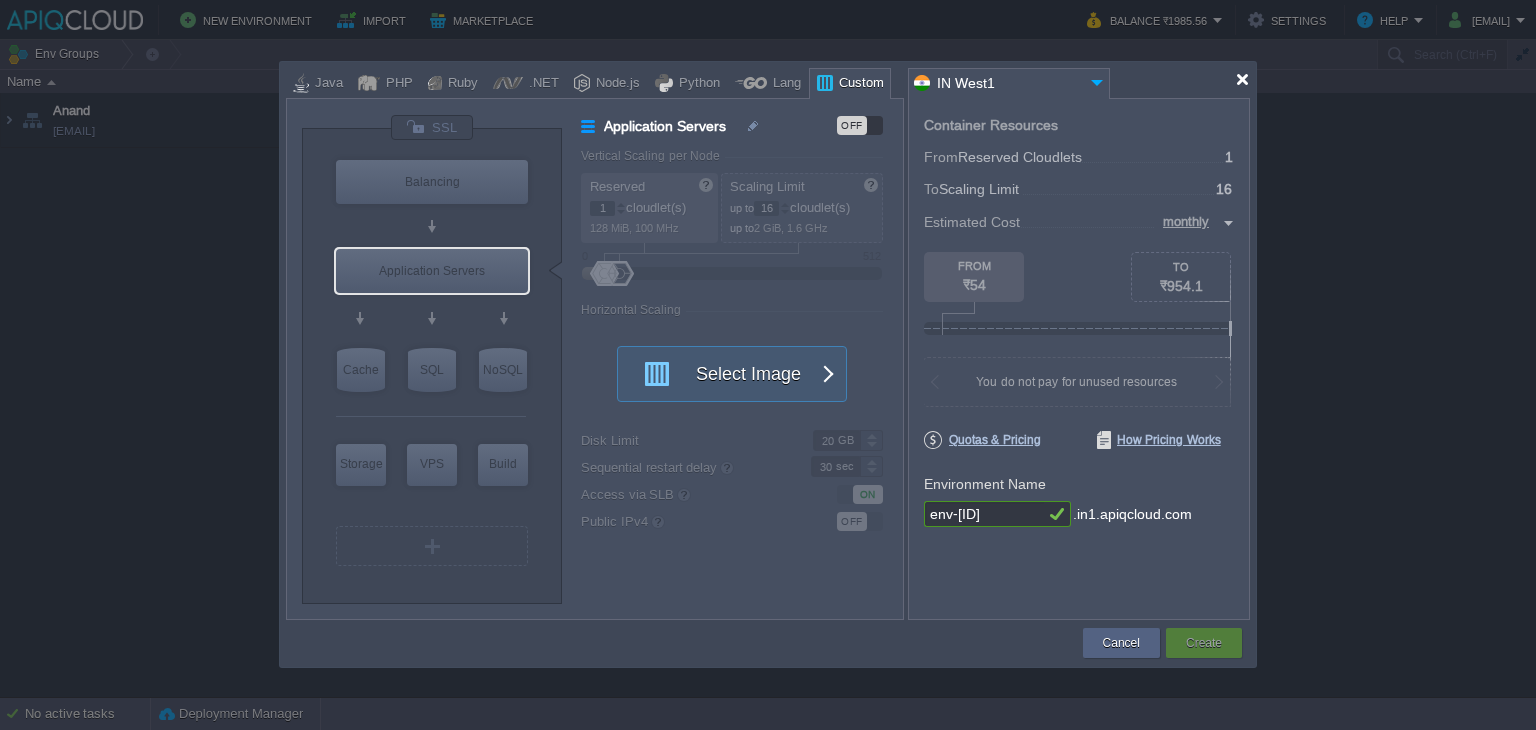 click at bounding box center [1242, 79] 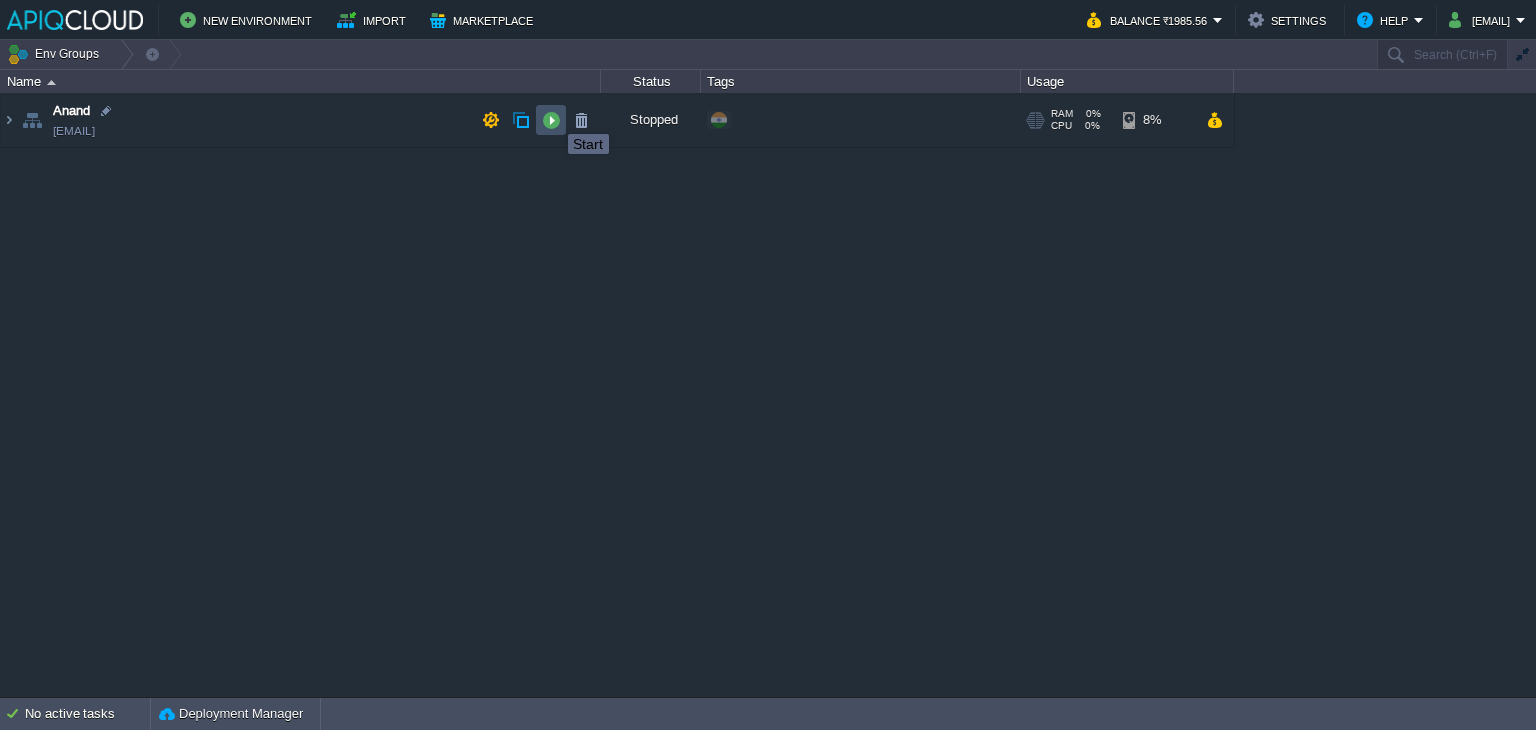 click at bounding box center [551, 120] 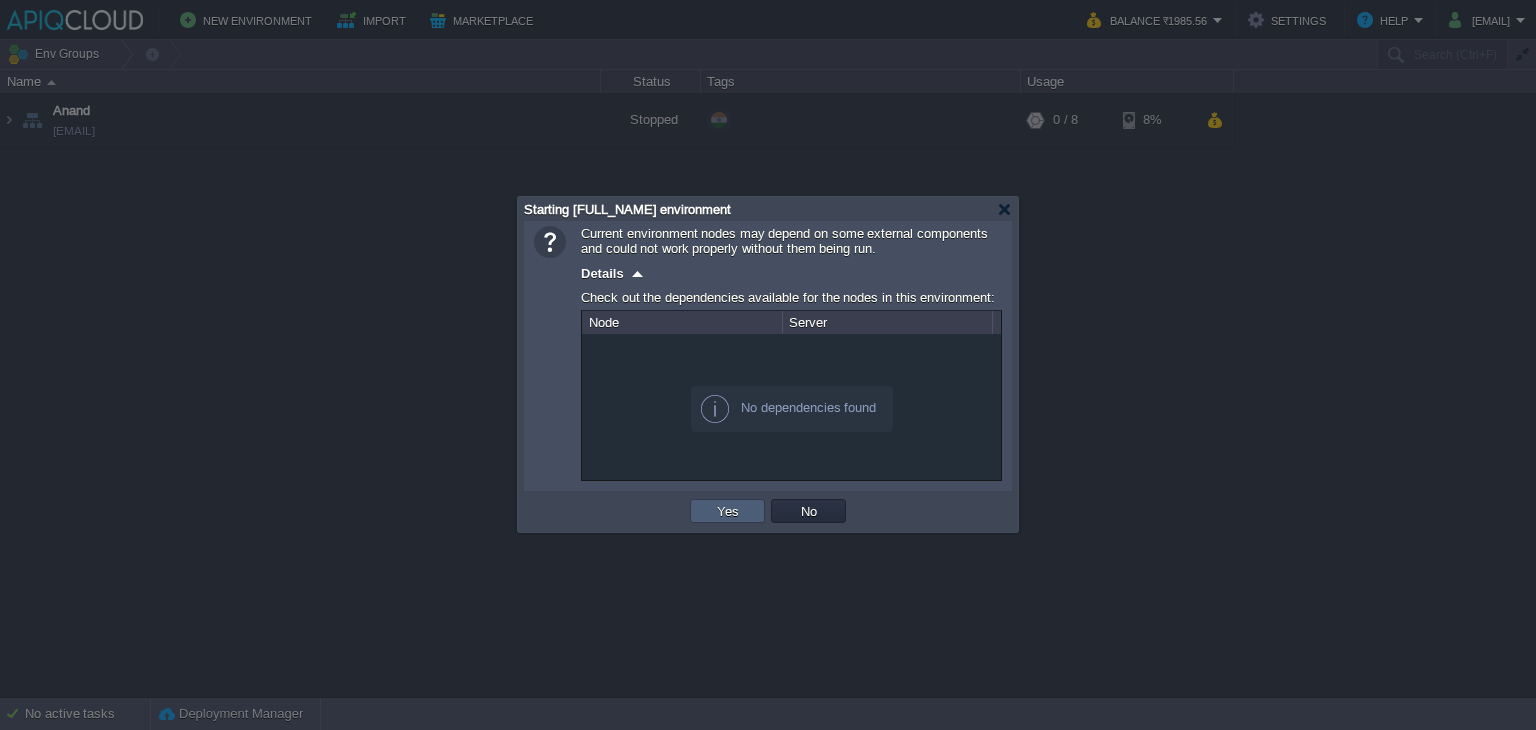click on "Yes" at bounding box center [727, 511] 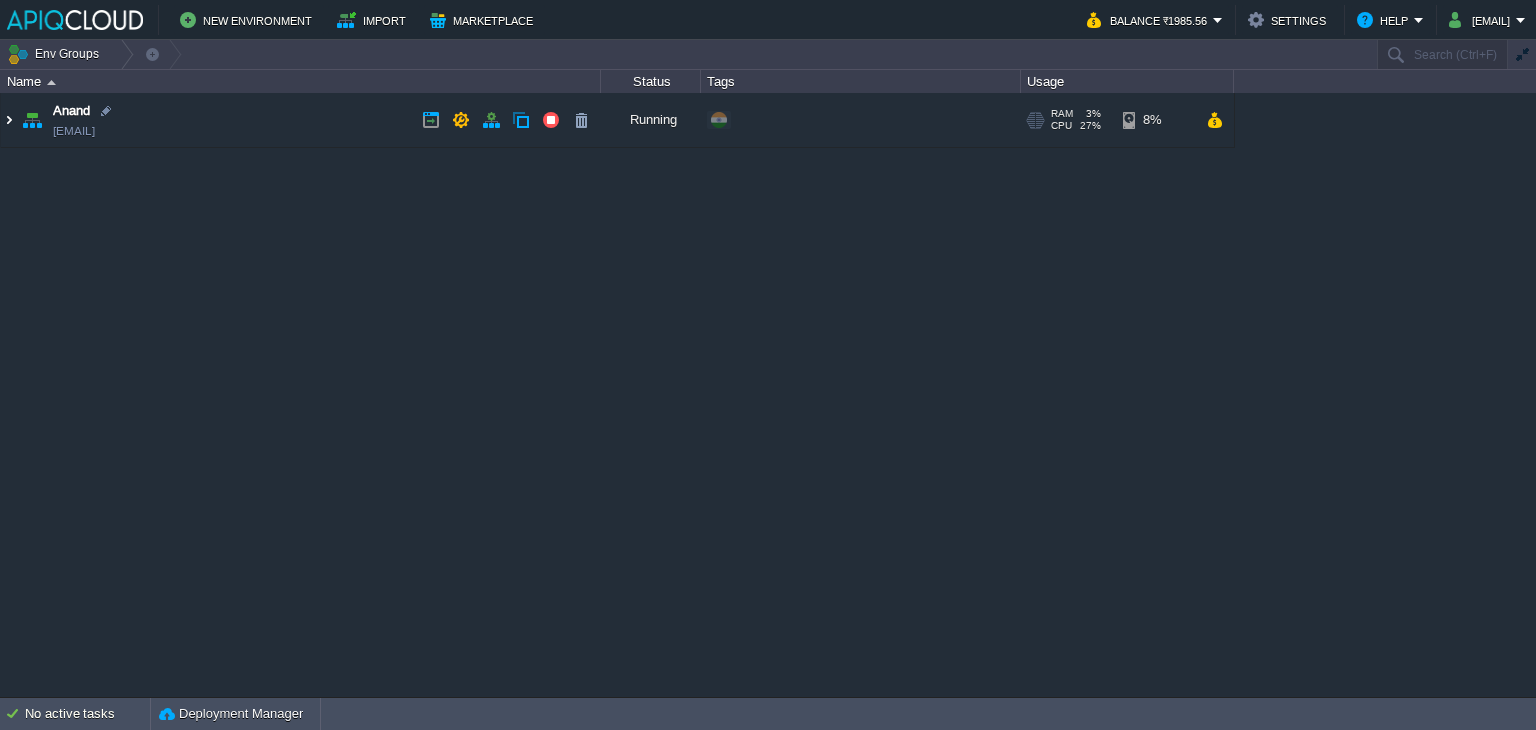 click at bounding box center (9, 120) 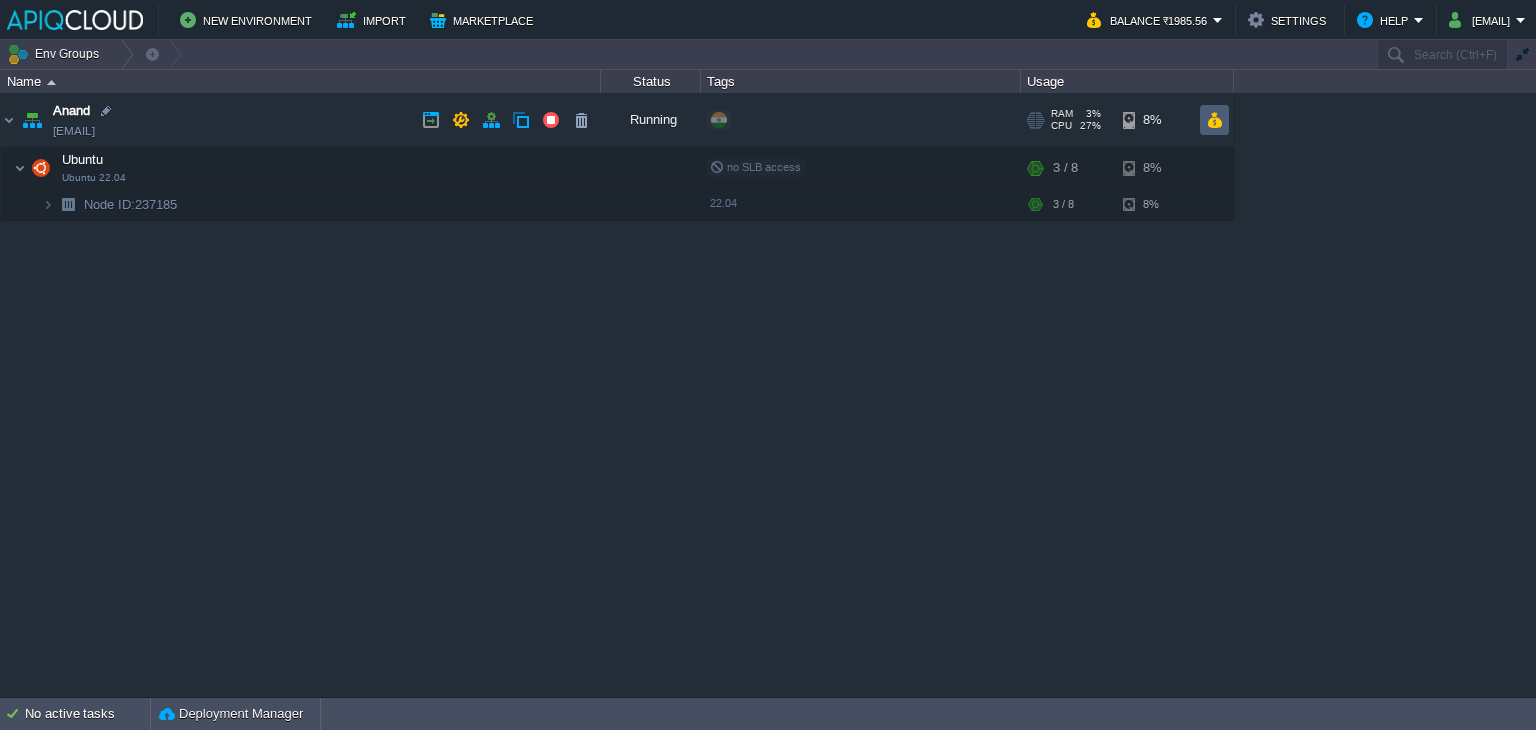 click at bounding box center (1214, 120) 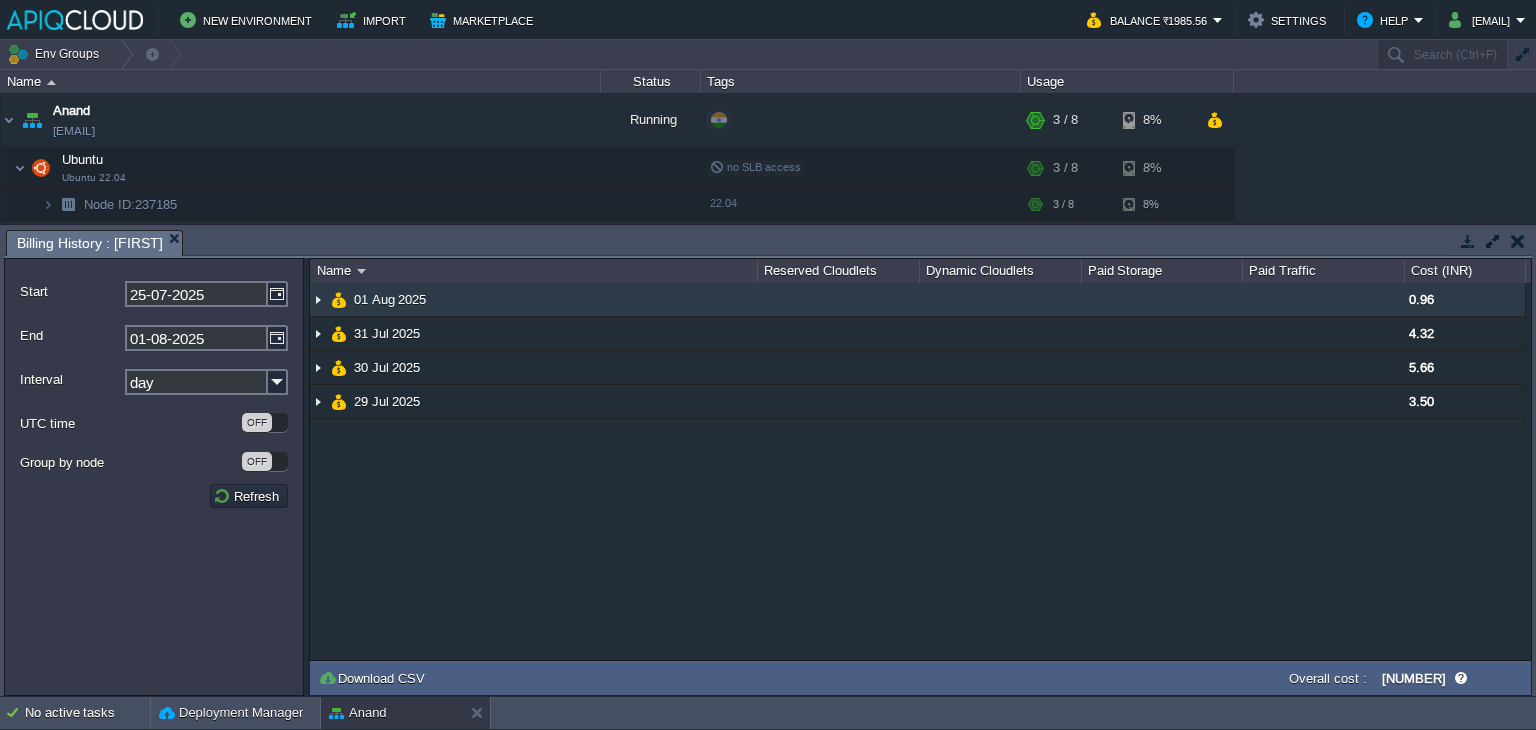 click at bounding box center (318, 299) 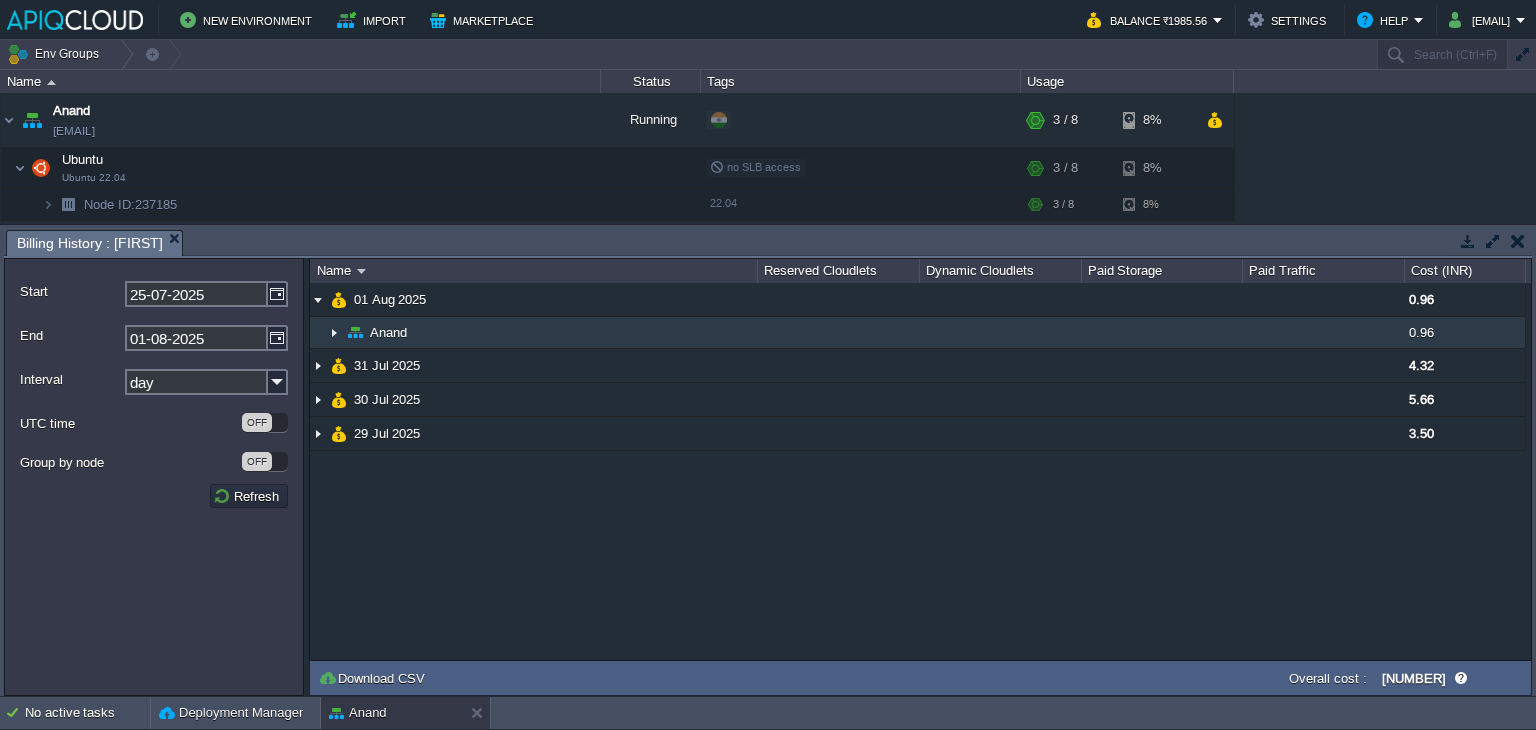 click at bounding box center (334, 332) 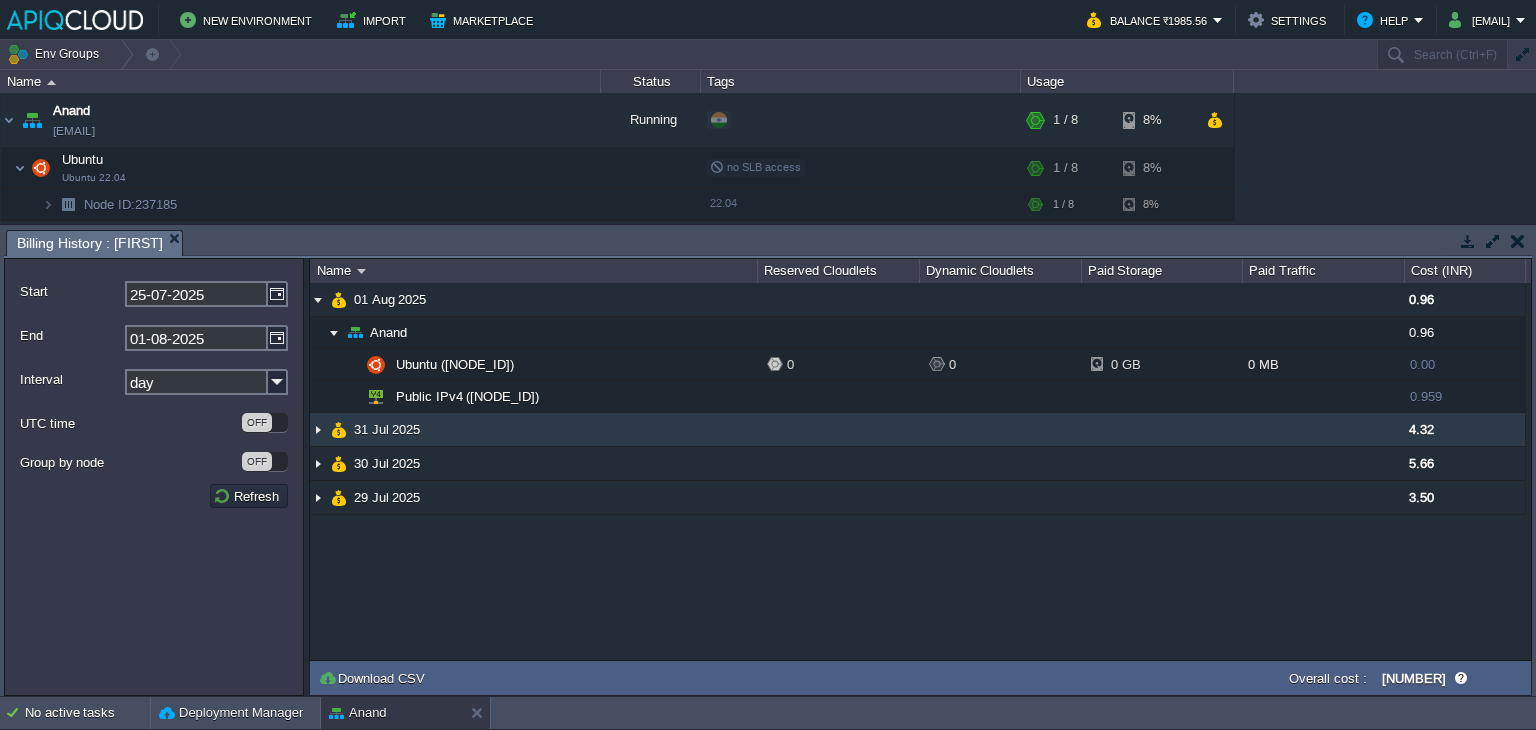 click at bounding box center [318, 429] 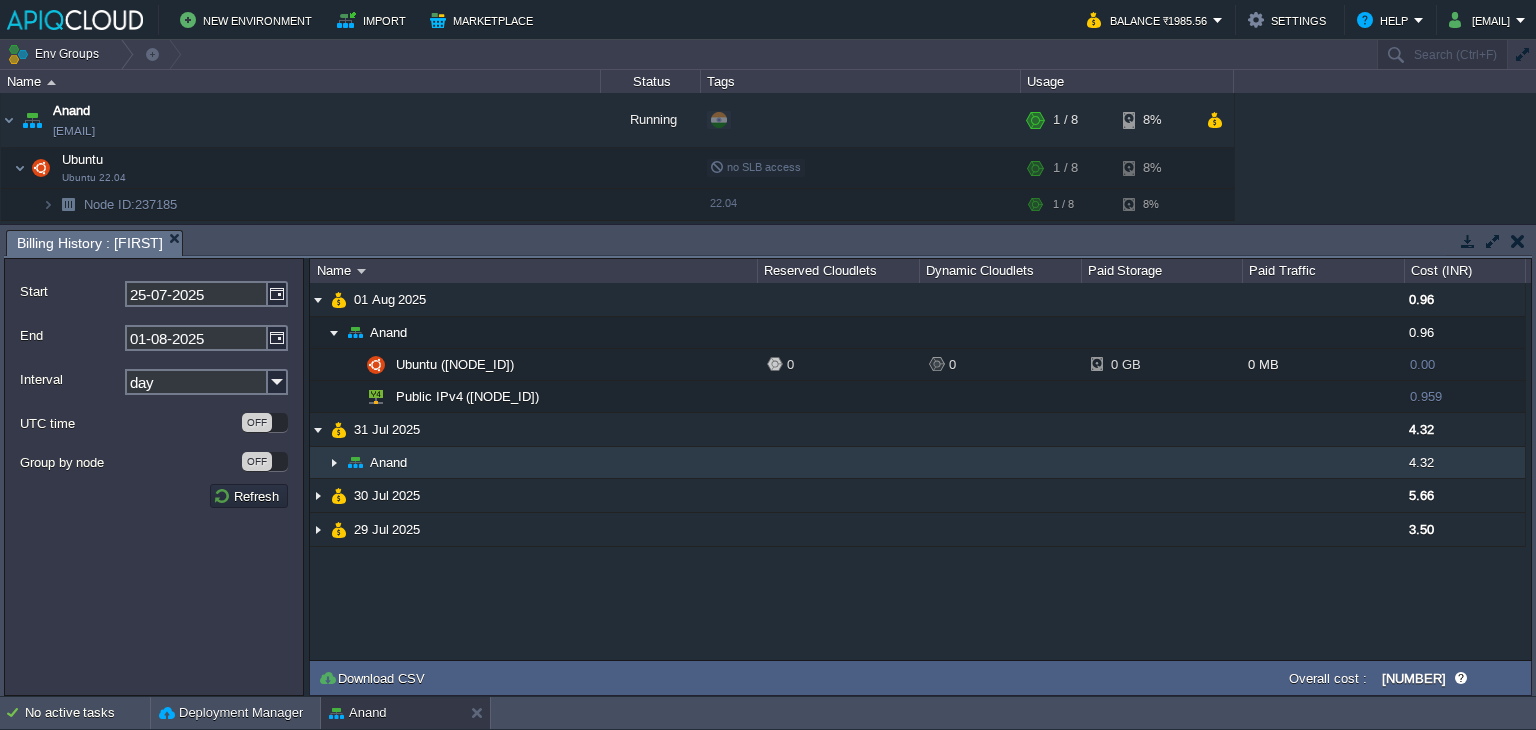 click at bounding box center [334, 462] 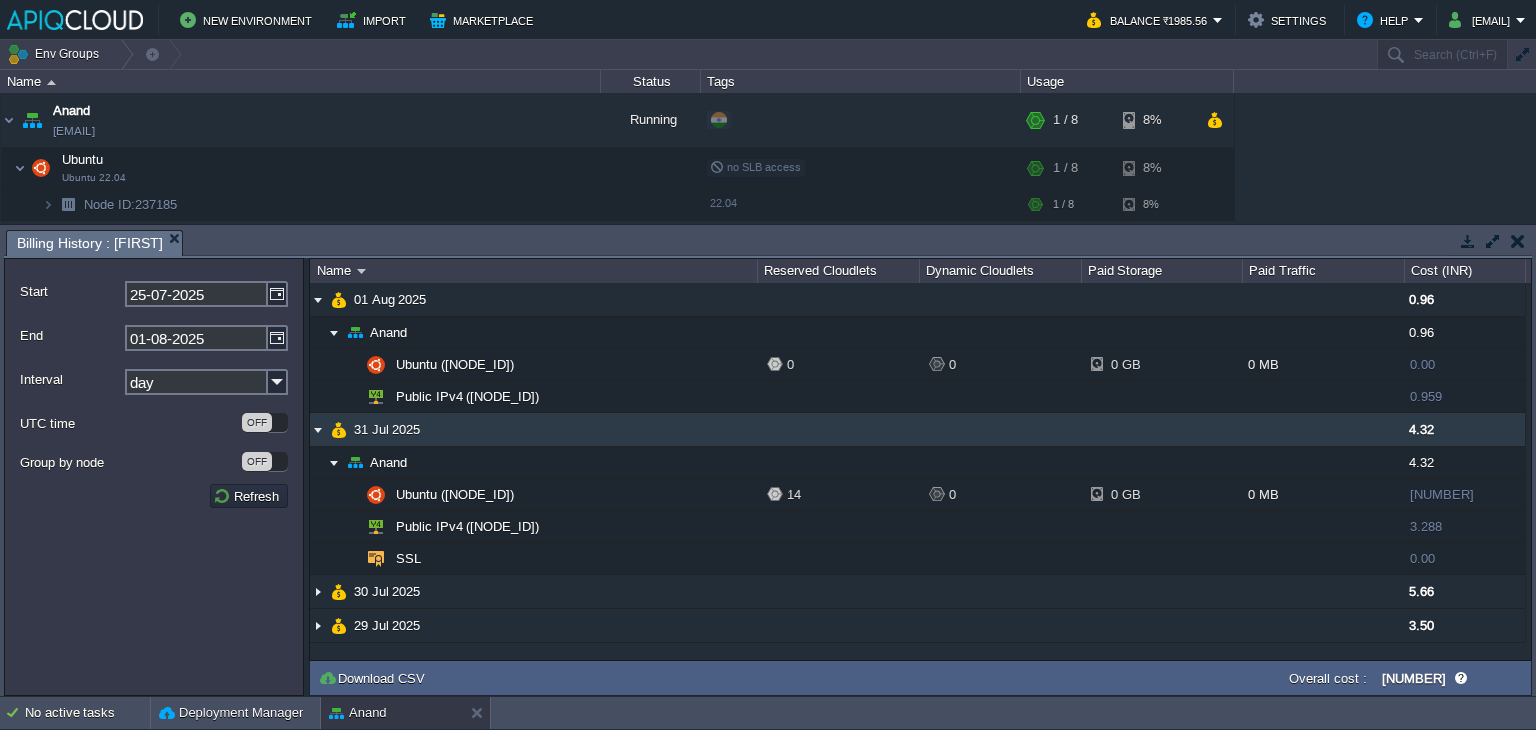 click at bounding box center (318, 429) 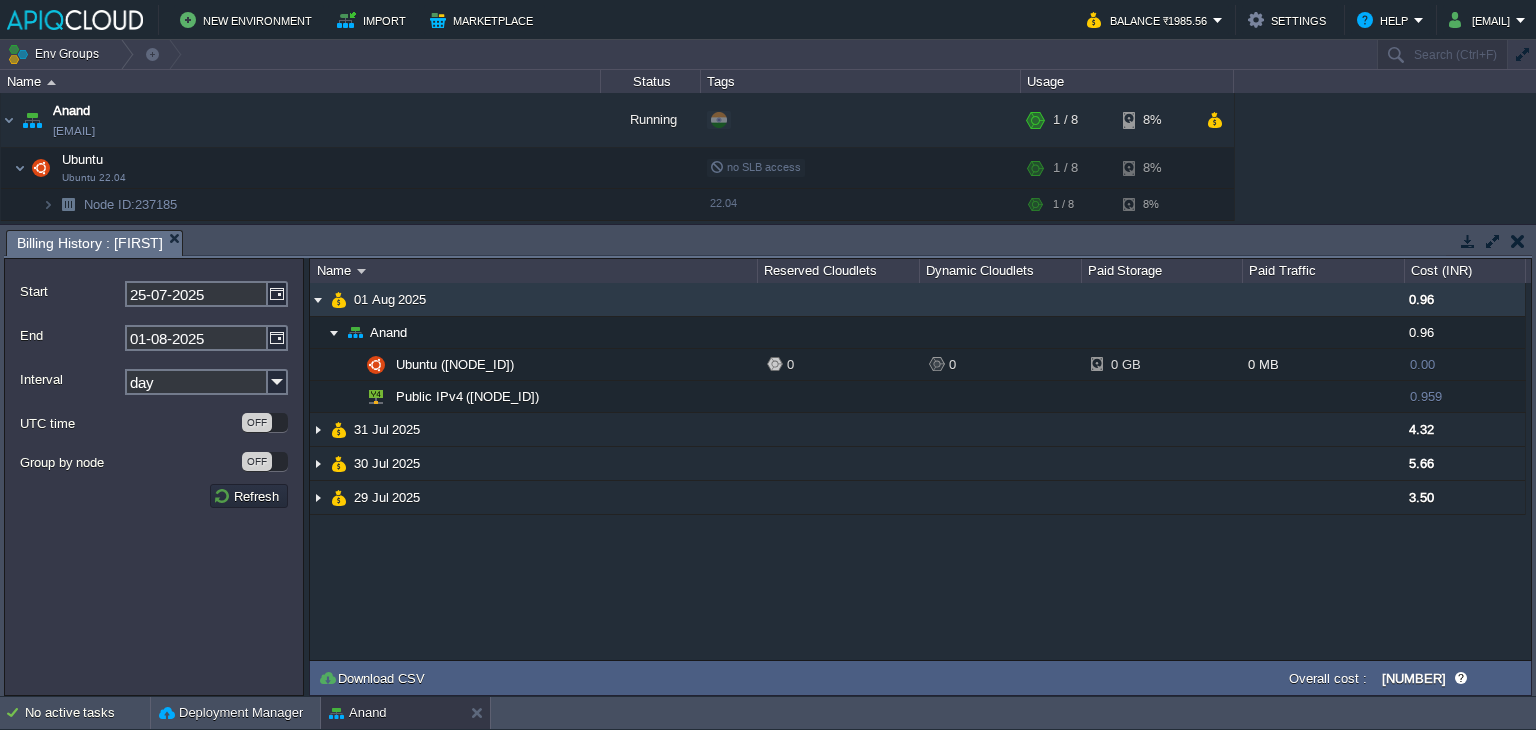 click at bounding box center [318, 299] 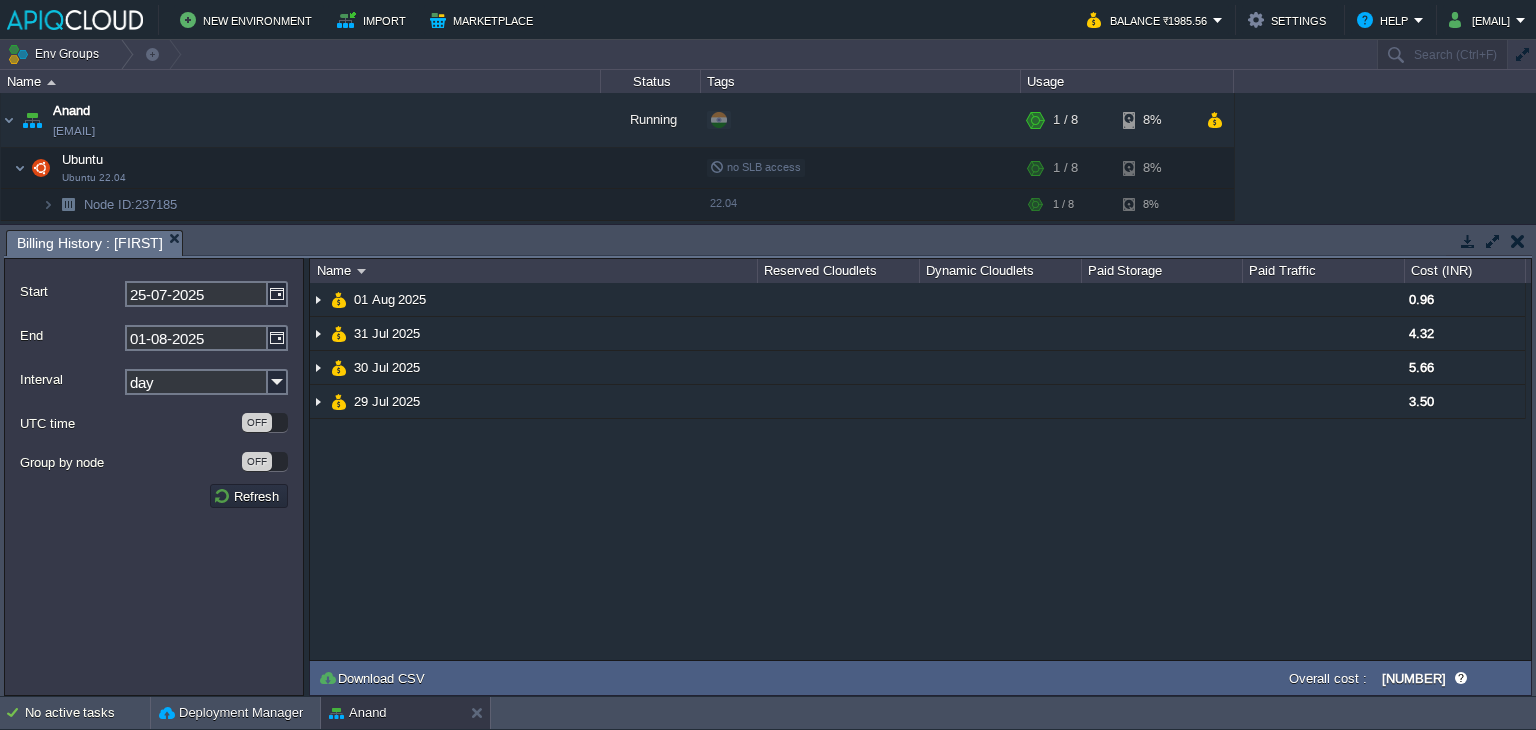 click at bounding box center (1518, 241) 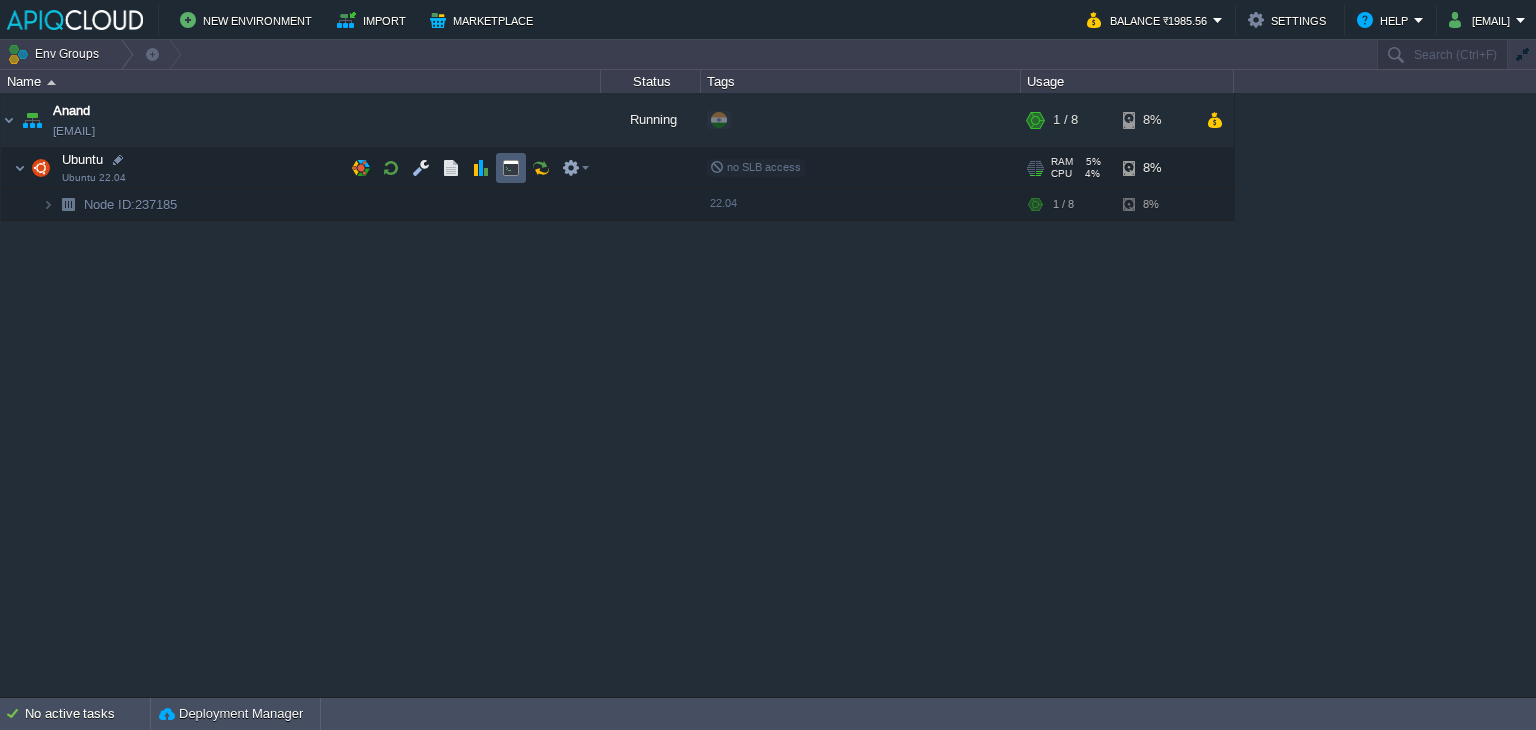 click at bounding box center (511, 168) 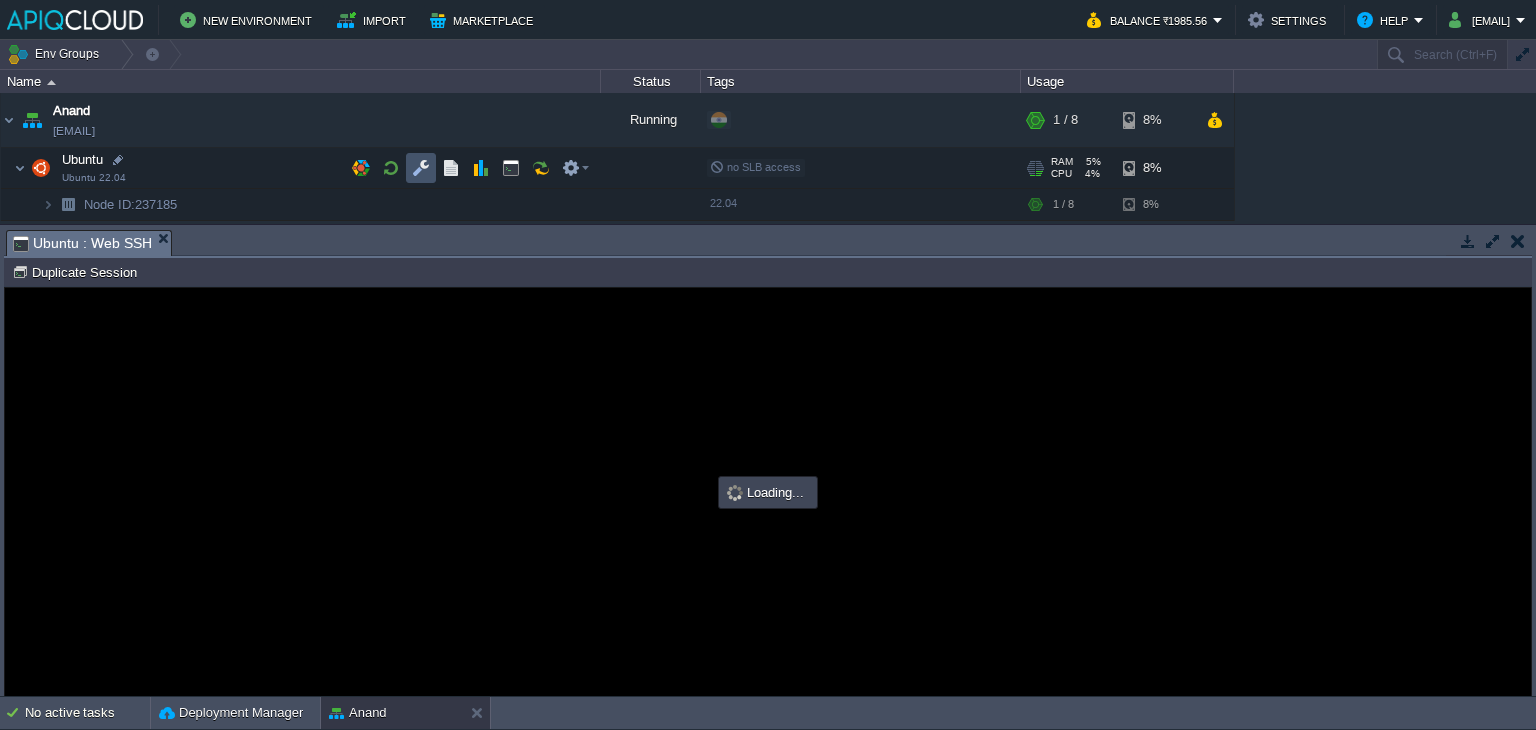 click at bounding box center (421, 168) 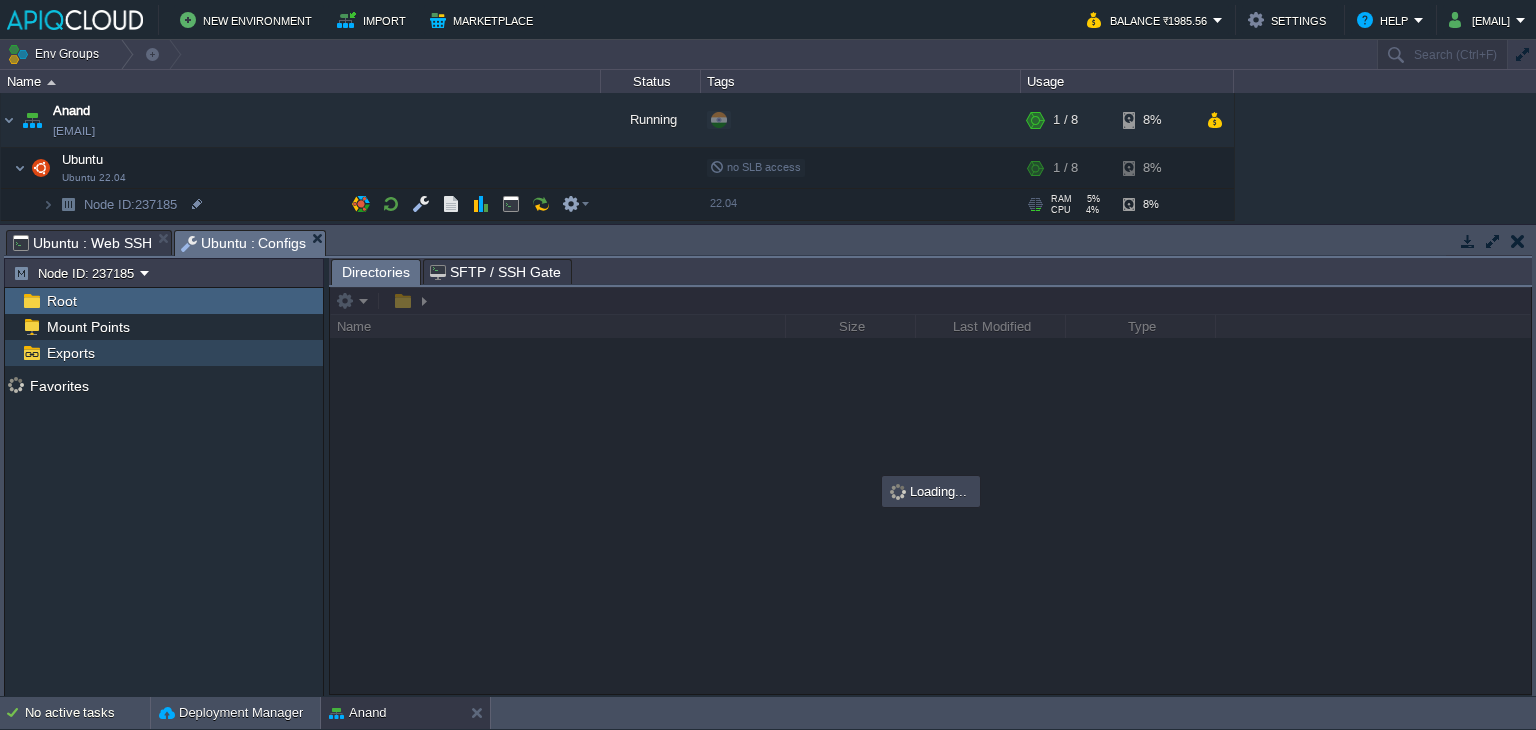 scroll, scrollTop: 0, scrollLeft: 0, axis: both 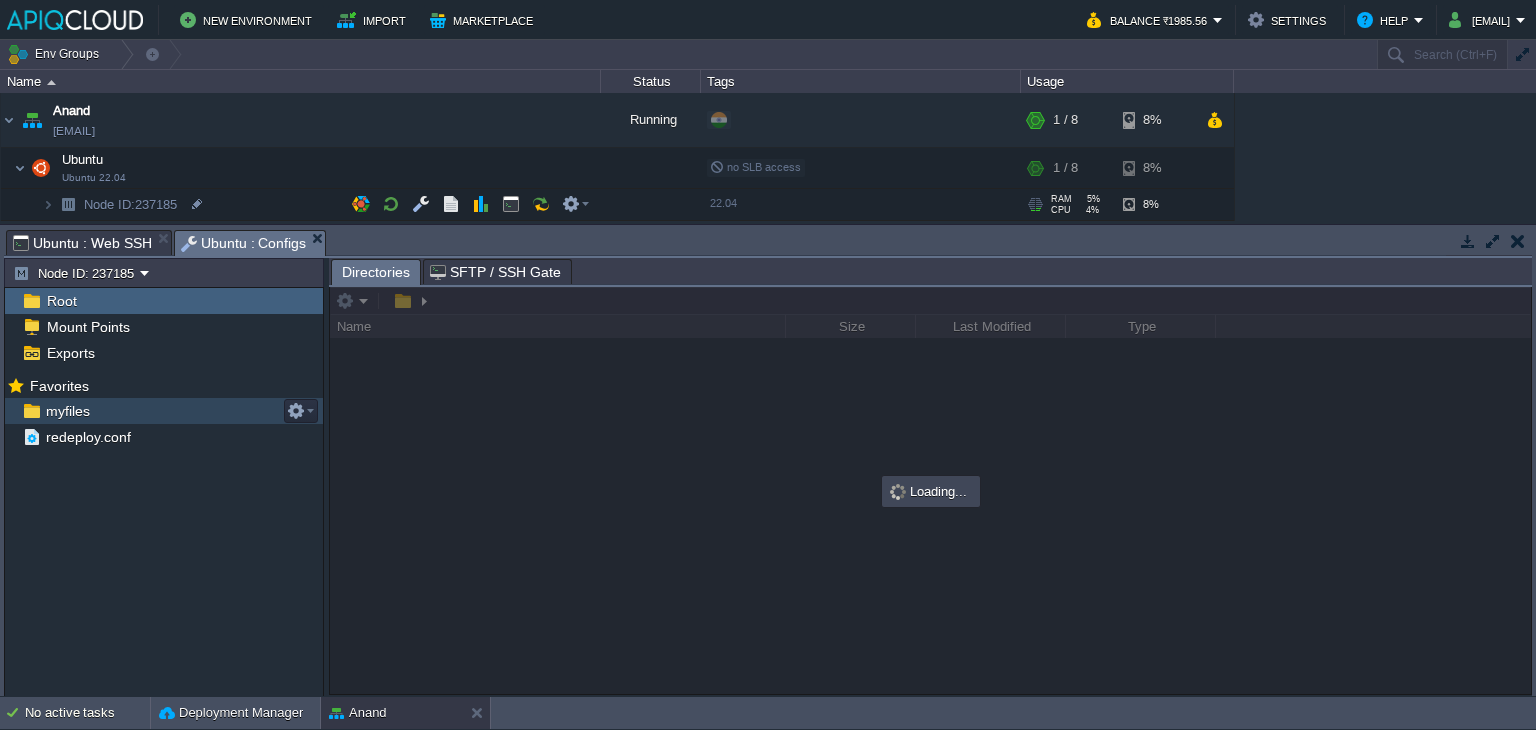 click on "myfiles" at bounding box center (67, 411) 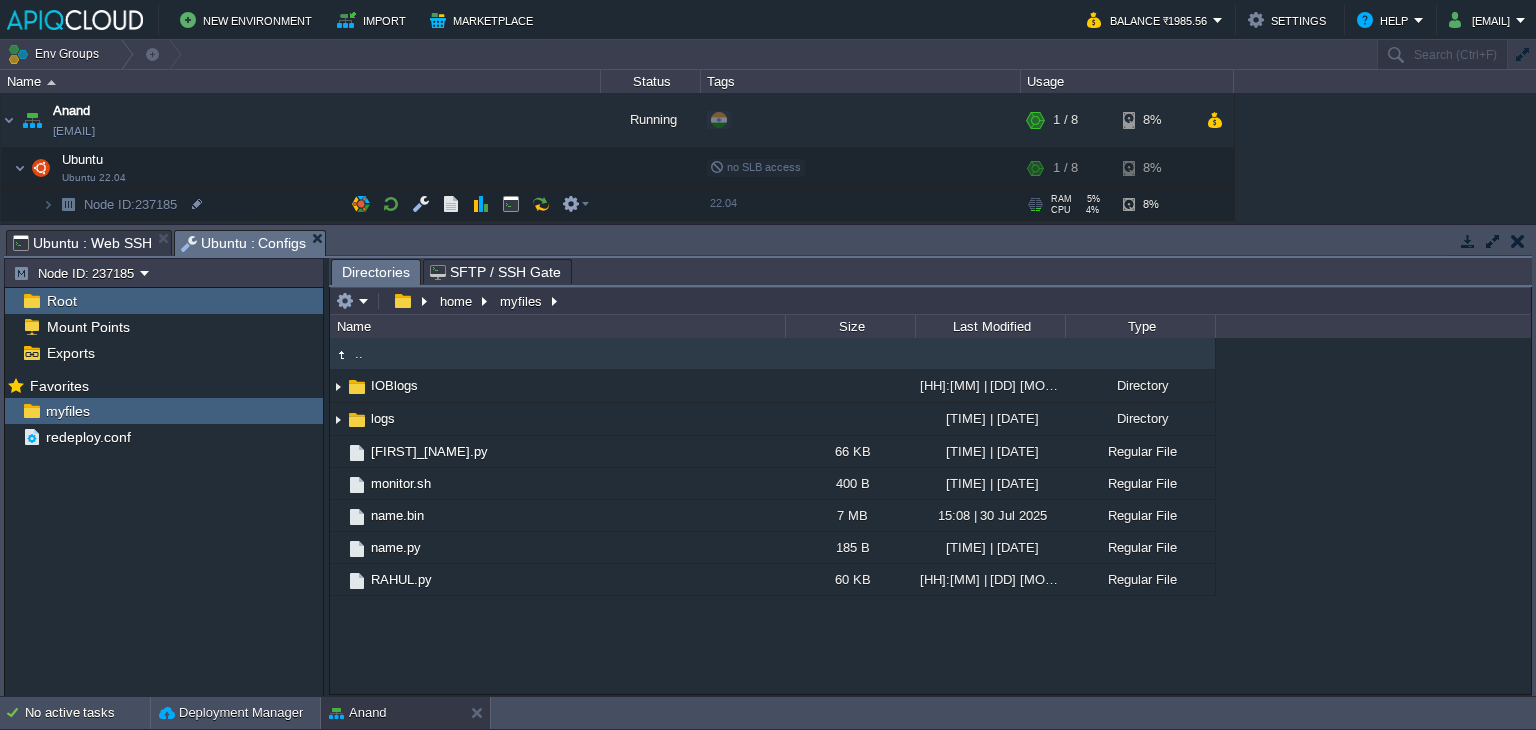 type on "#000000" 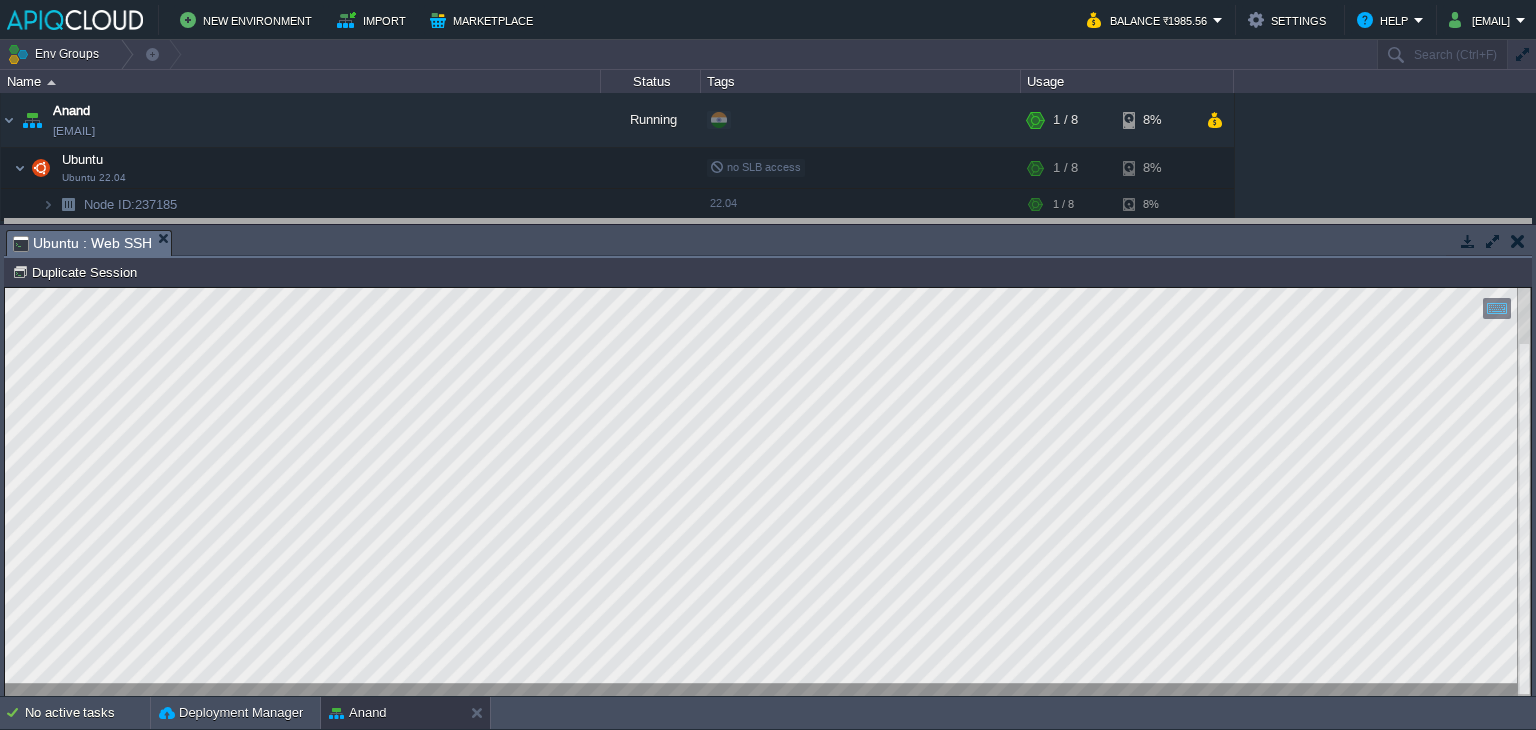 drag, startPoint x: 752, startPoint y: 256, endPoint x: 747, endPoint y: 245, distance: 12.083046 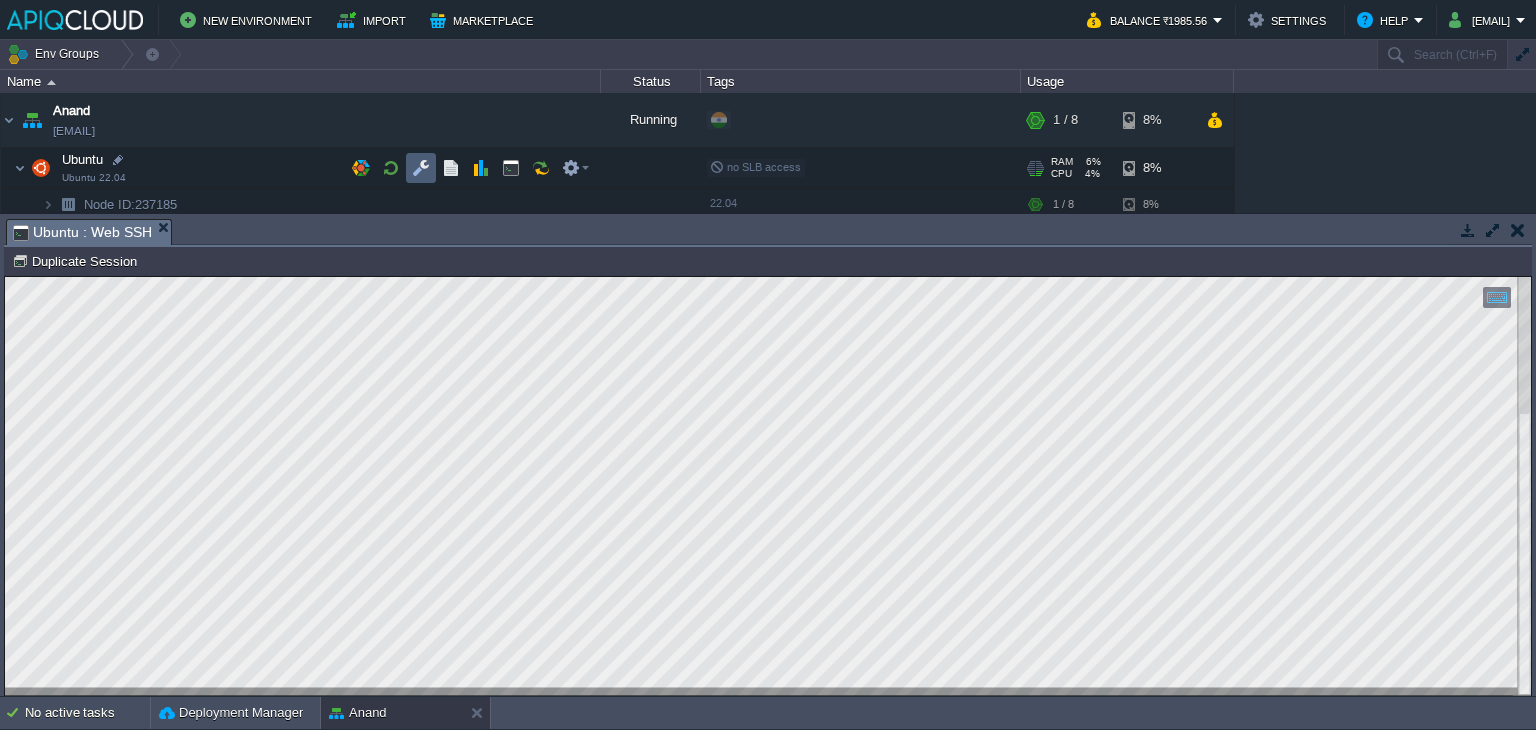 click at bounding box center (421, 168) 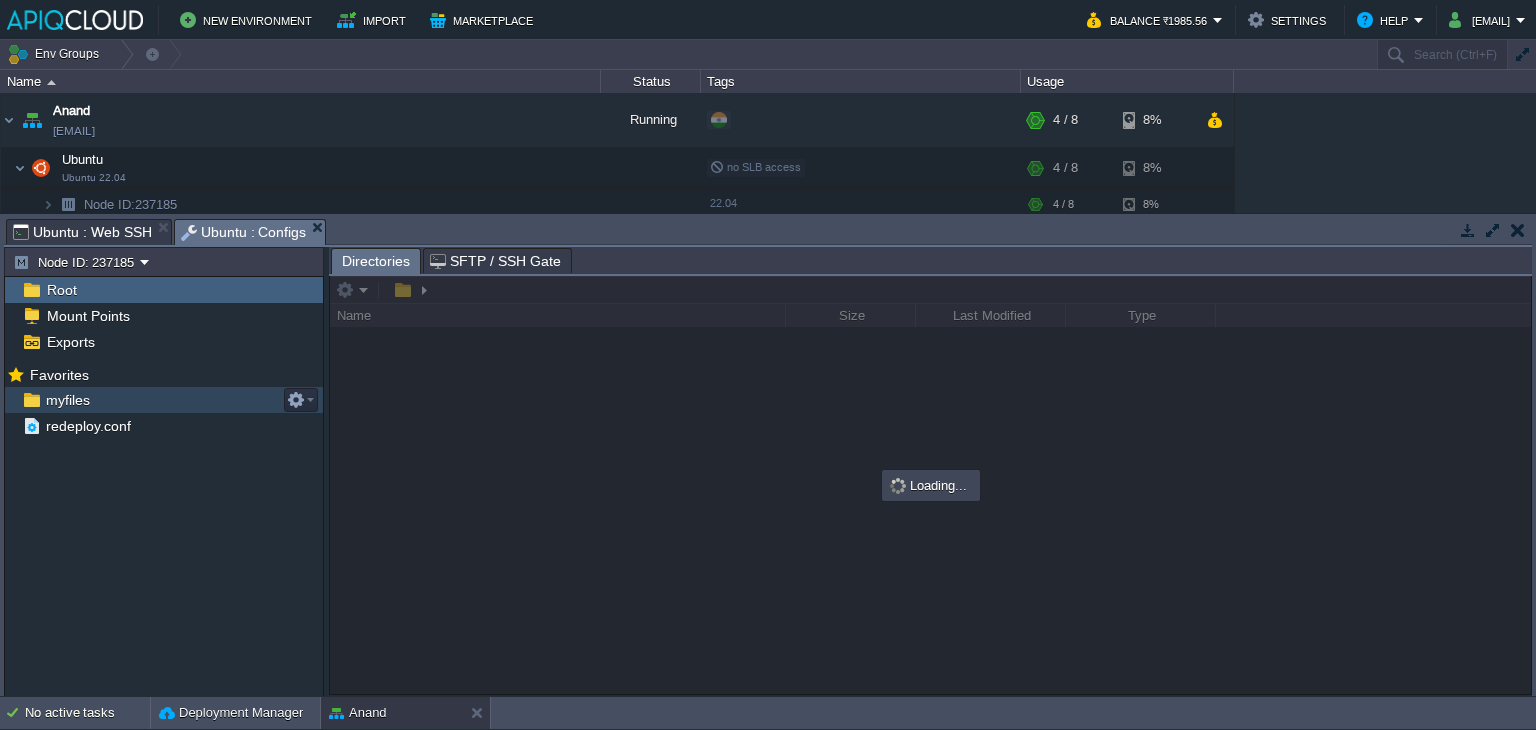 click on "myfiles" at bounding box center (67, 400) 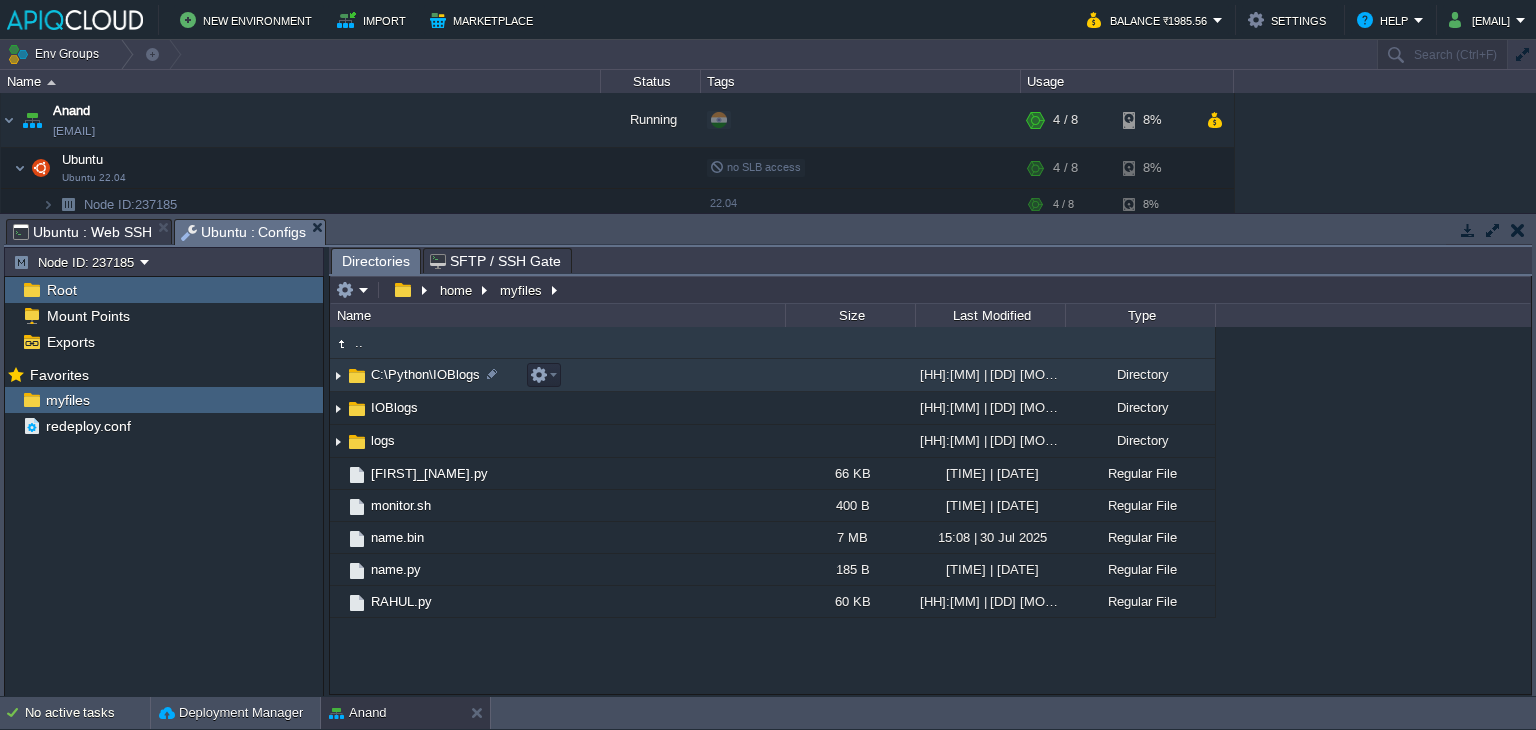 click on "C:\Python\IOBlogs" at bounding box center [425, 374] 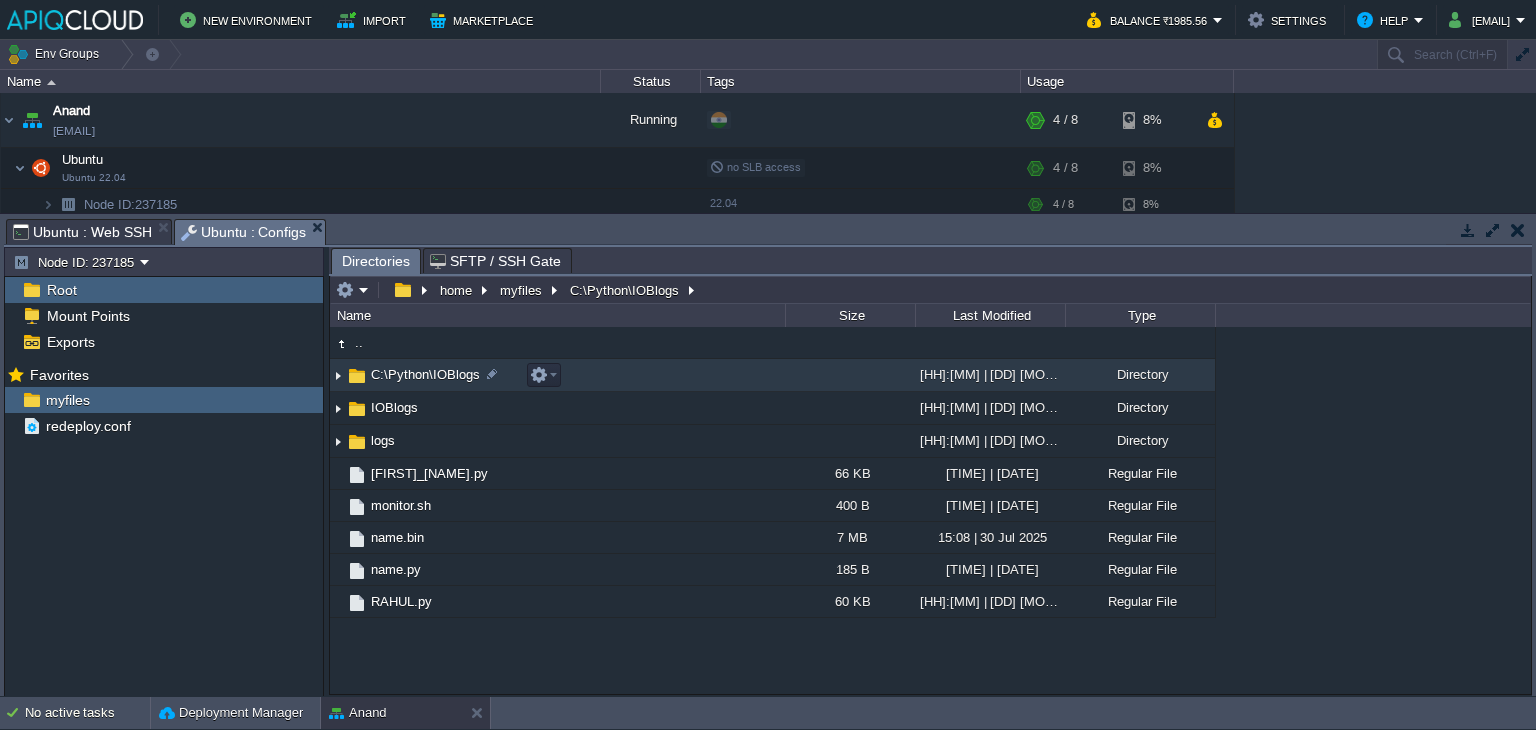 click at bounding box center (338, 375) 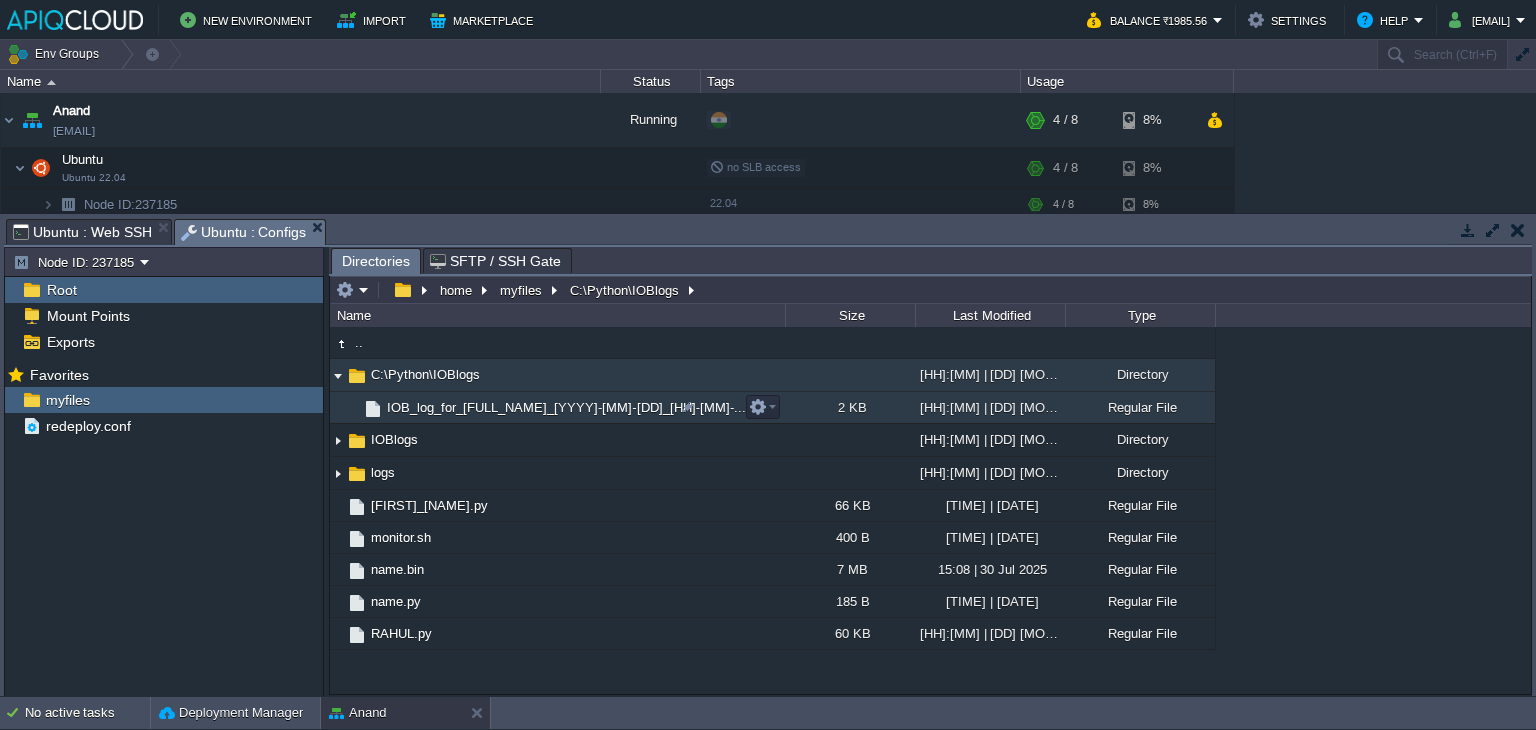 click on "IOB_log_for_[FULL_NAME]_[YYYY]-[MM]-[DD]_[HH]-[MM]-..." at bounding box center (566, 407) 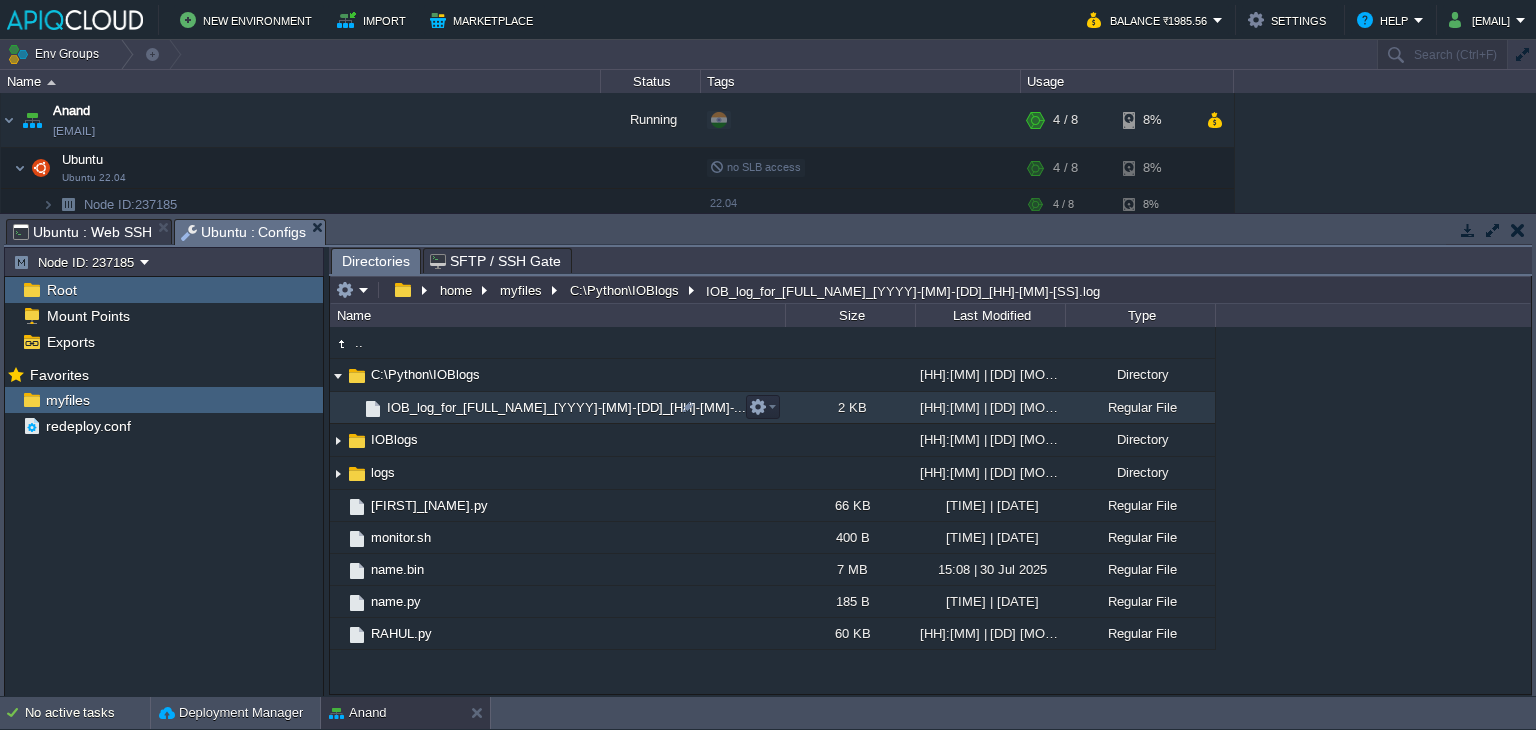 click on "IOB_log_for_[FULL_NAME]_[YYYY]-[MM]-[DD]_[HH]-[MM]-..." at bounding box center [566, 407] 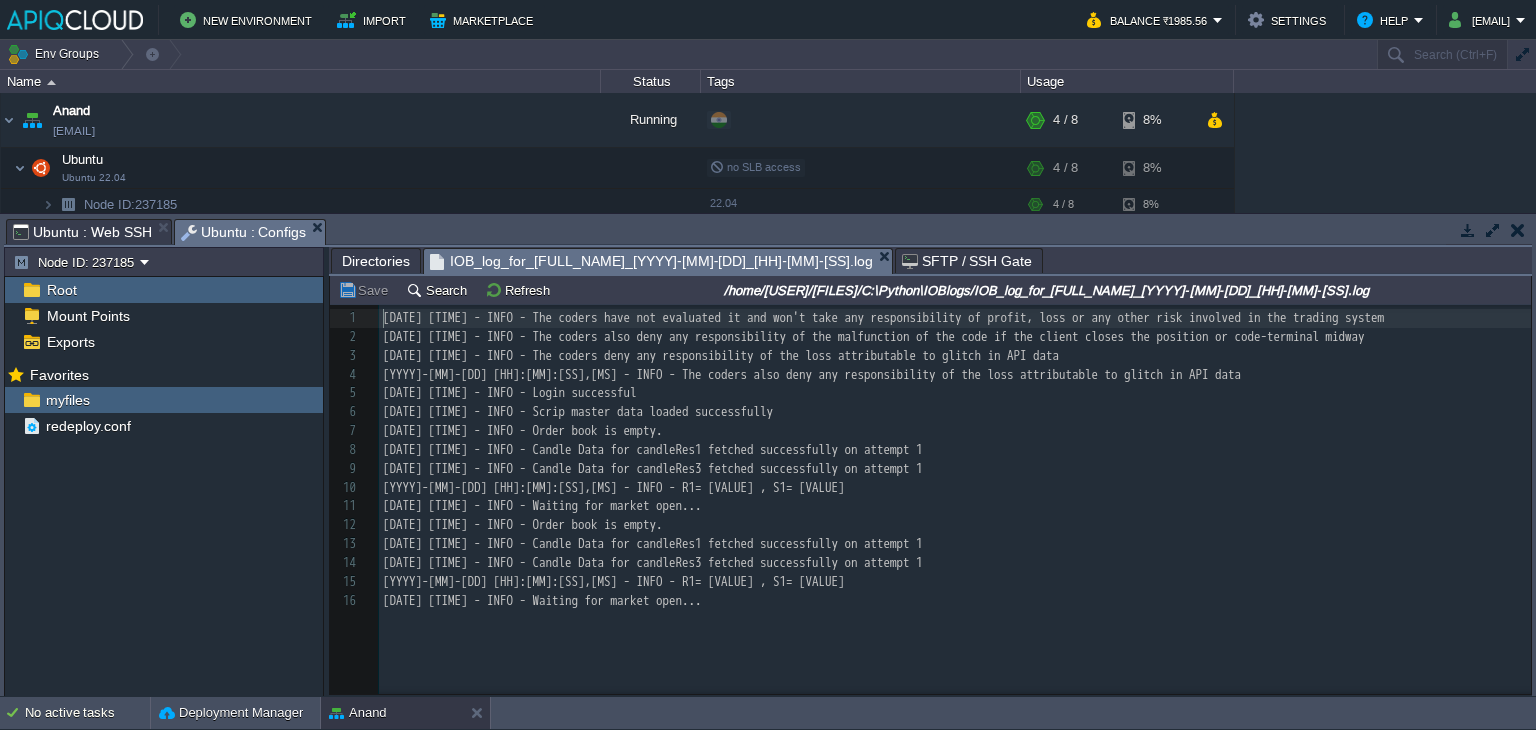 scroll, scrollTop: 6, scrollLeft: 0, axis: vertical 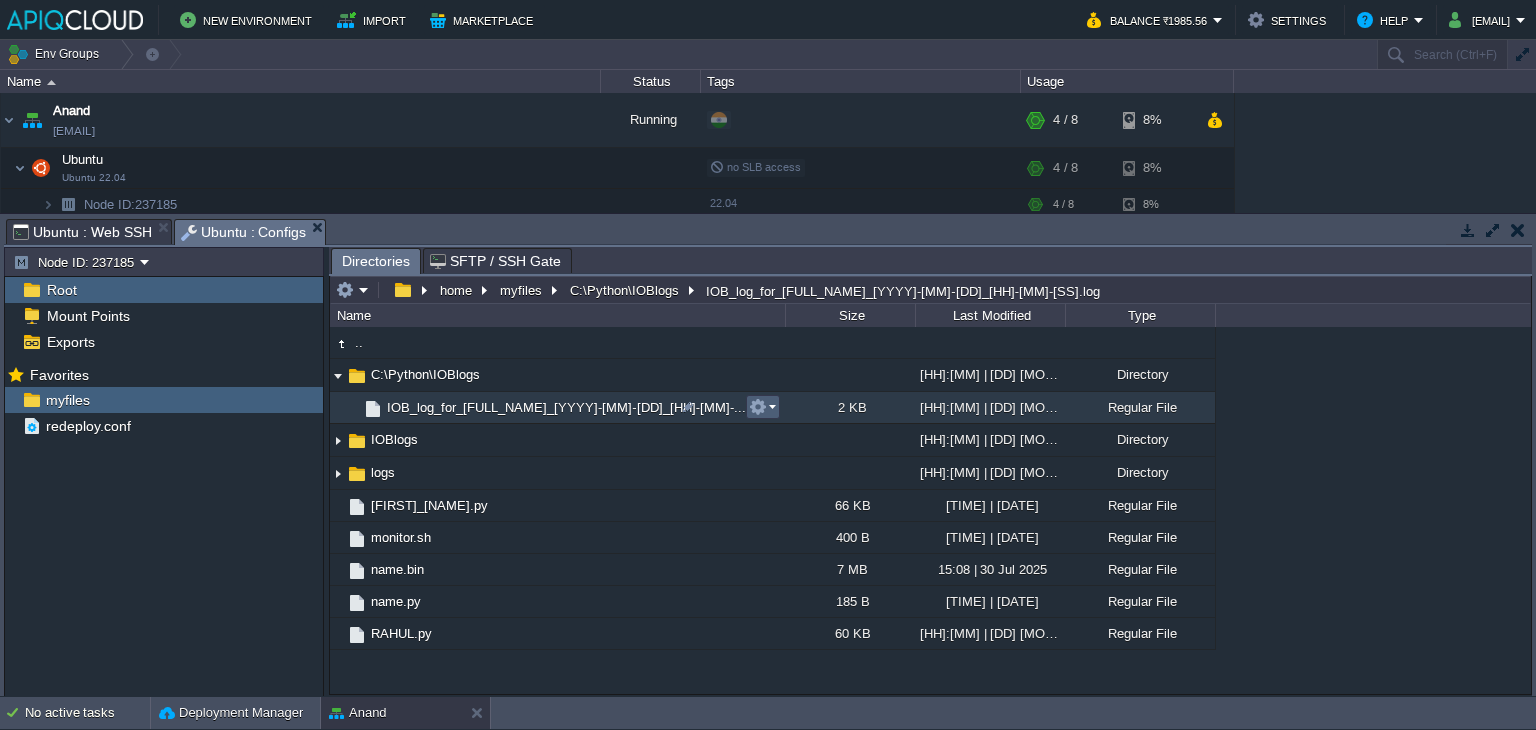 click at bounding box center [762, 407] 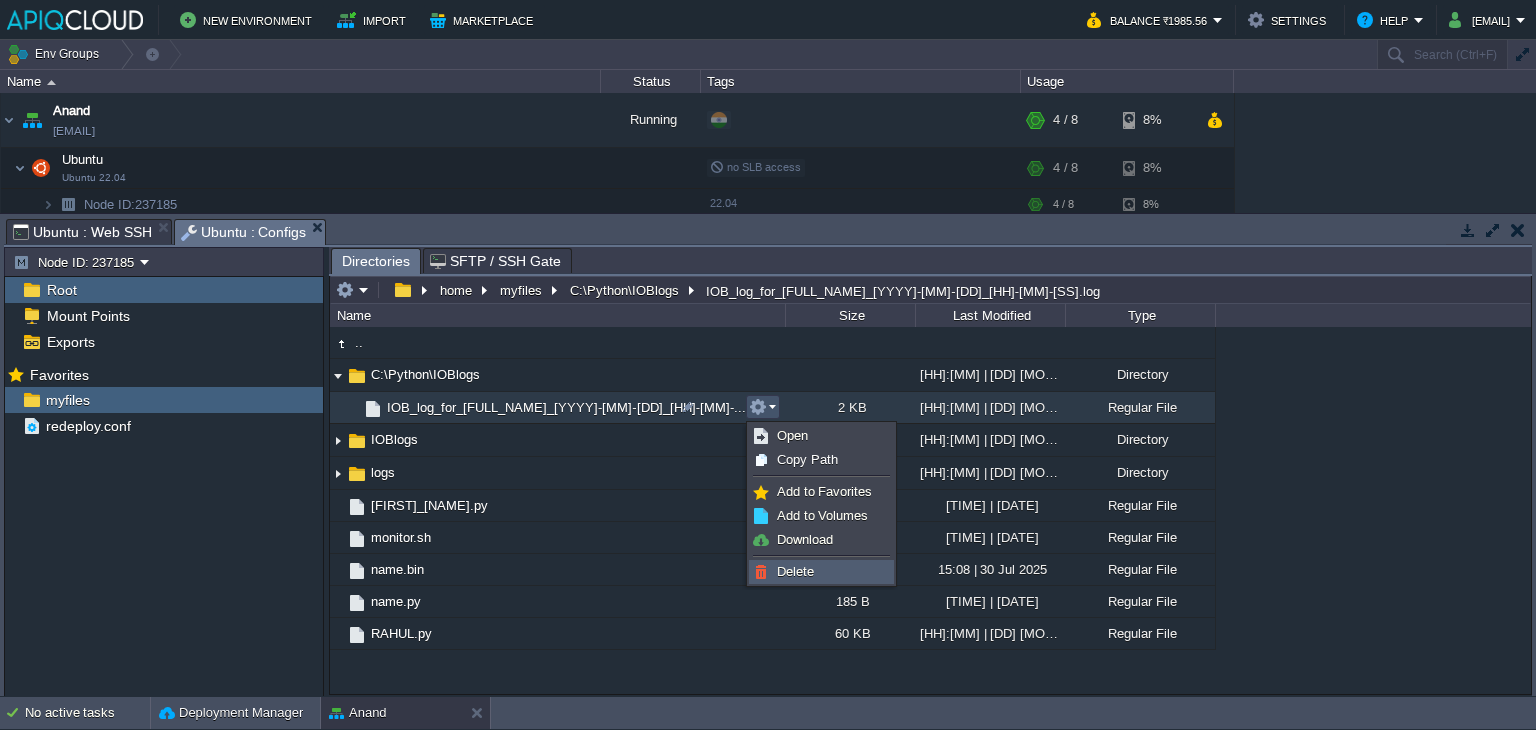 click on "Delete" at bounding box center [795, 571] 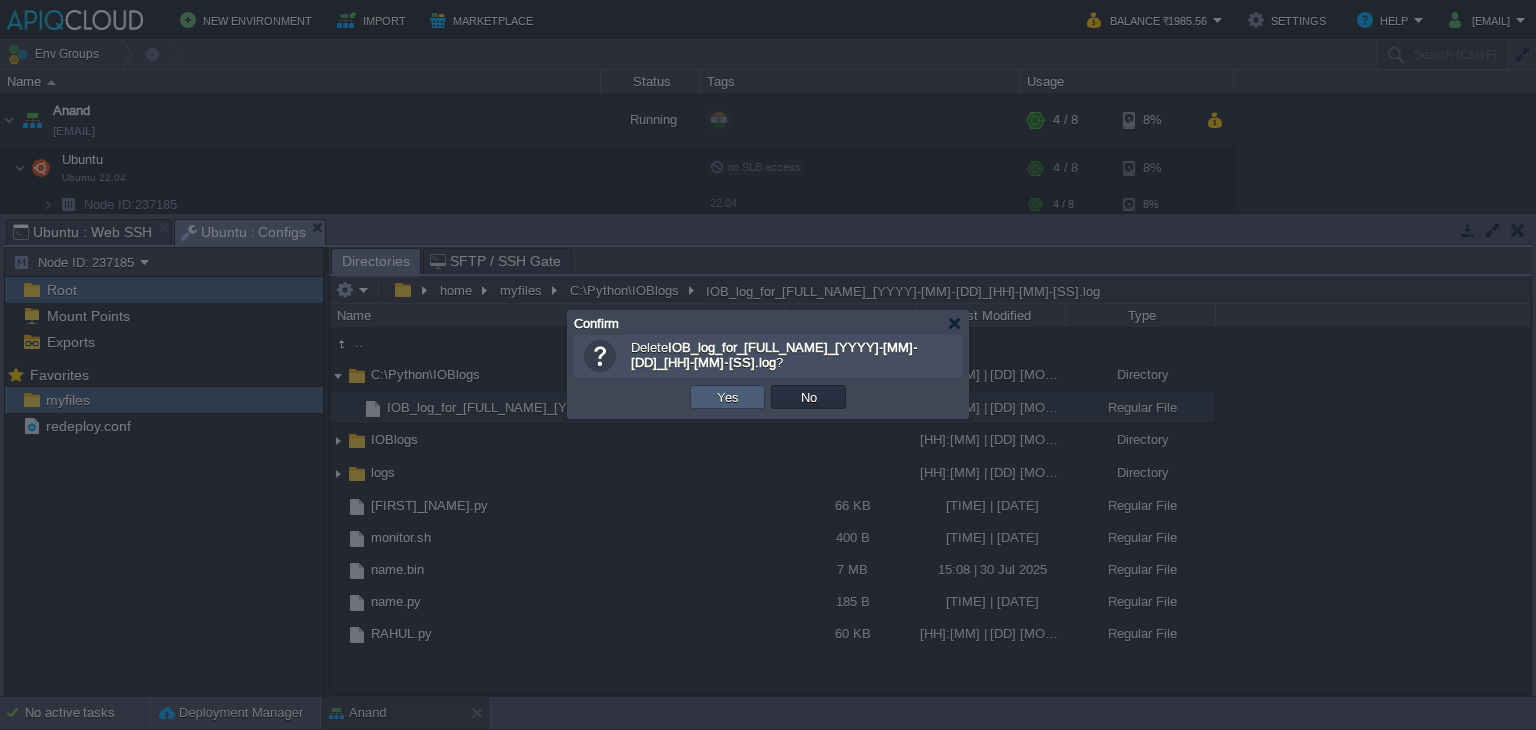 click on "Yes" at bounding box center [728, 397] 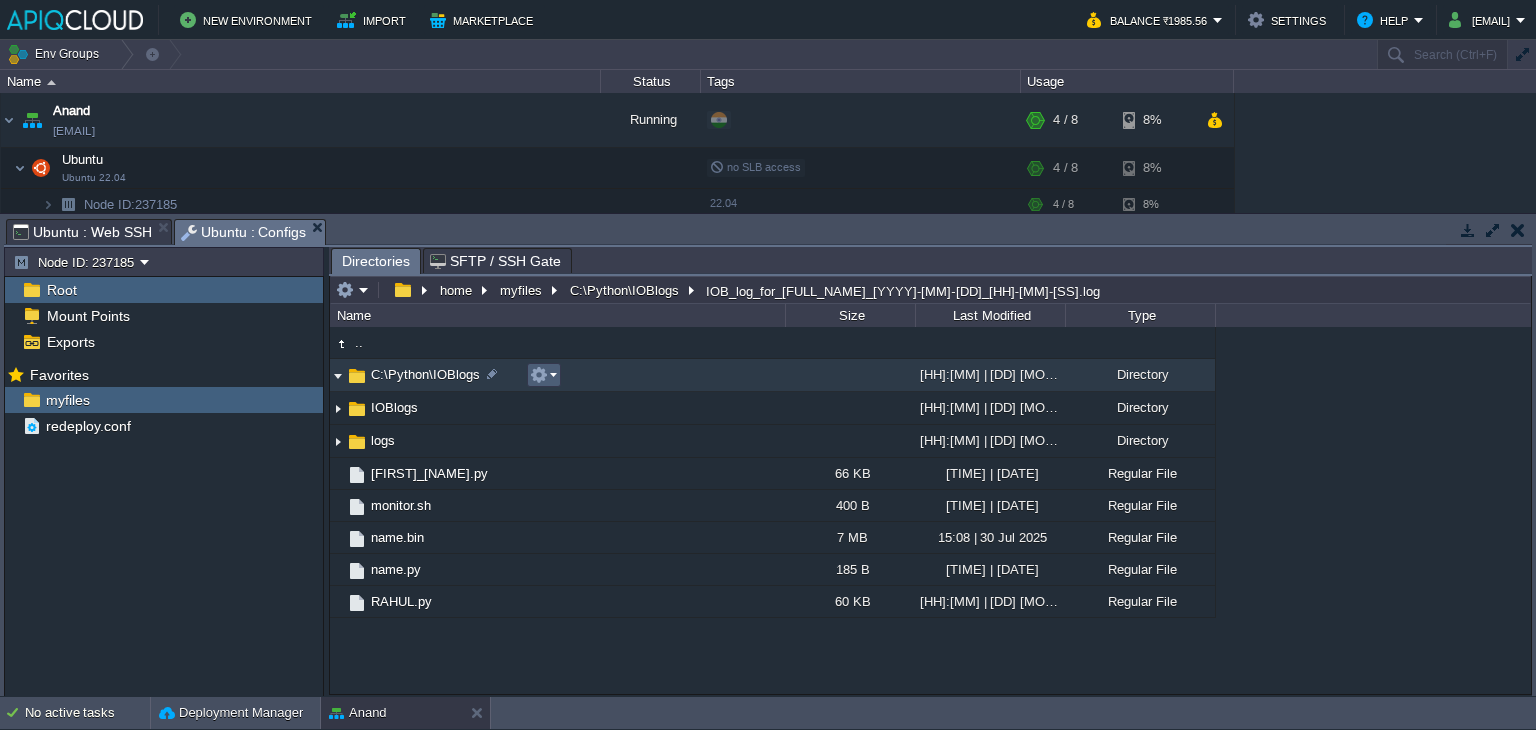 click at bounding box center [543, 375] 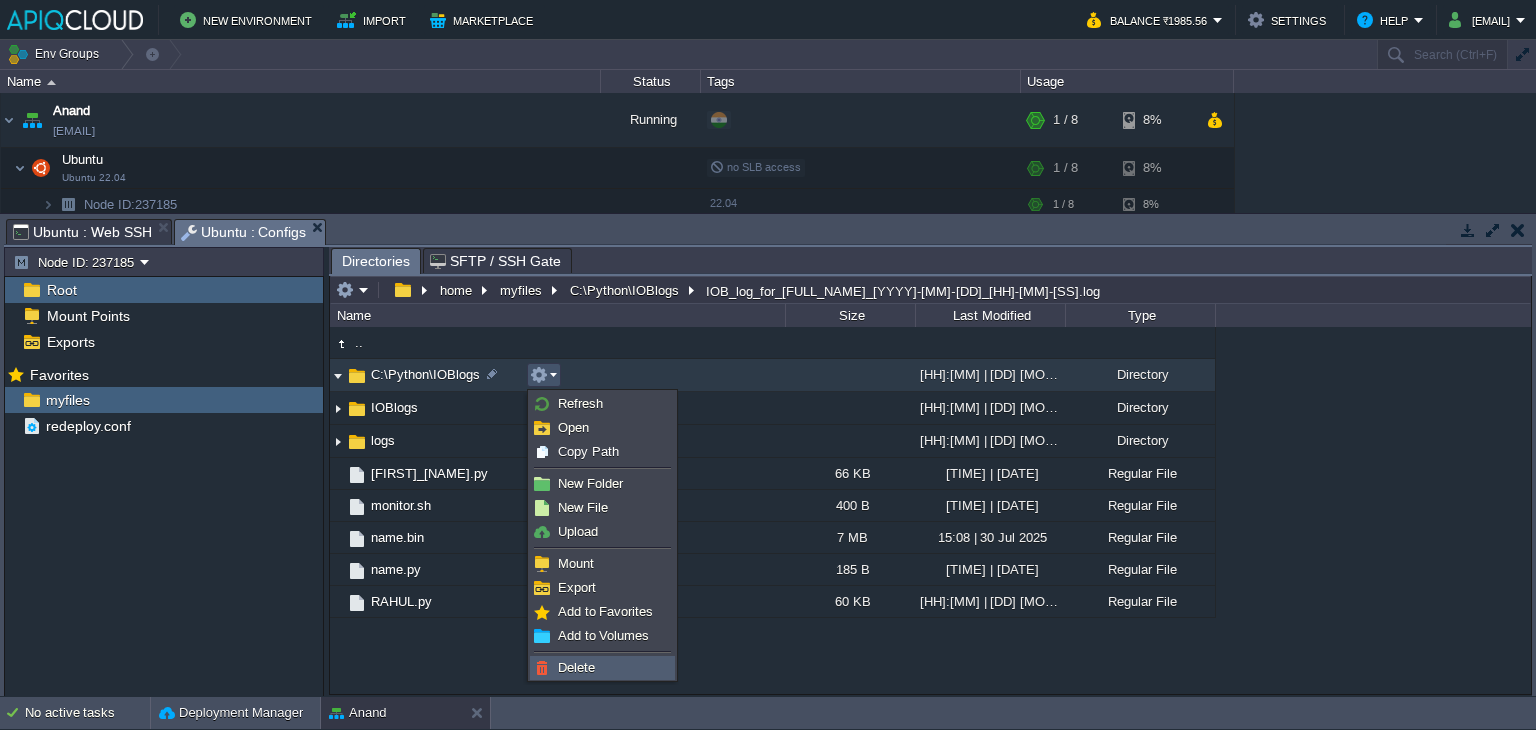 click on "Delete" at bounding box center [576, 667] 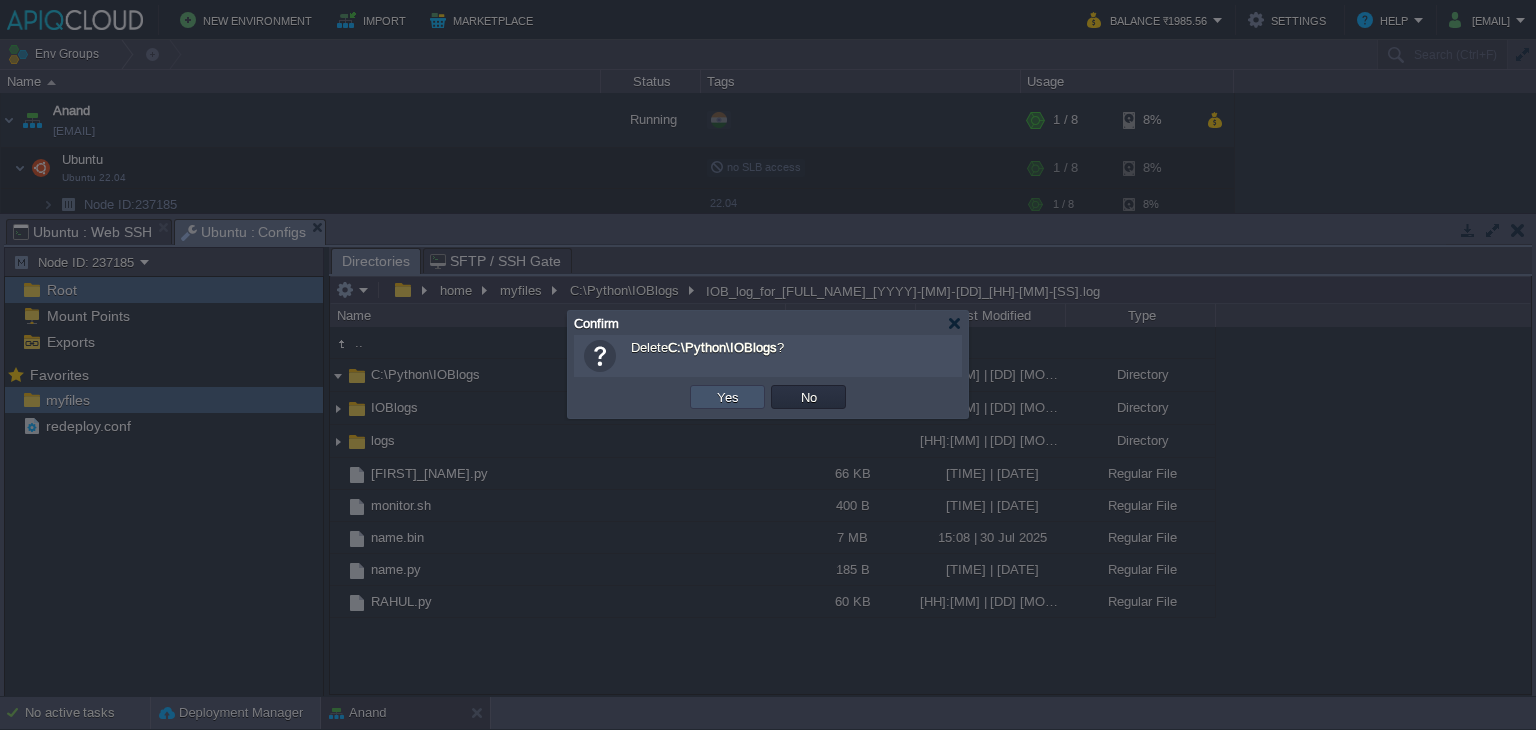 click on "Yes" at bounding box center [728, 397] 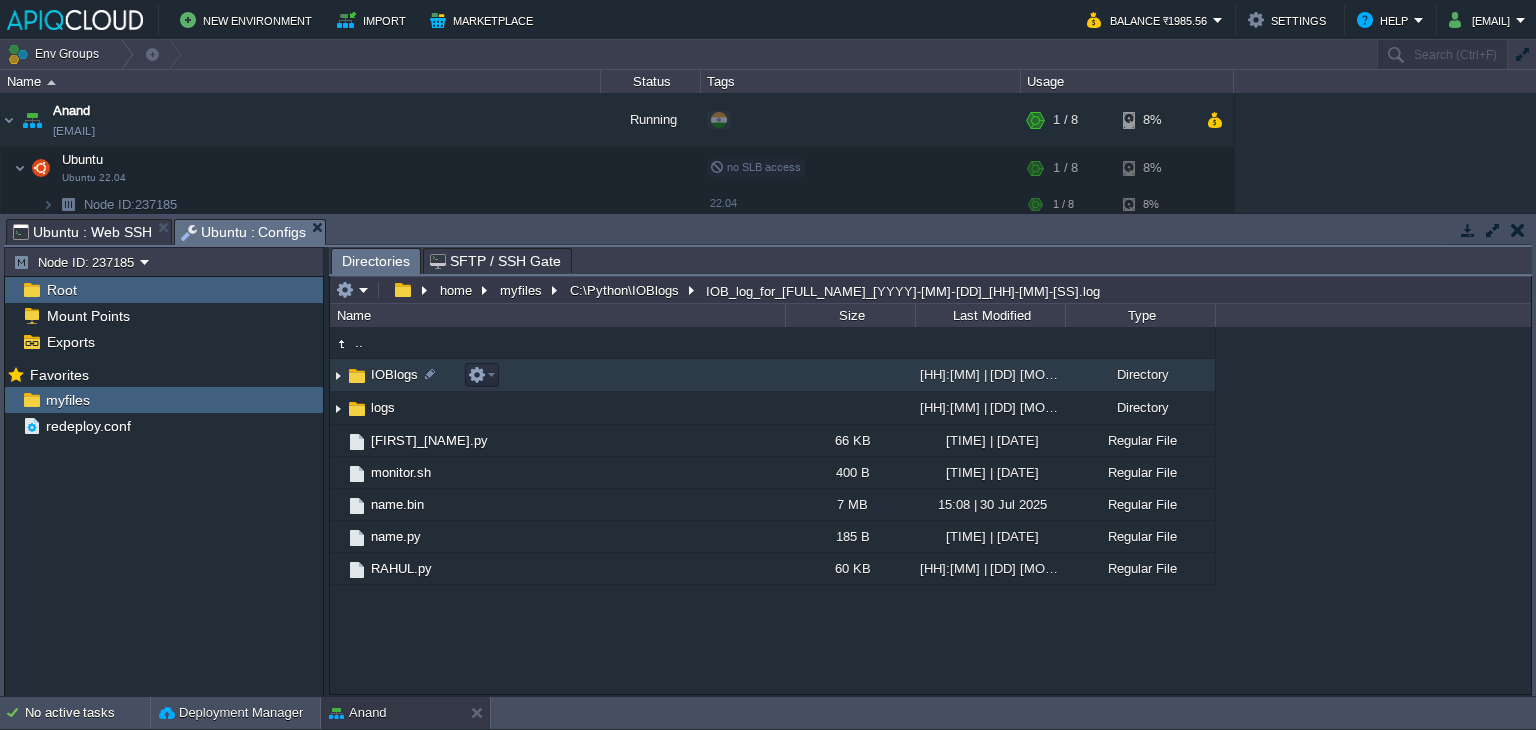 click on "IOBlogs" at bounding box center [394, 374] 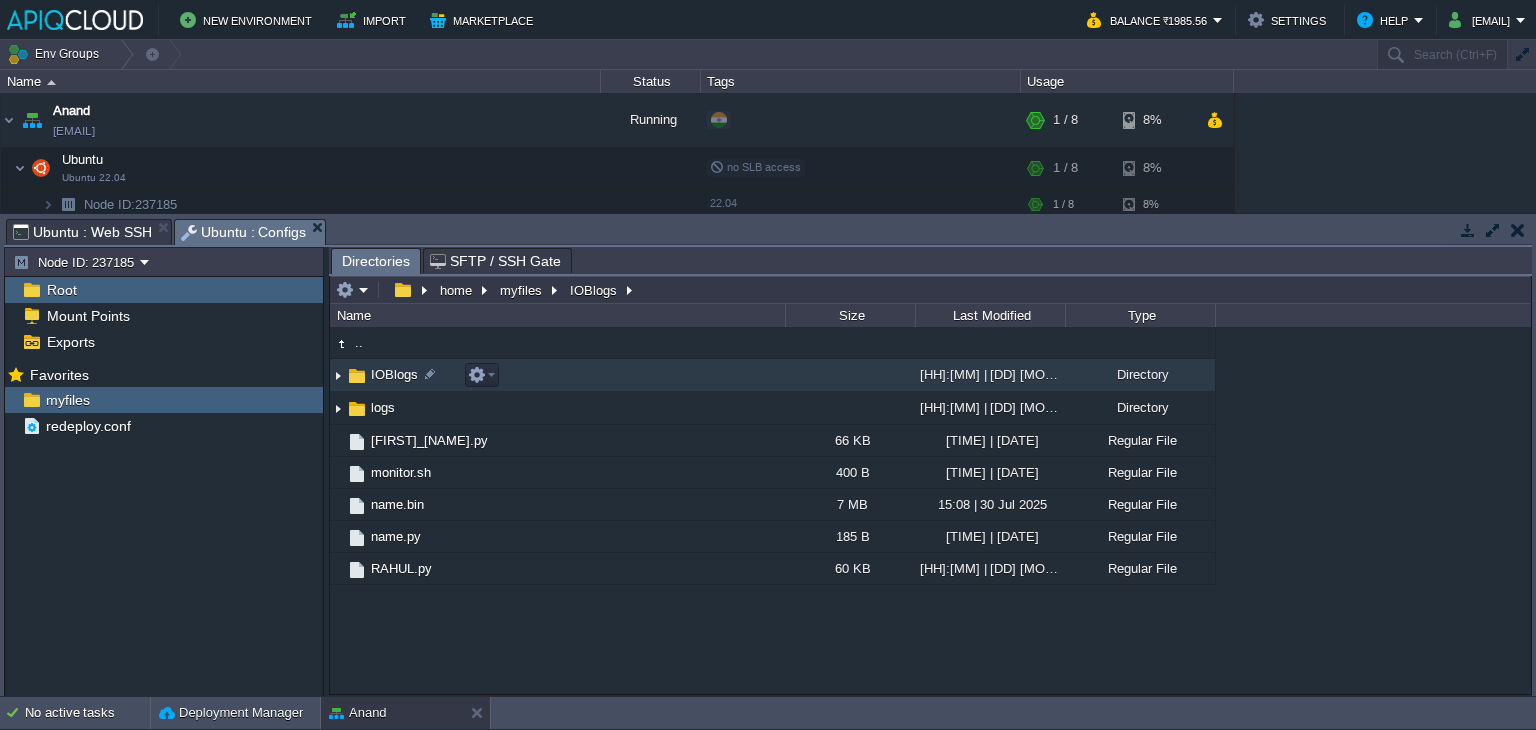 click at bounding box center [338, 375] 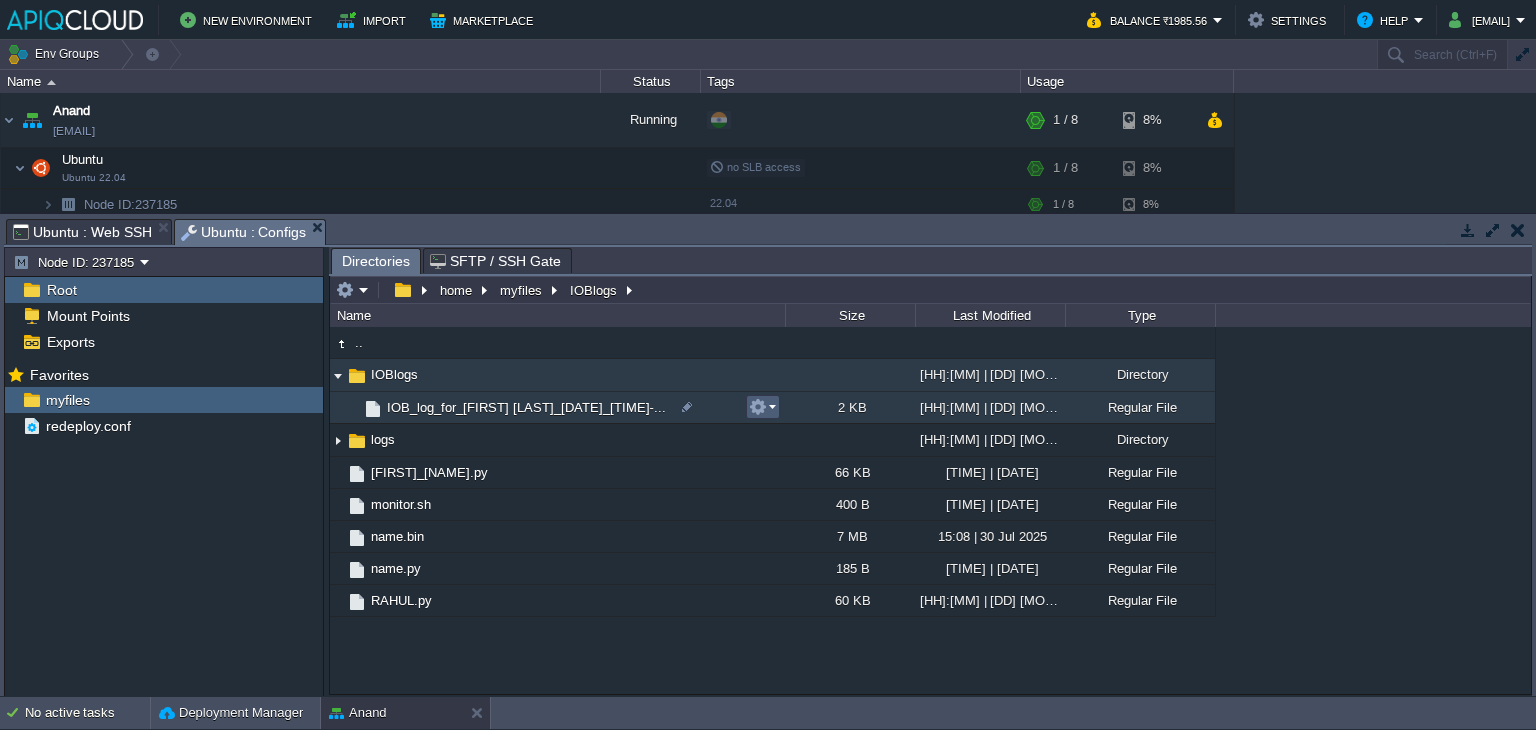 click at bounding box center [762, 407] 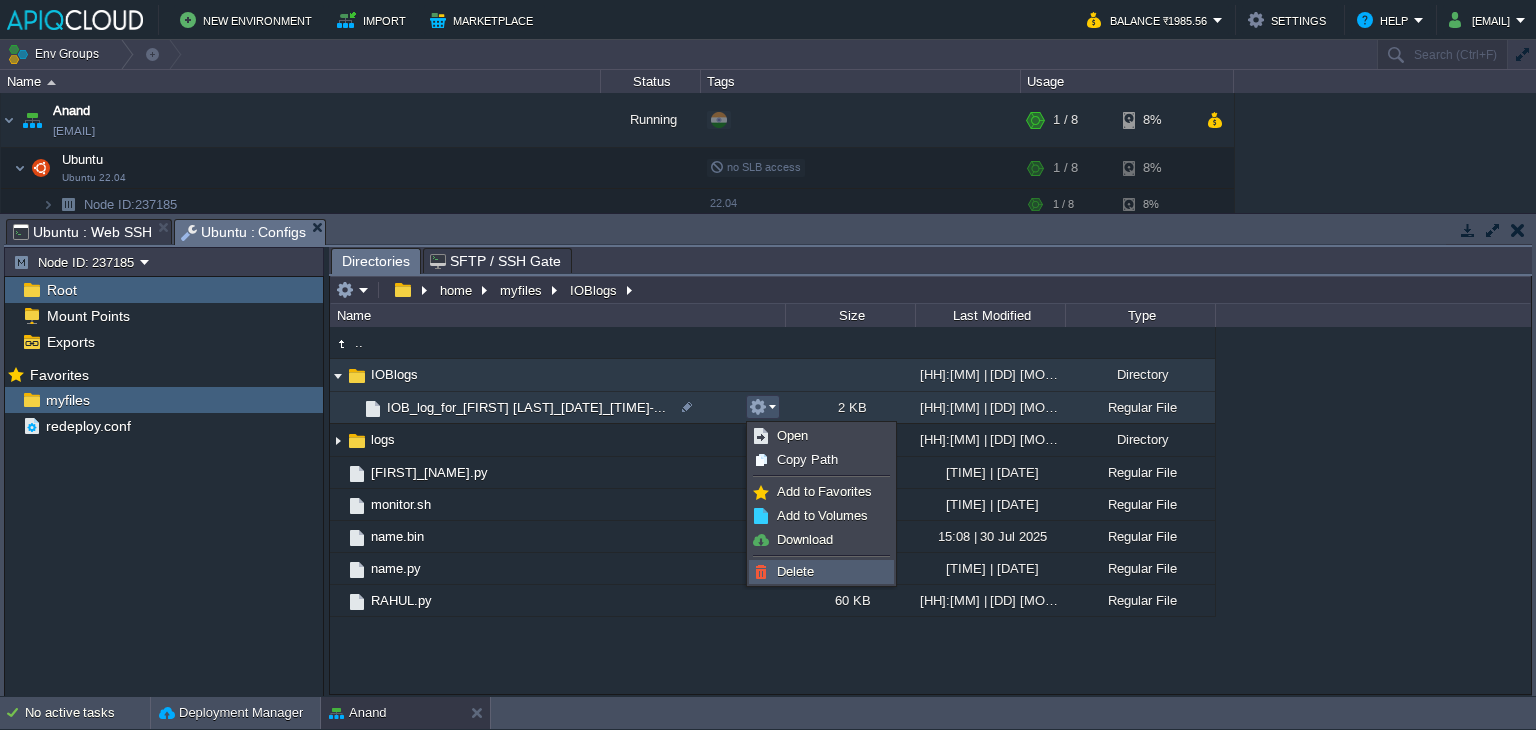 click on "Delete" at bounding box center (795, 571) 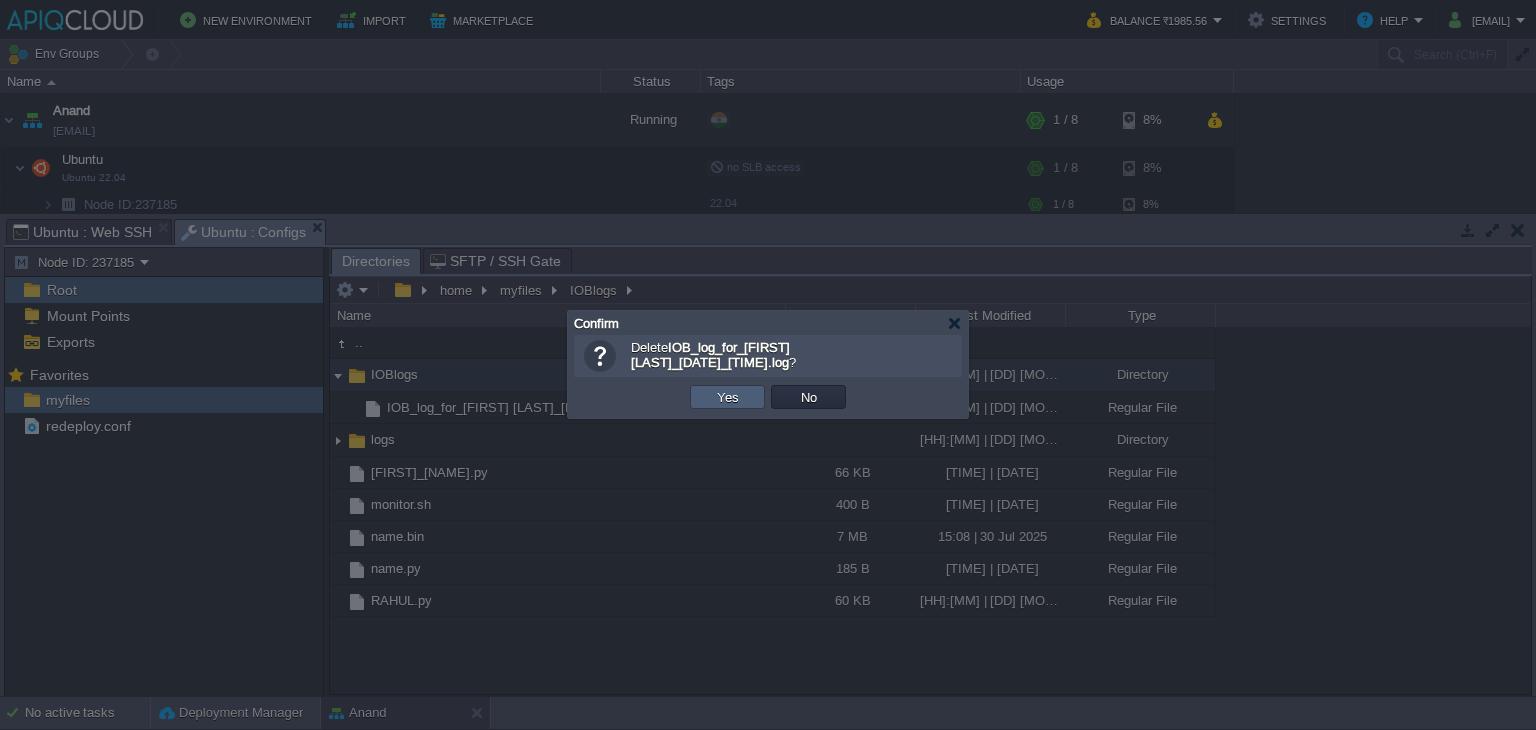 click on "Yes" at bounding box center (727, 397) 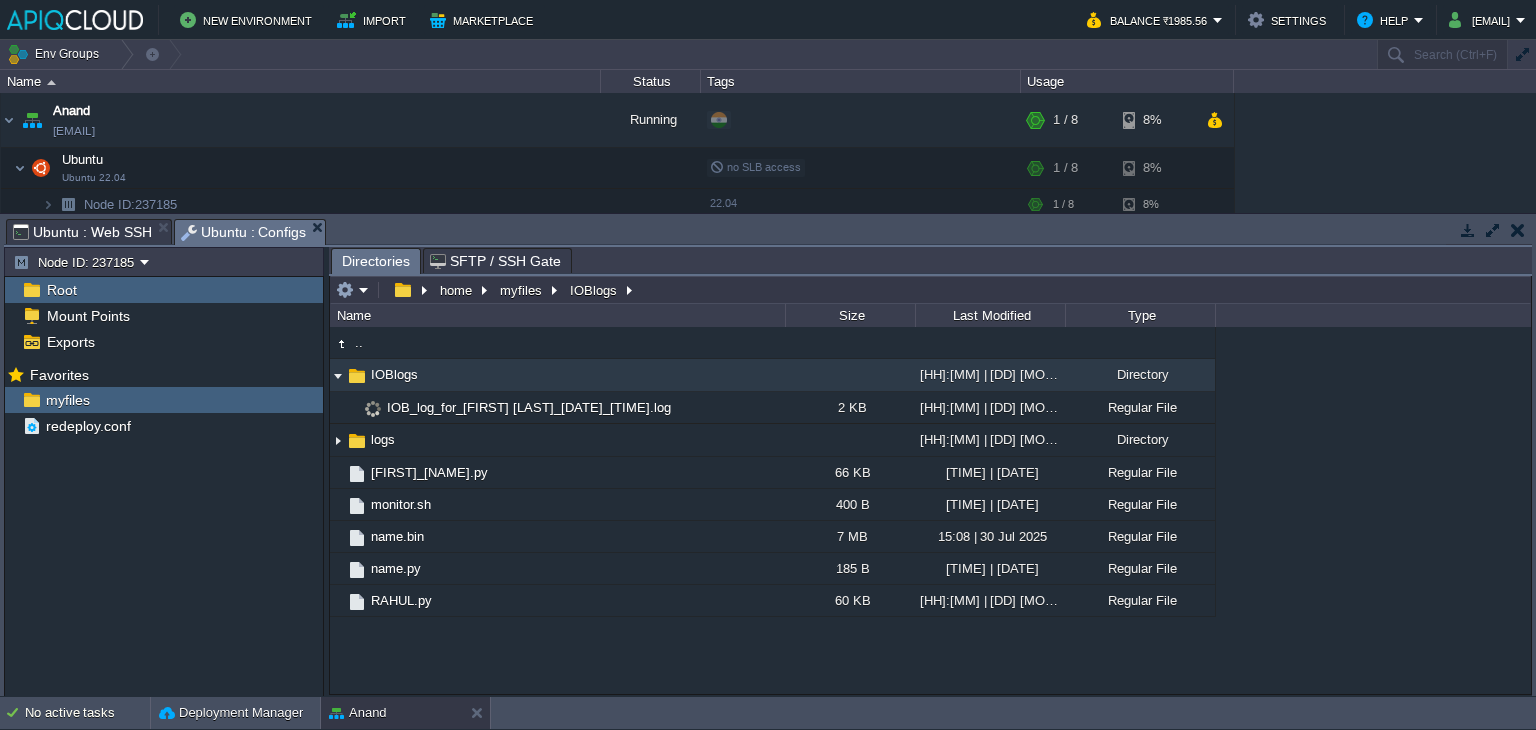 click on "Ubuntu : Web SSH" at bounding box center (82, 232) 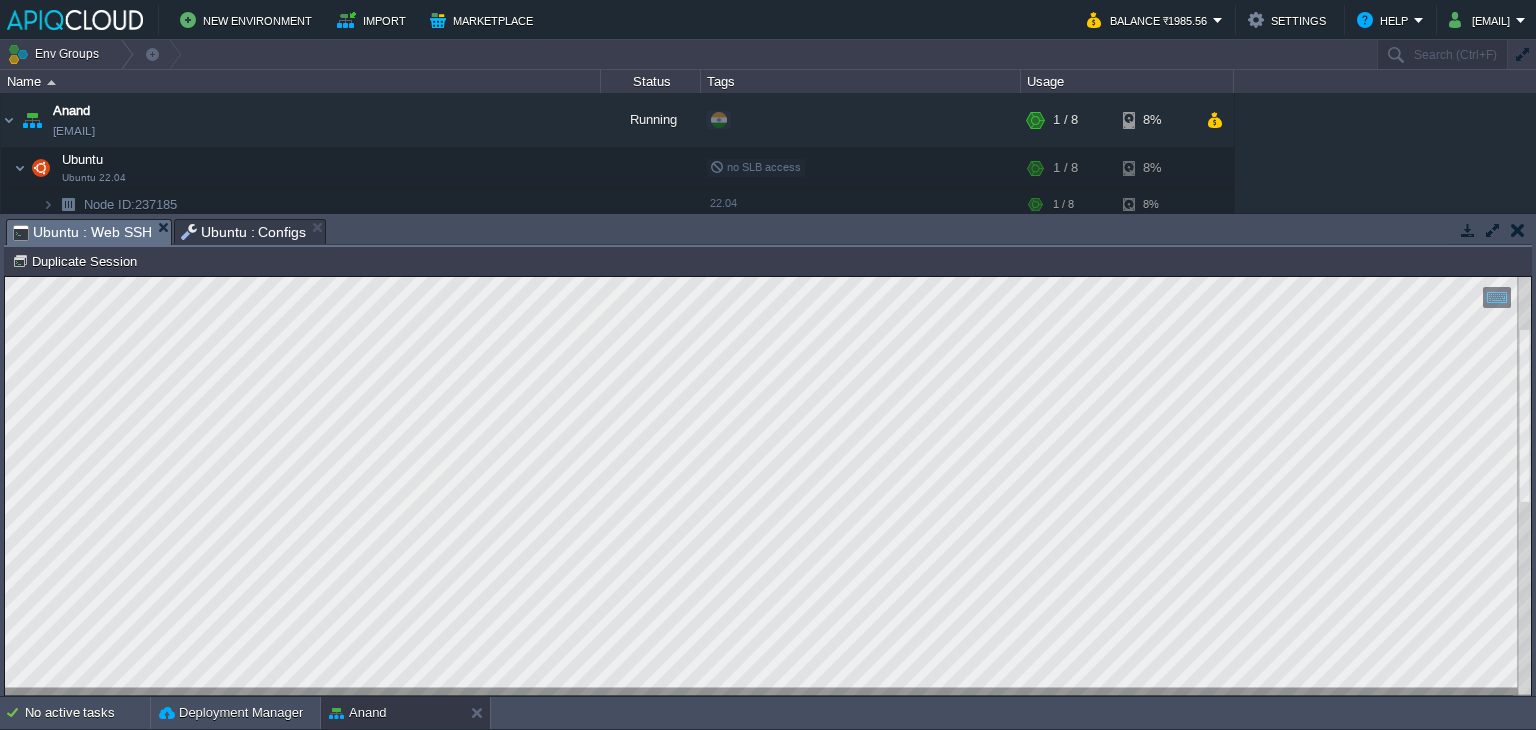 click on "Copy:                  Ctrl + Shift + C                                          Paste:                  Ctrl + V                                         Settings:                  Ctrl + Shift + Alt
0" at bounding box center (768, 277) 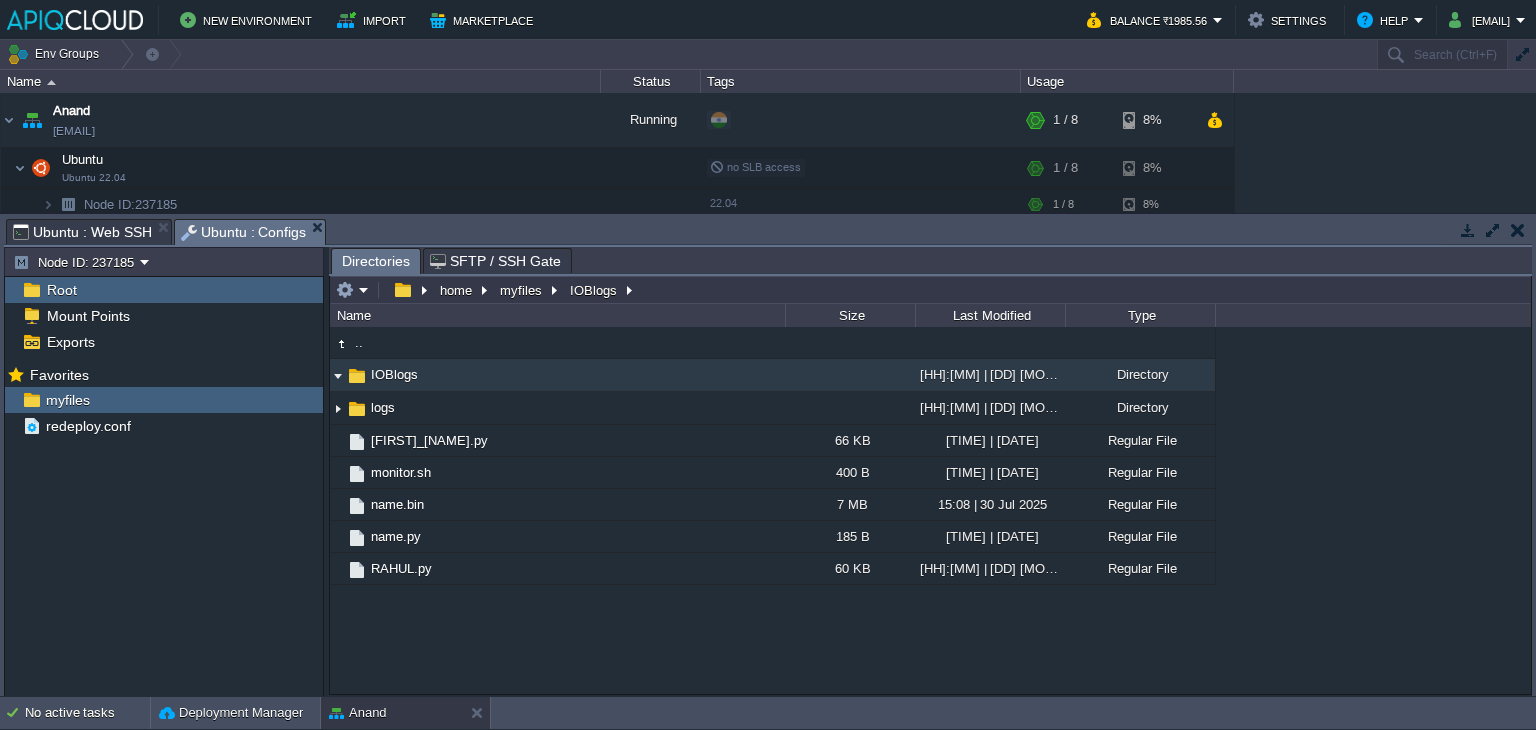 click on "Ubuntu : Configs" at bounding box center (244, 232) 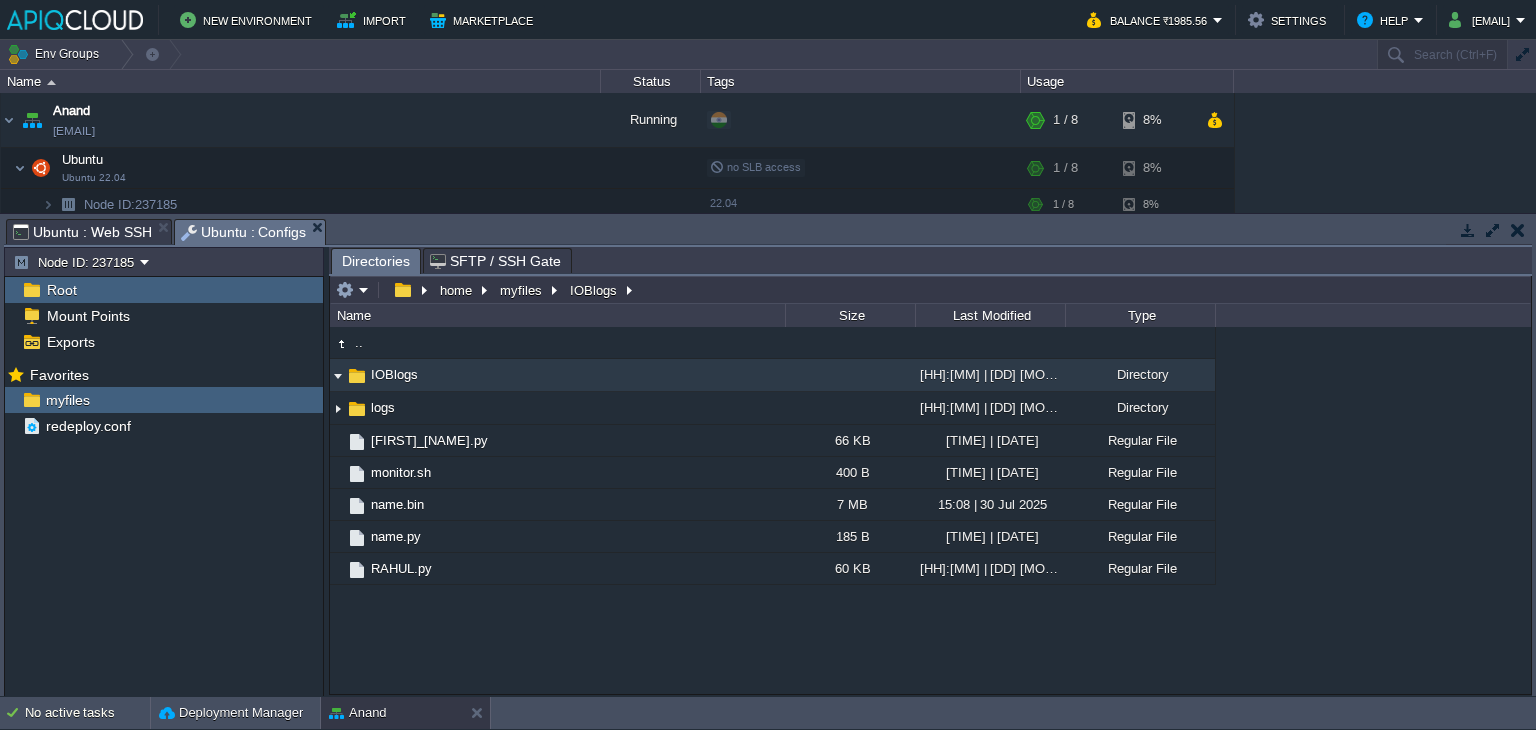 click on "Ubuntu : Configs" at bounding box center [253, 232] 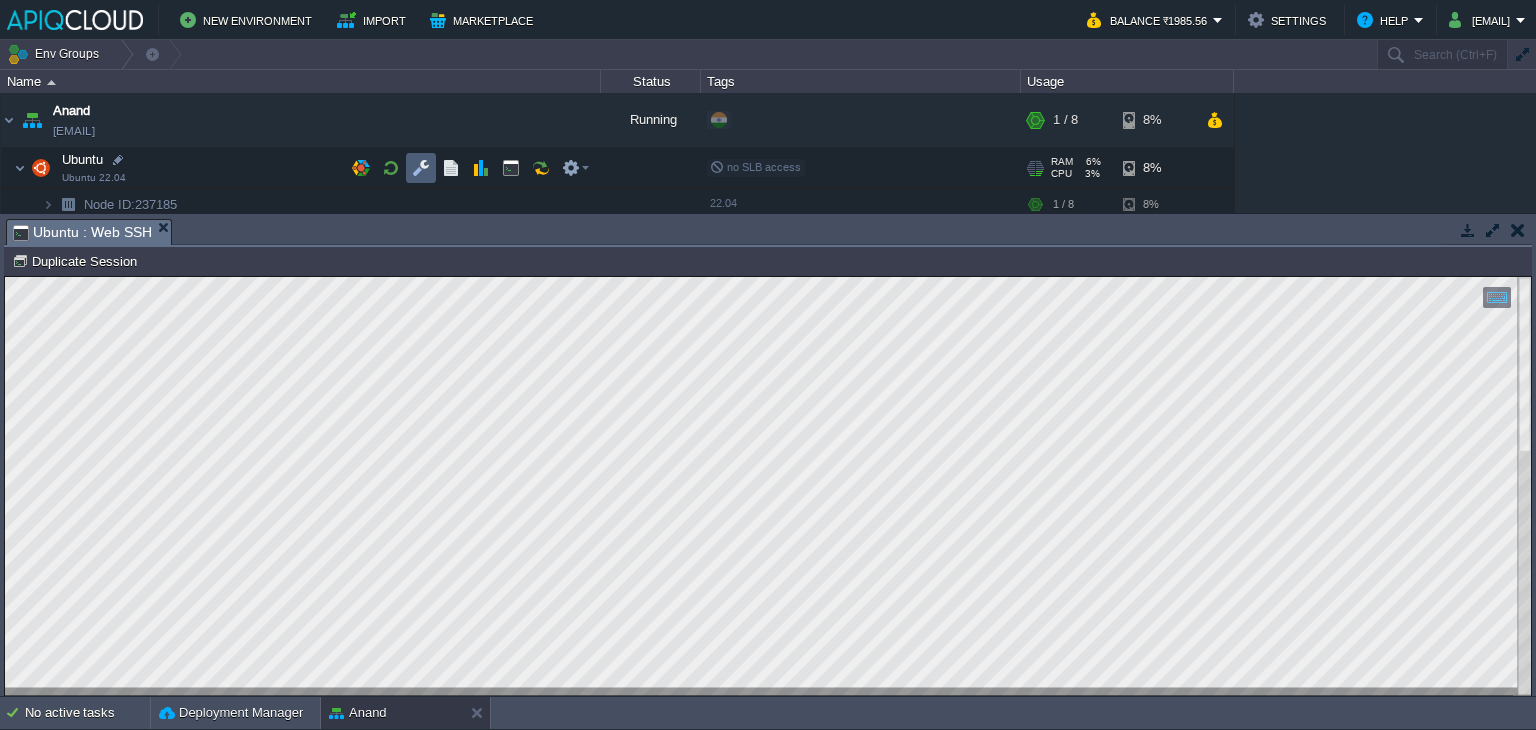 click at bounding box center (421, 168) 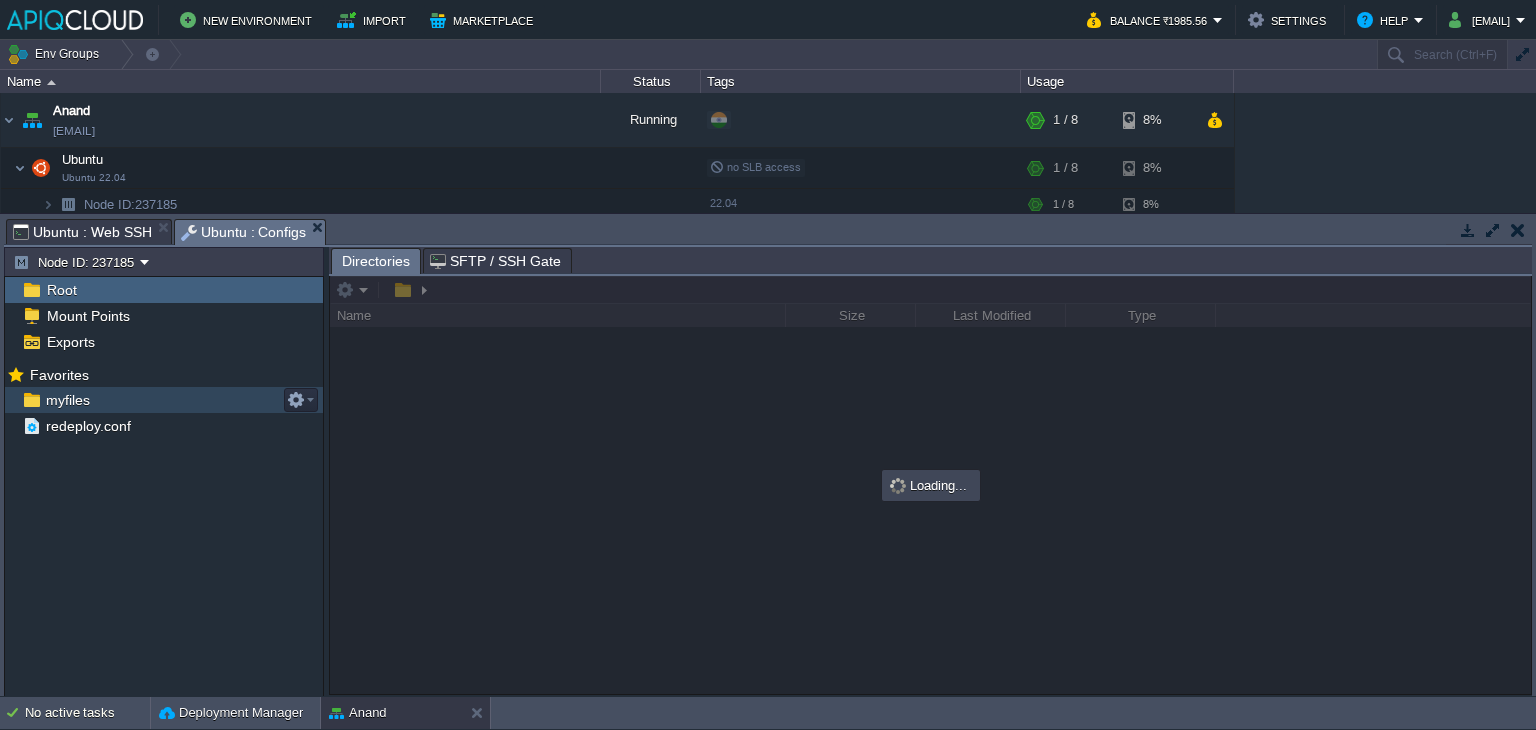 click on "myfiles" at bounding box center [67, 400] 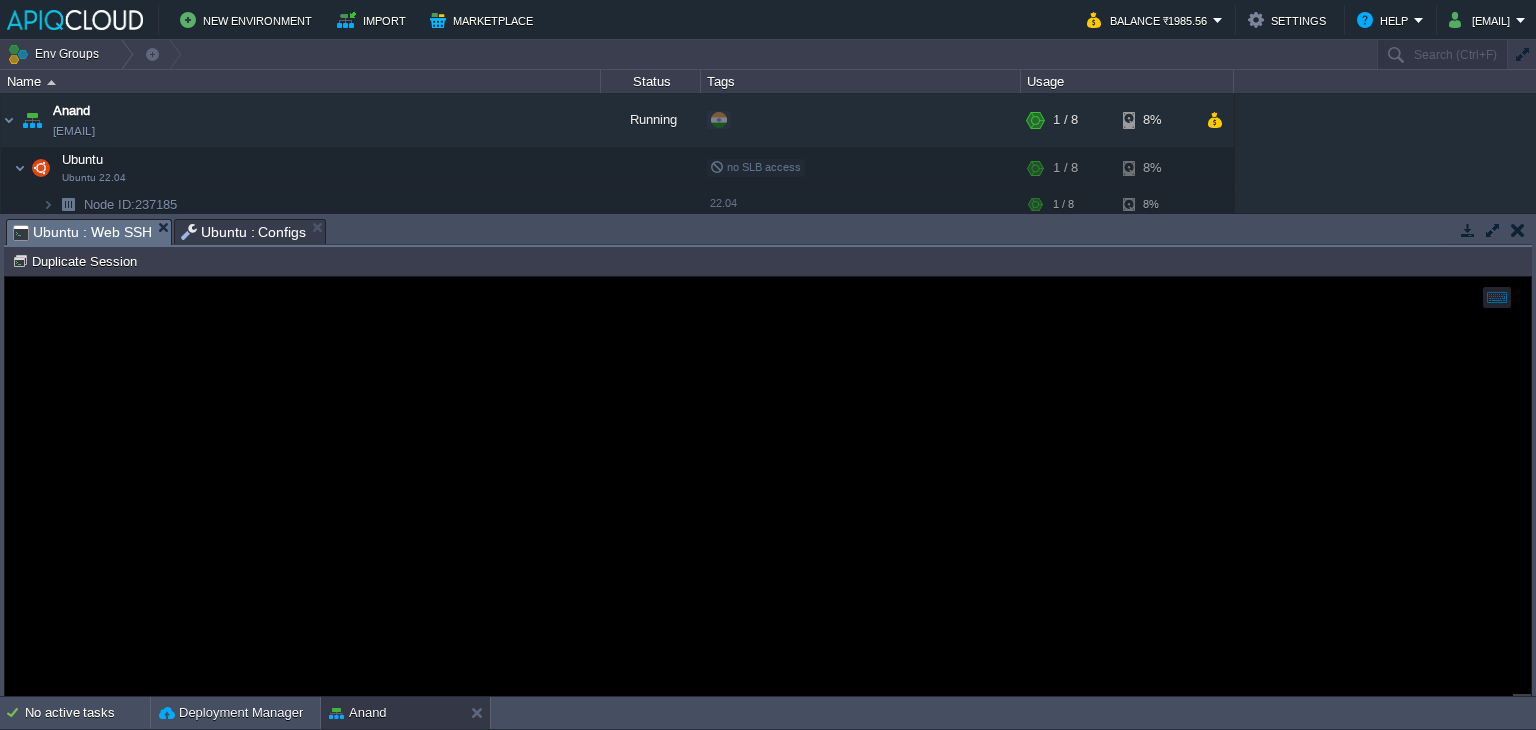 click on "Ubuntu : Web SSH" at bounding box center [82, 232] 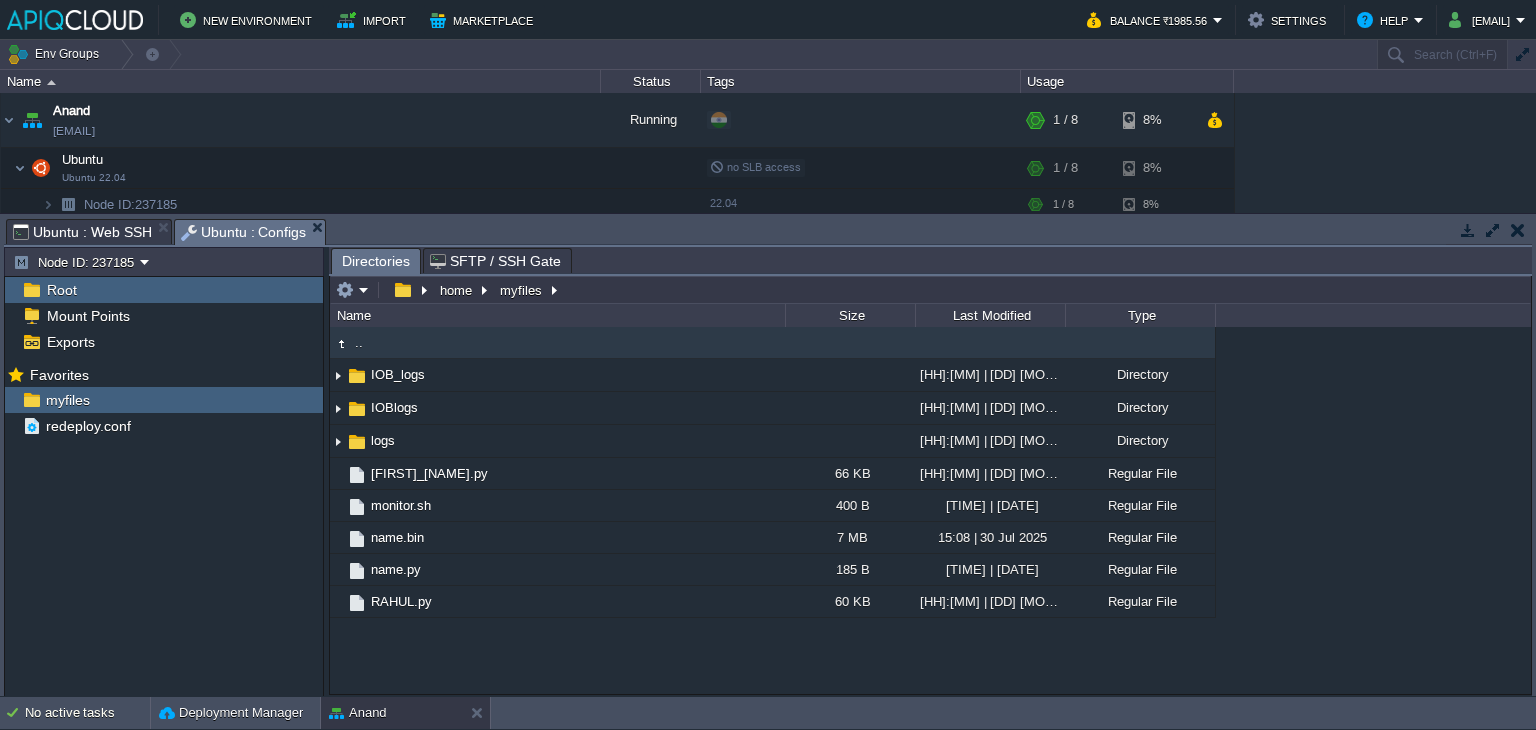 click on "Ubuntu : Configs" at bounding box center (244, 232) 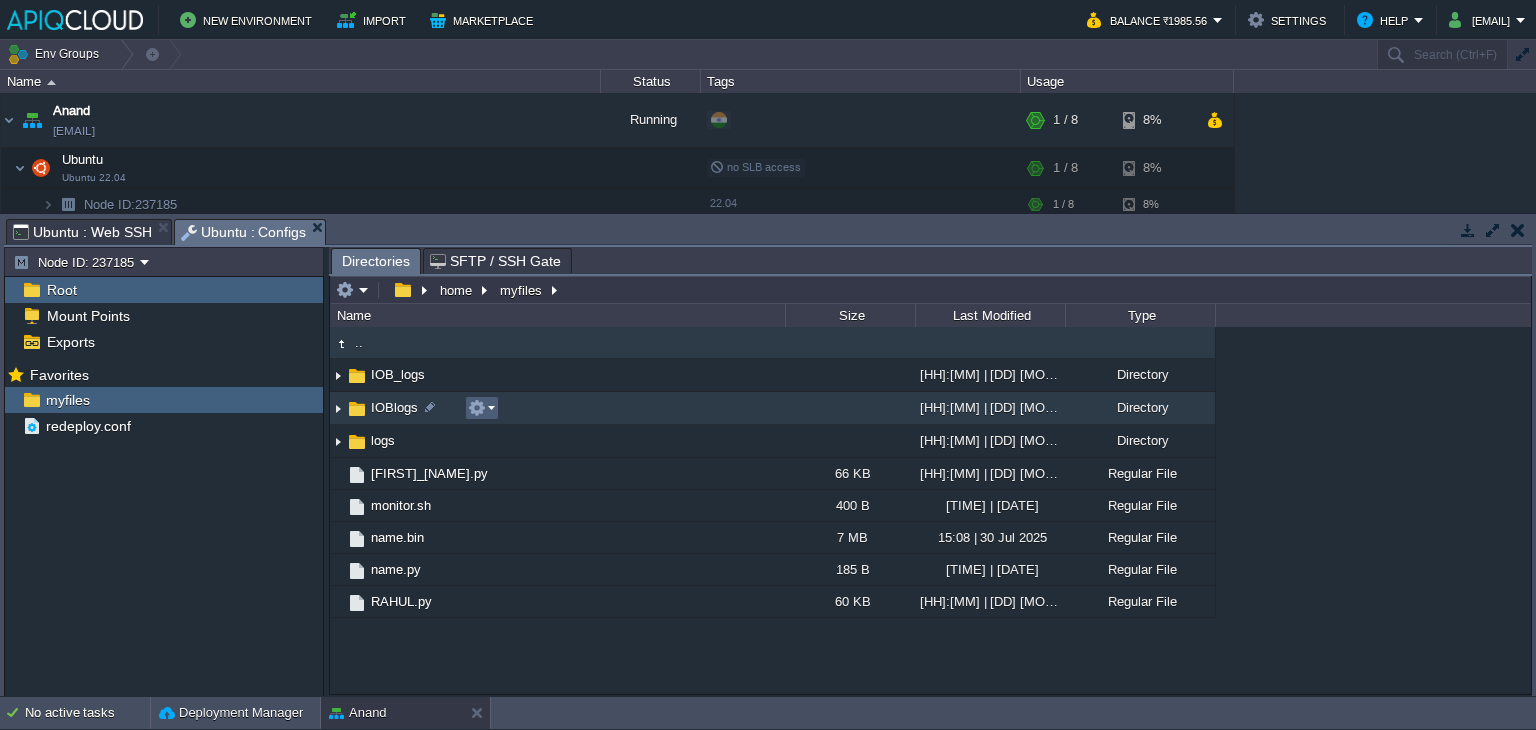 click at bounding box center (481, 408) 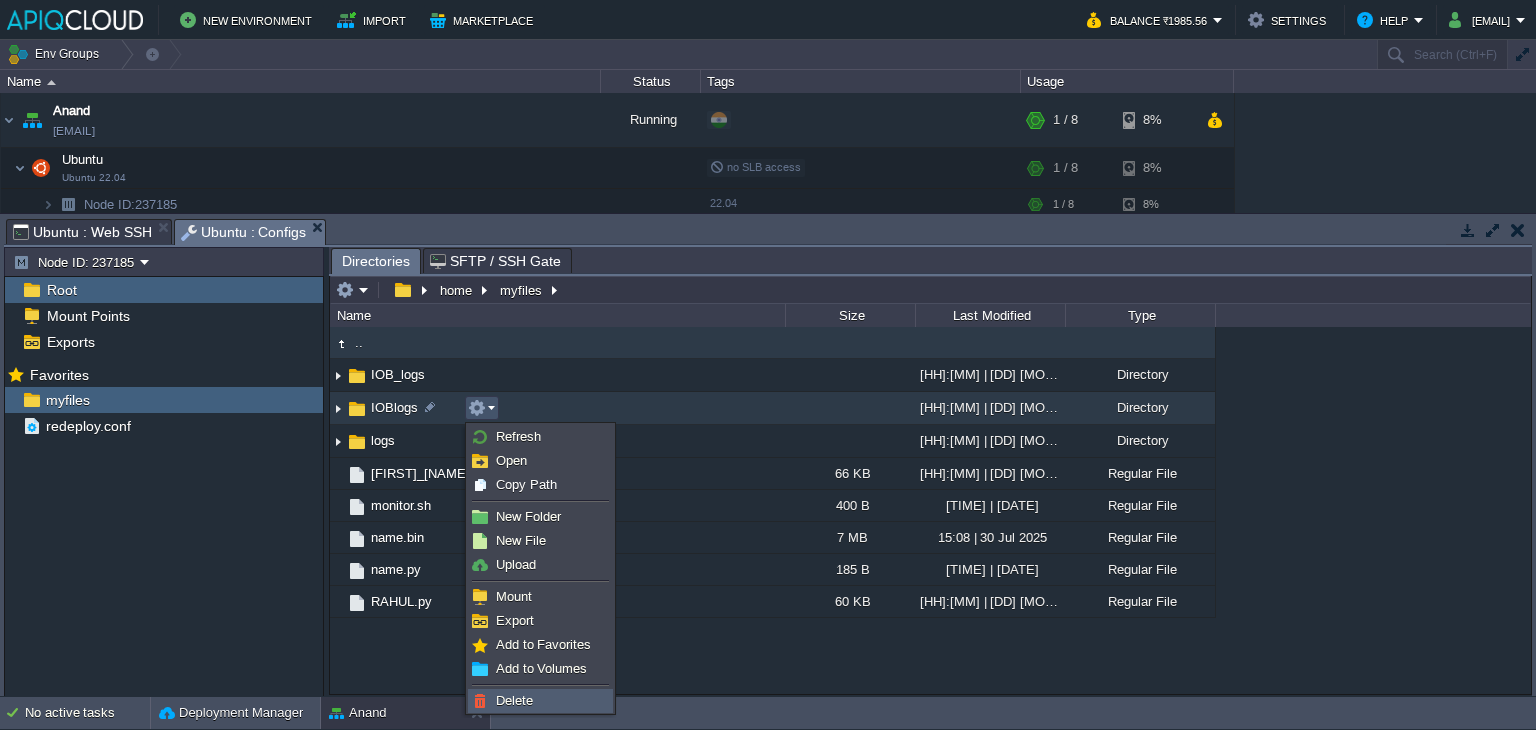 click on "Delete" at bounding box center [540, 701] 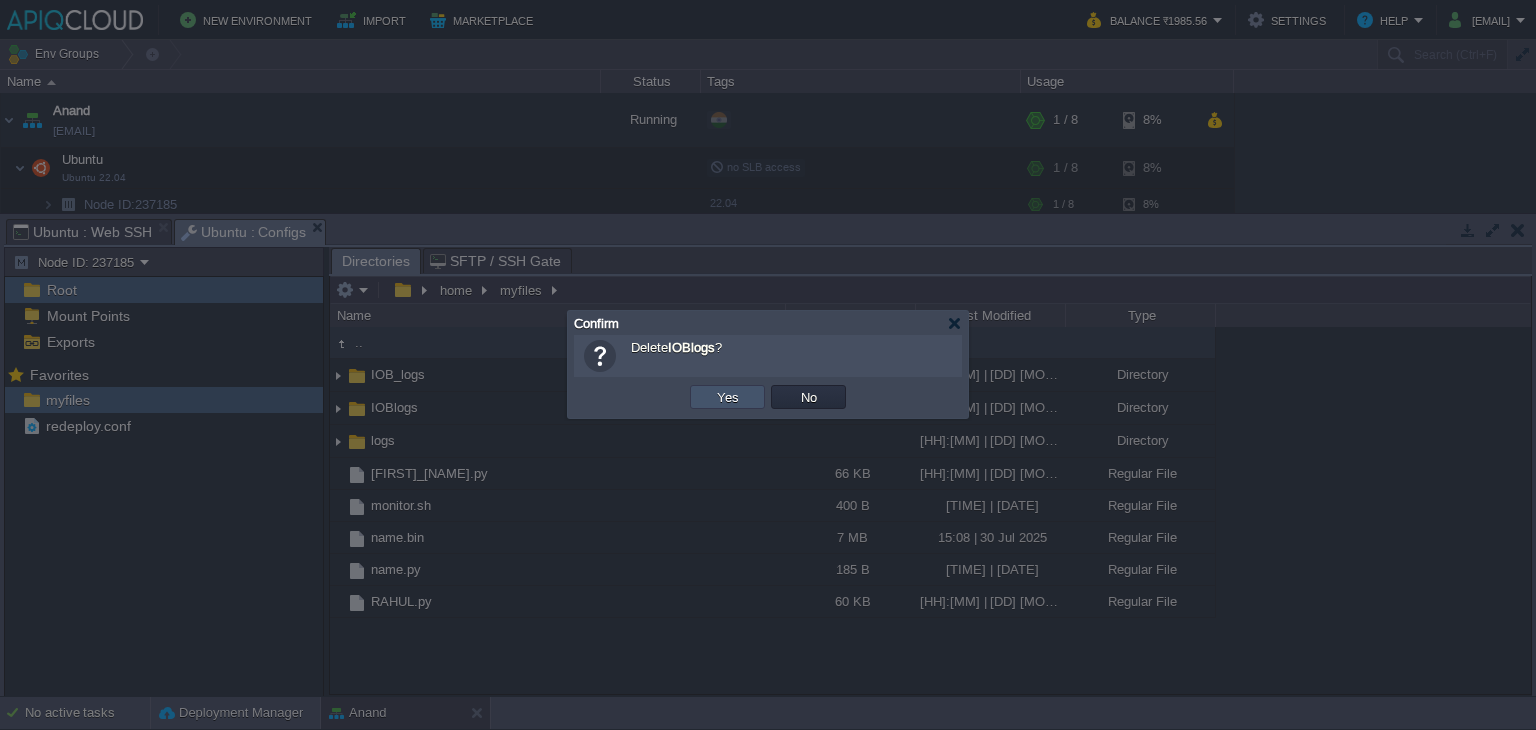 click on "Yes" at bounding box center (728, 397) 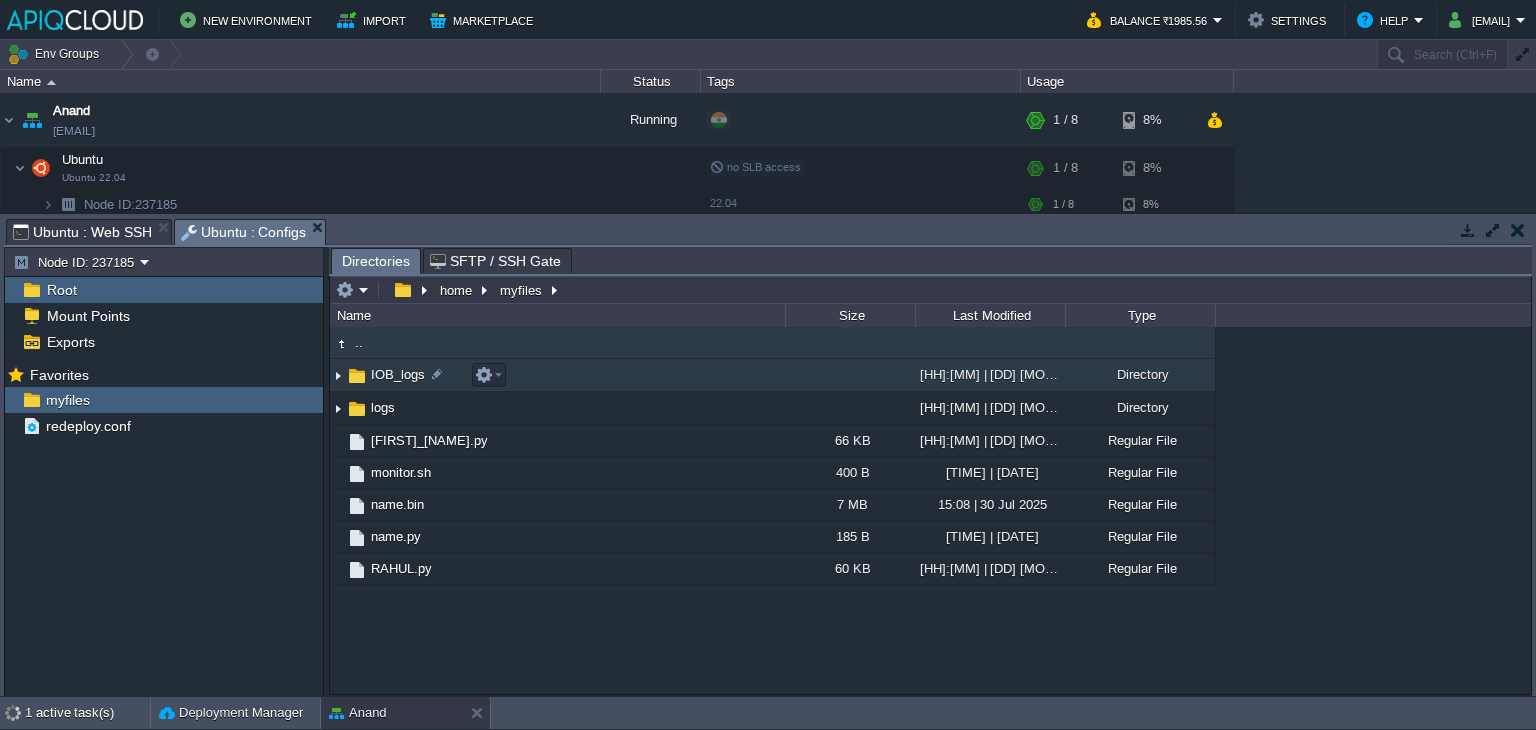 click on "IOB_logs" at bounding box center [398, 374] 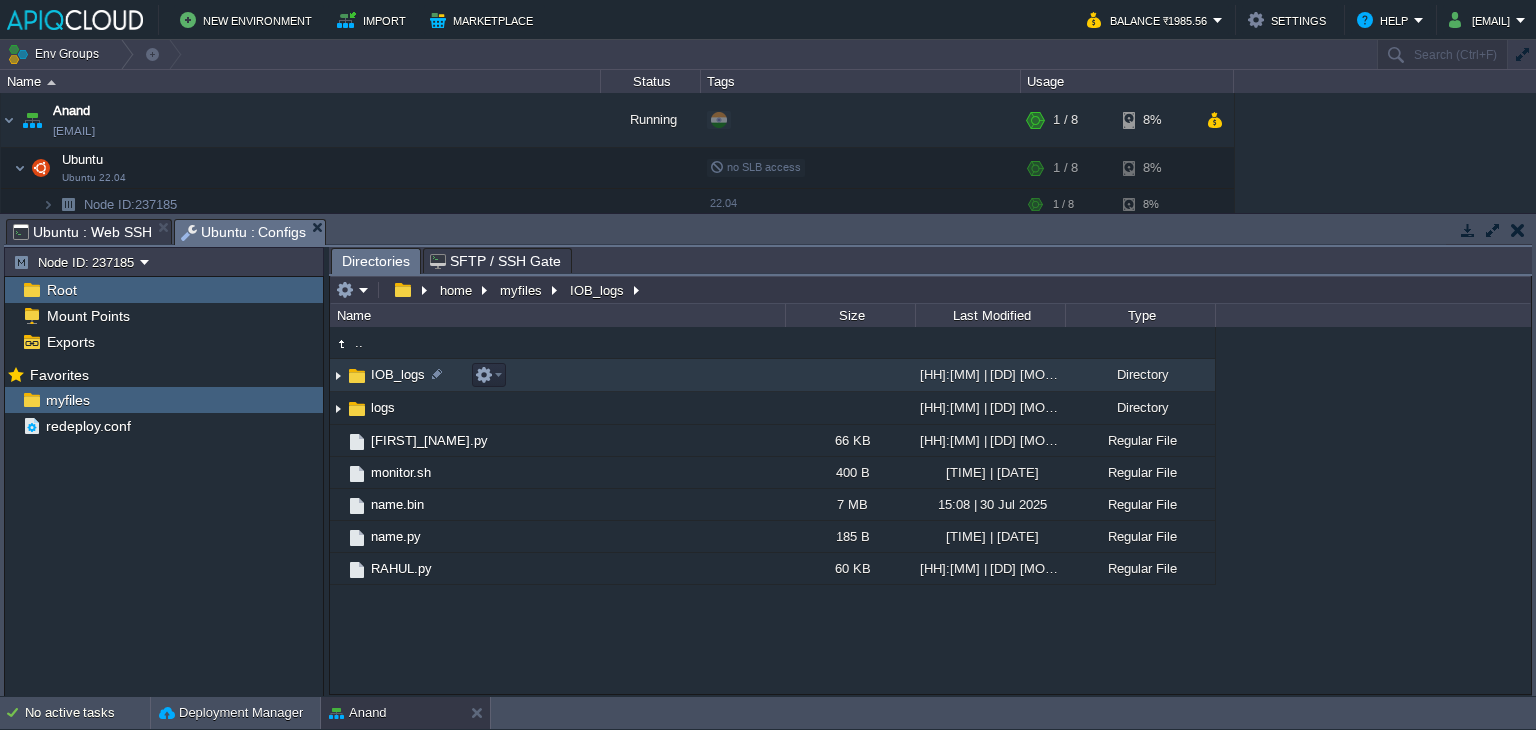 click at bounding box center (338, 375) 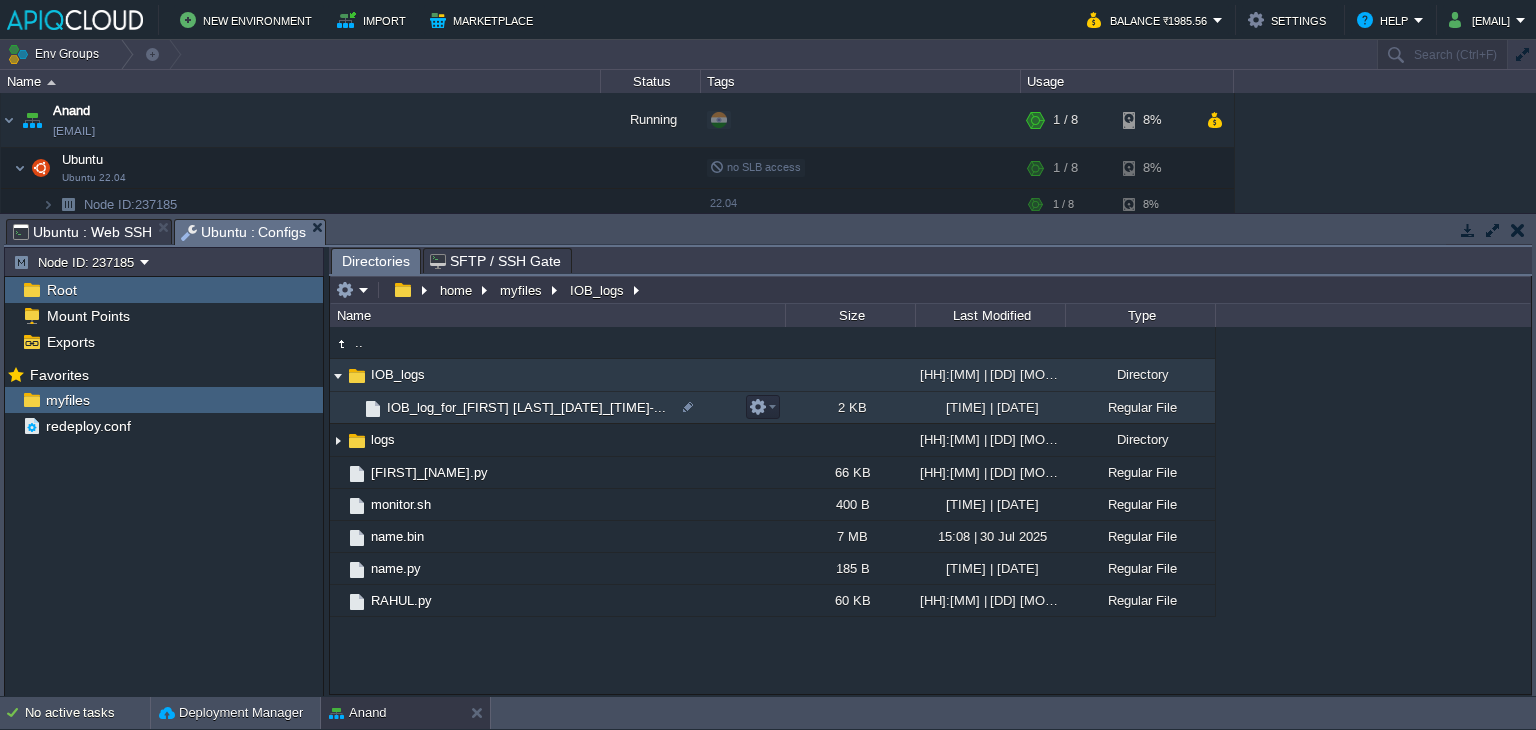 click on "IOB_log_for_[FIRST] [LAST]_[DATE]_[TIME]-..." at bounding box center [526, 407] 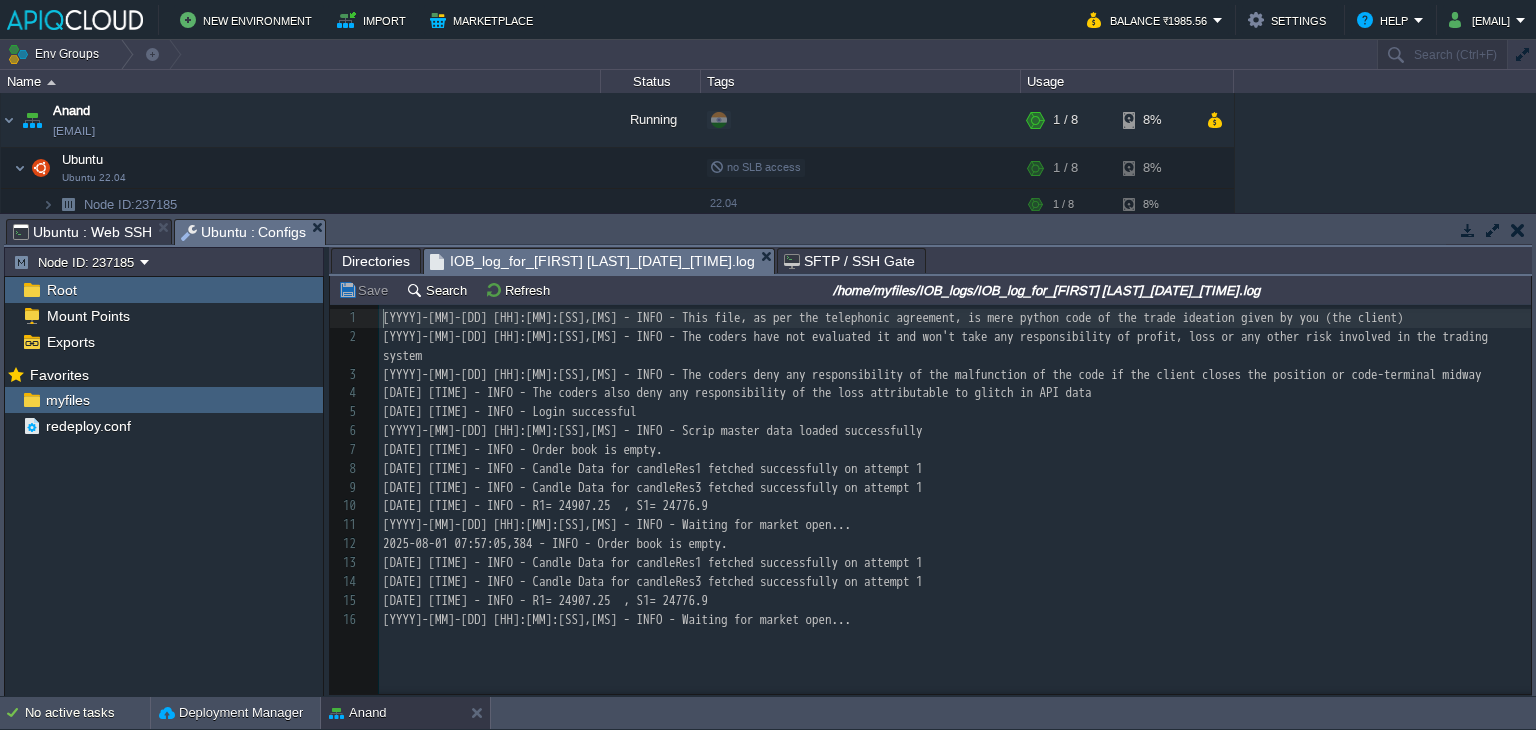 scroll, scrollTop: 6, scrollLeft: 0, axis: vertical 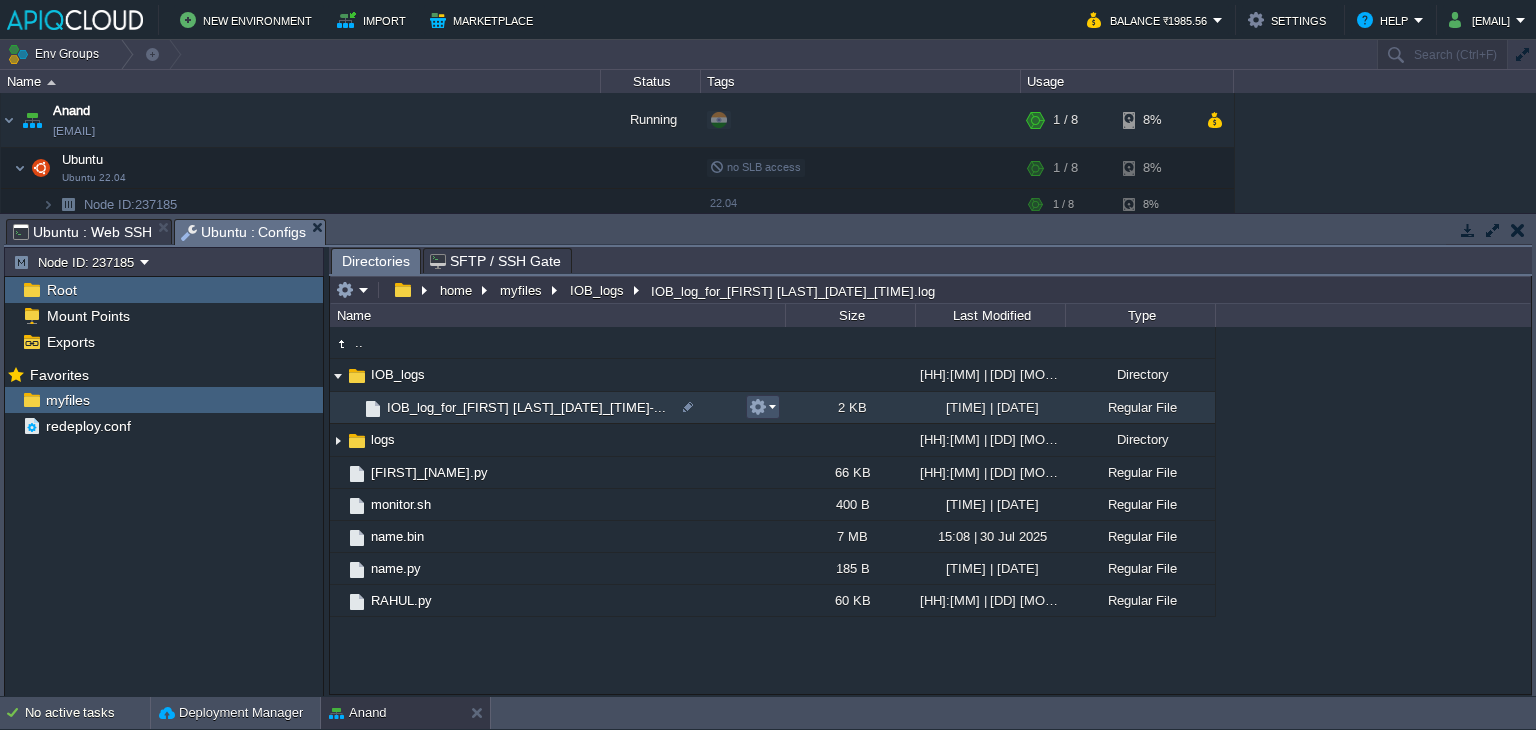 click at bounding box center [758, 407] 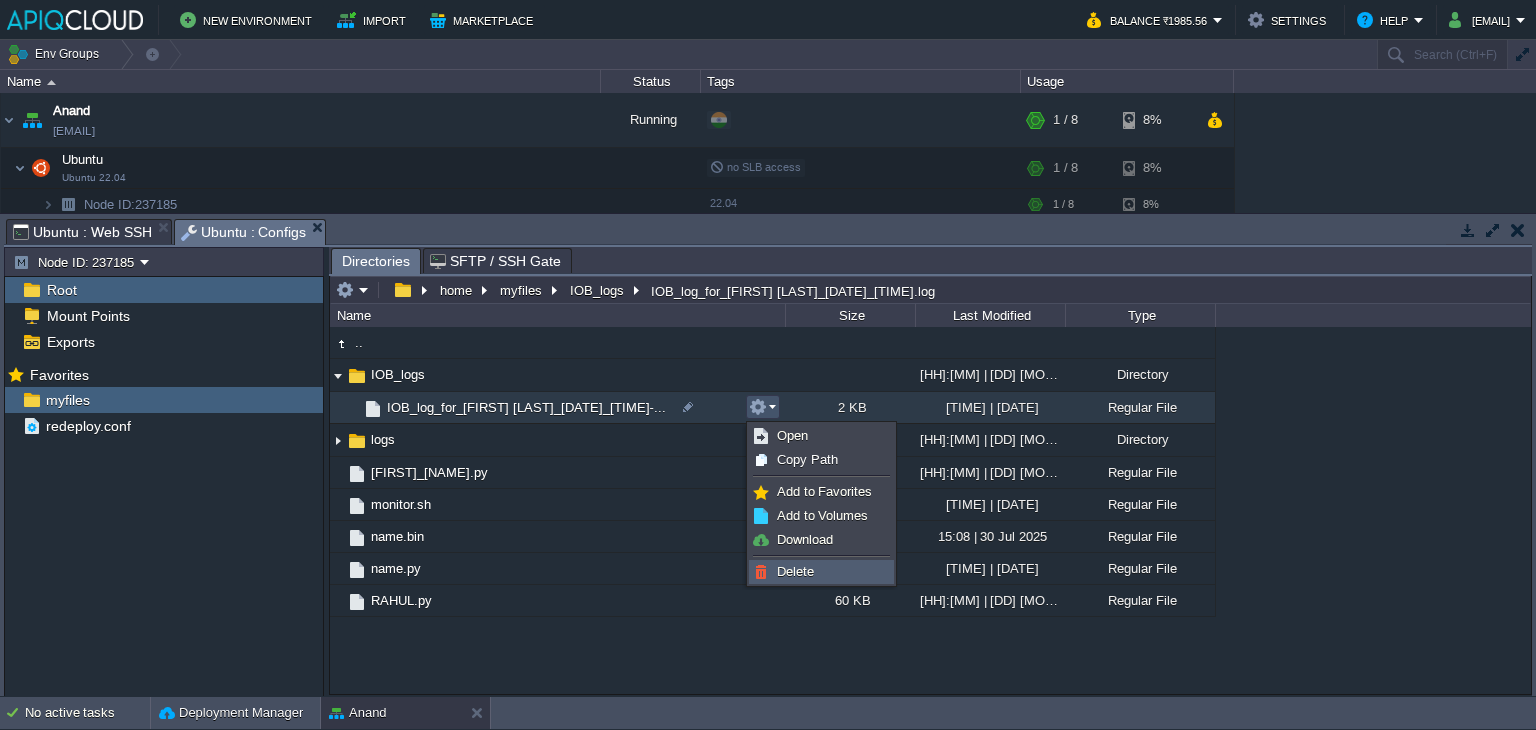 click on "Delete" at bounding box center (795, 571) 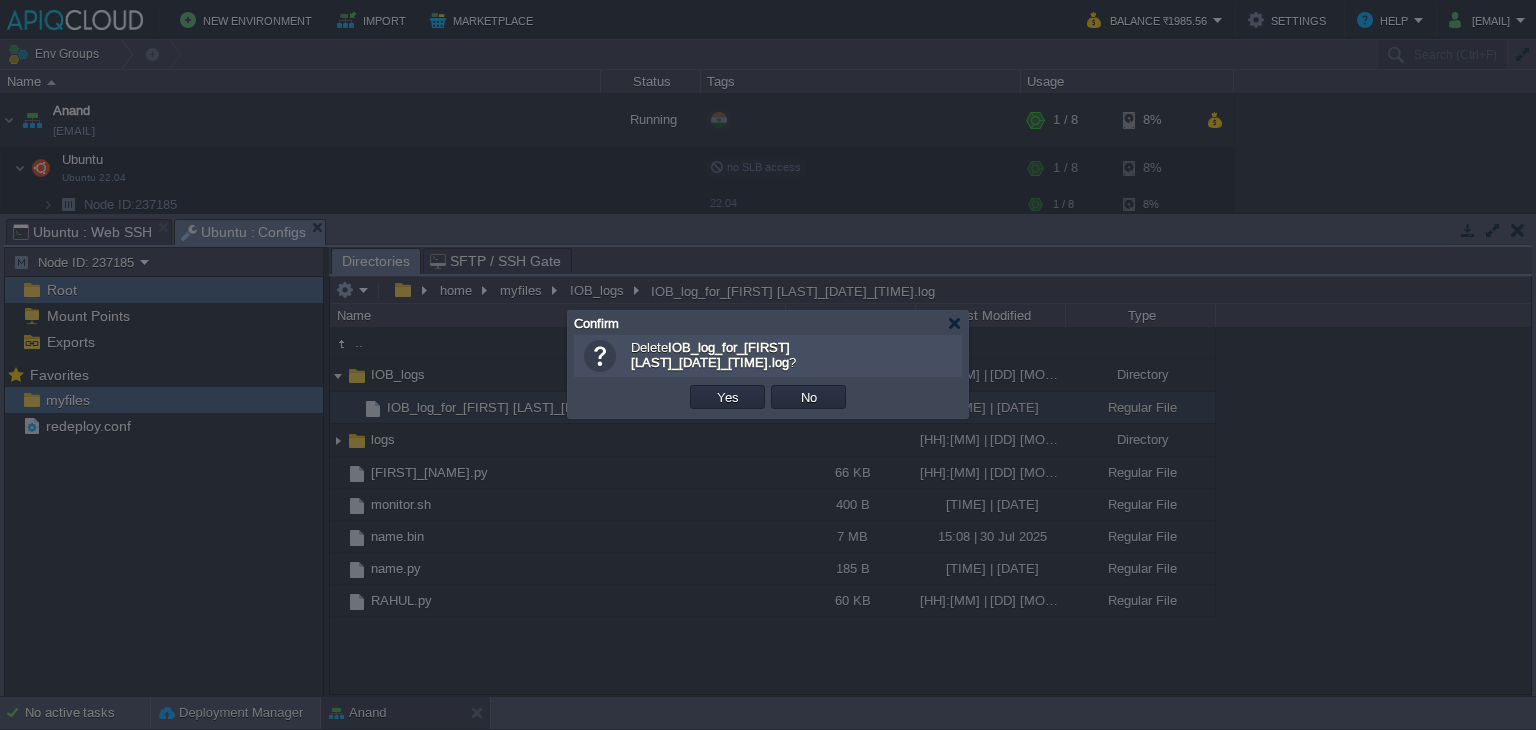 click on "Yes" at bounding box center [727, 397] 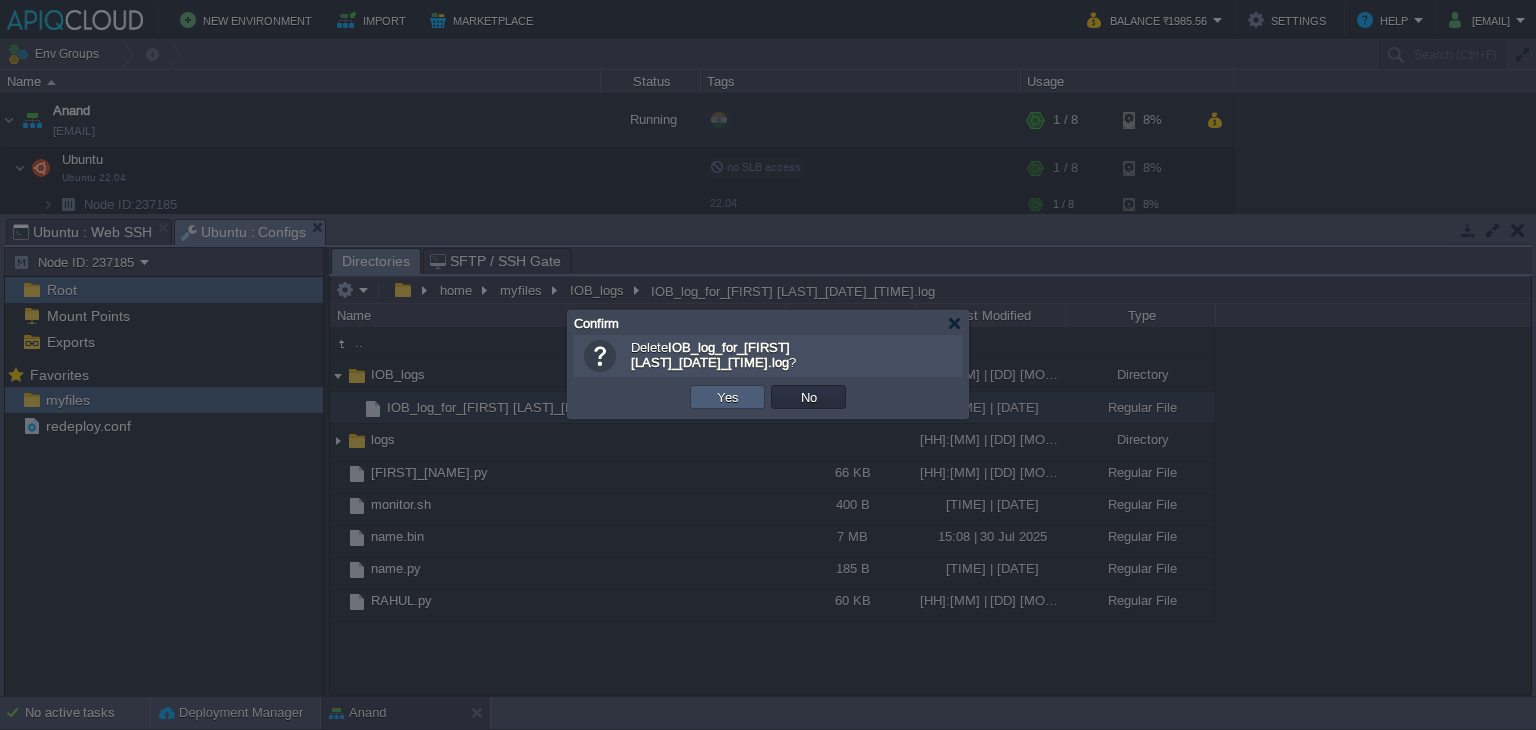 click on "Yes" at bounding box center [728, 397] 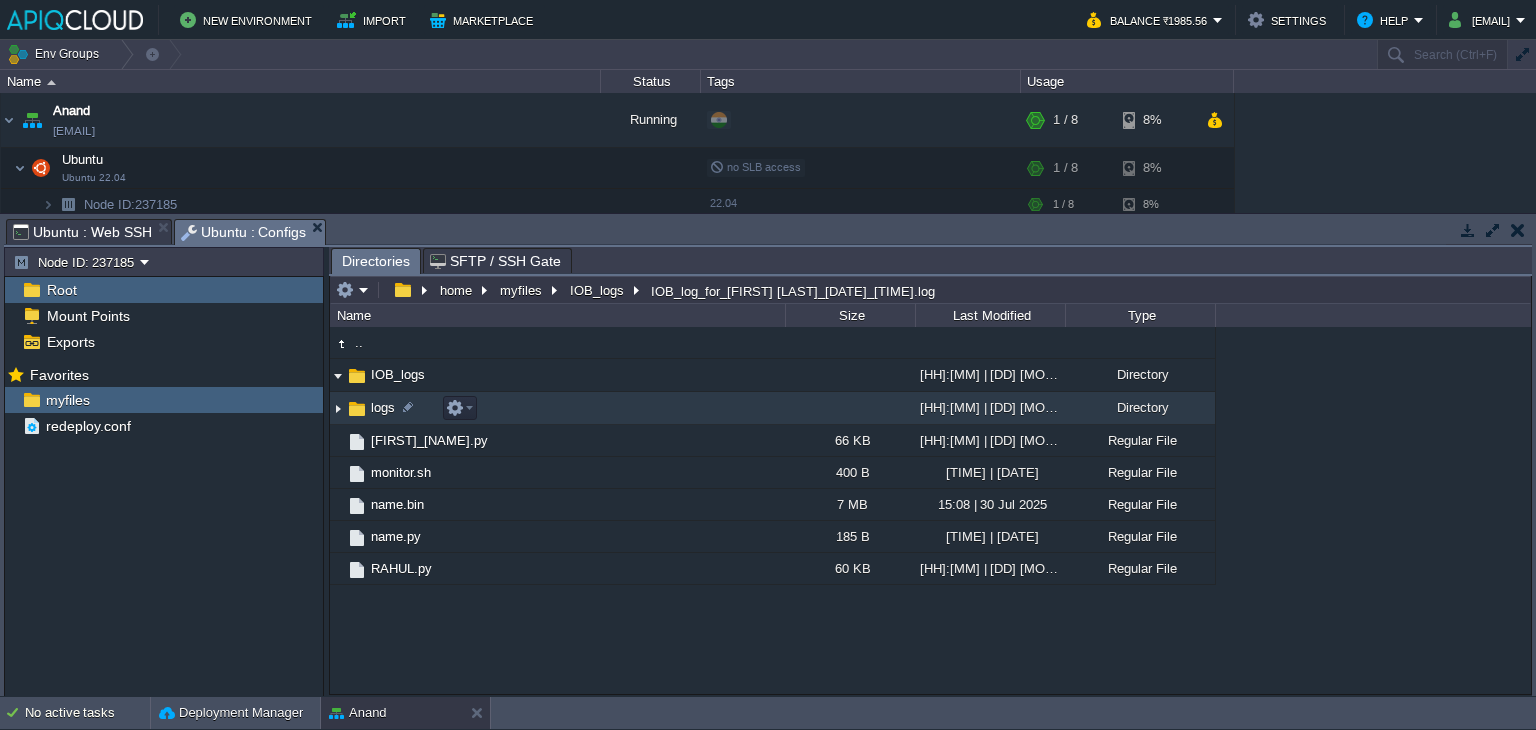 click at bounding box center (338, 408) 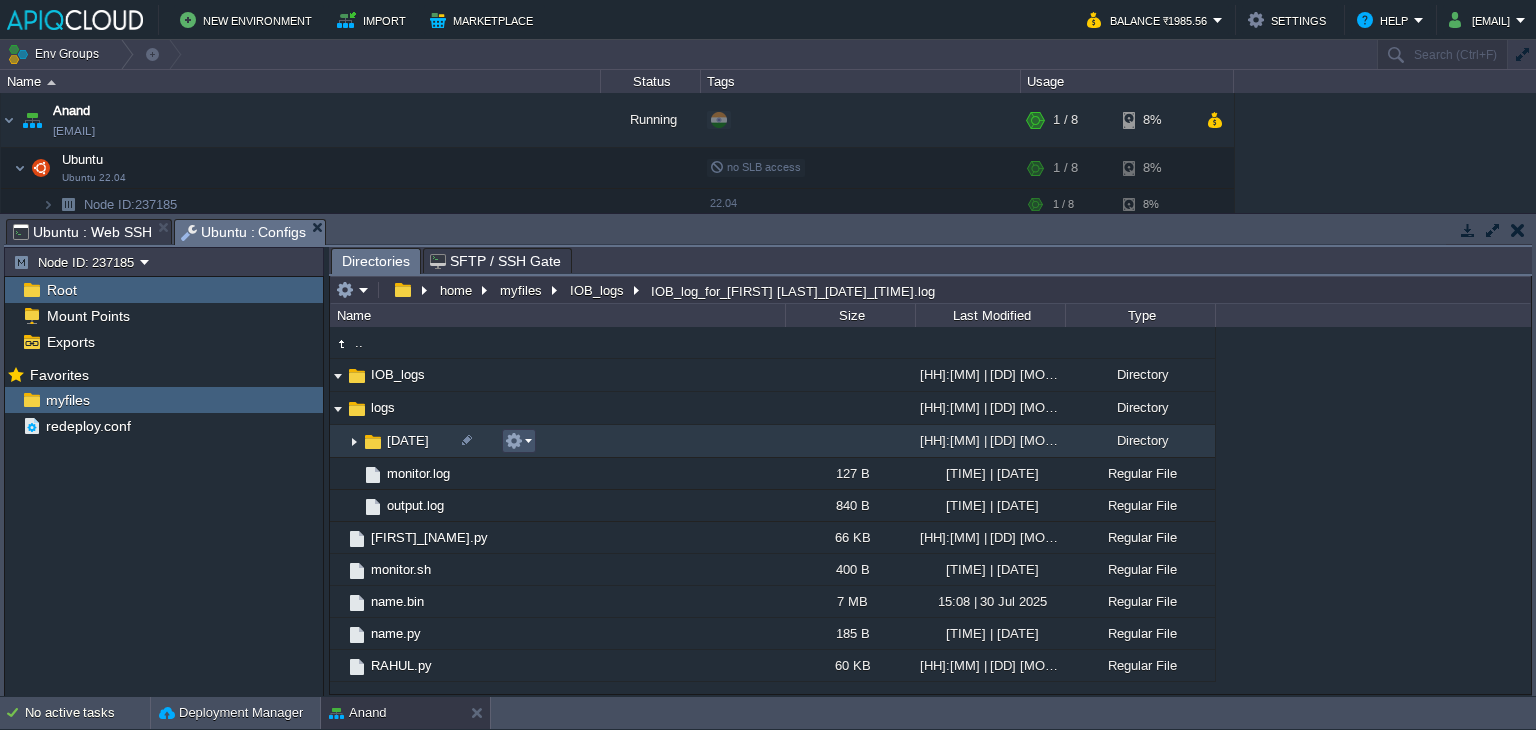 click at bounding box center (514, 441) 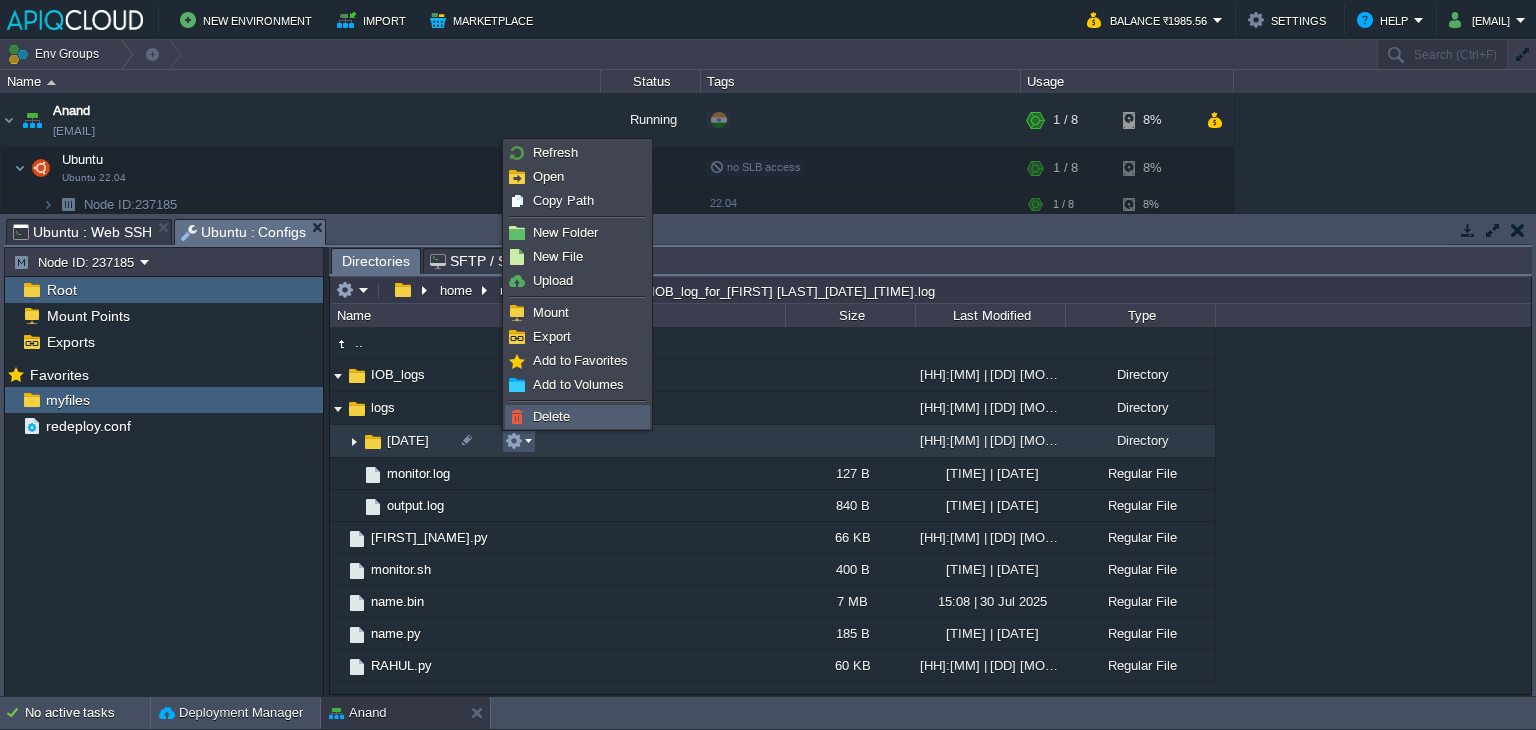 click on "Delete" at bounding box center (551, 416) 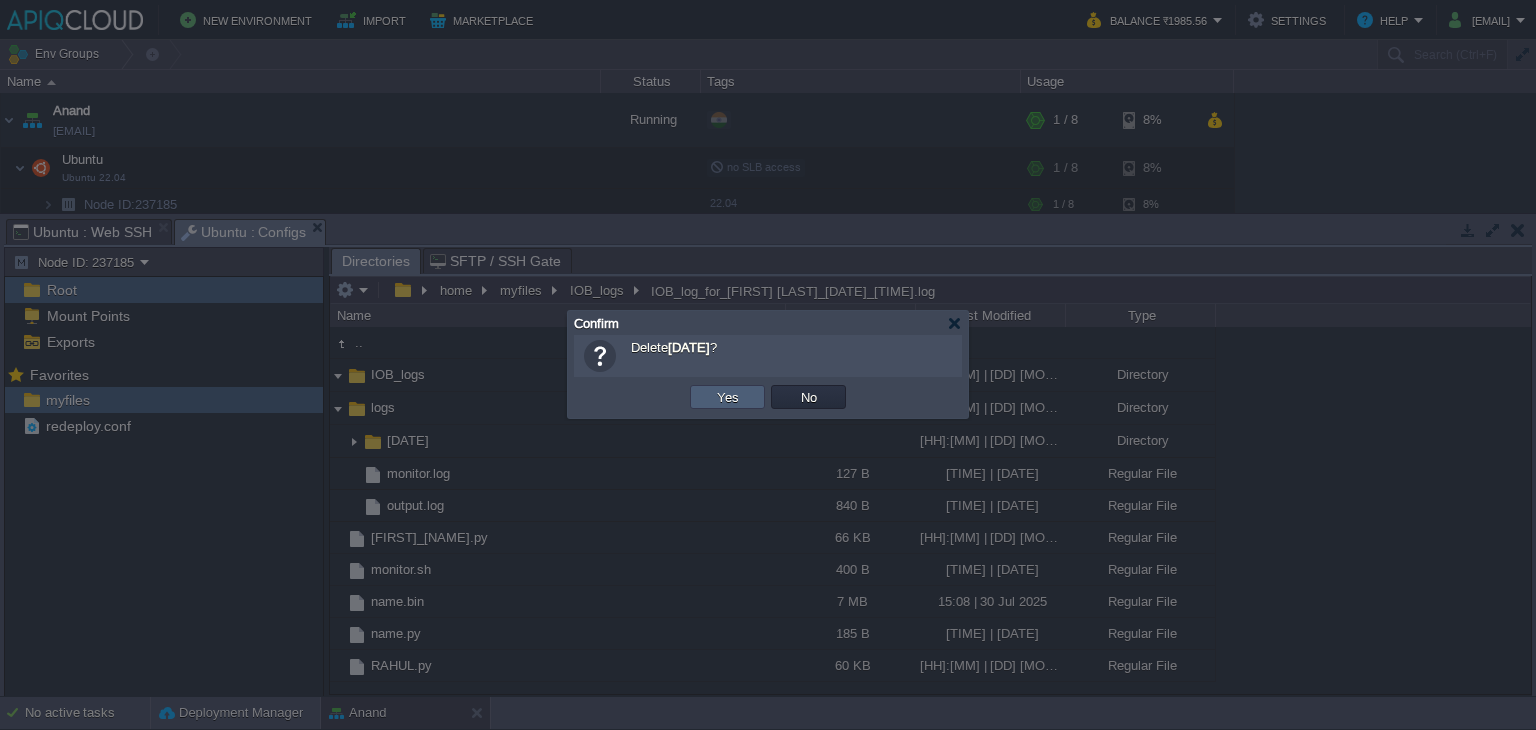 click on "Yes" at bounding box center (727, 397) 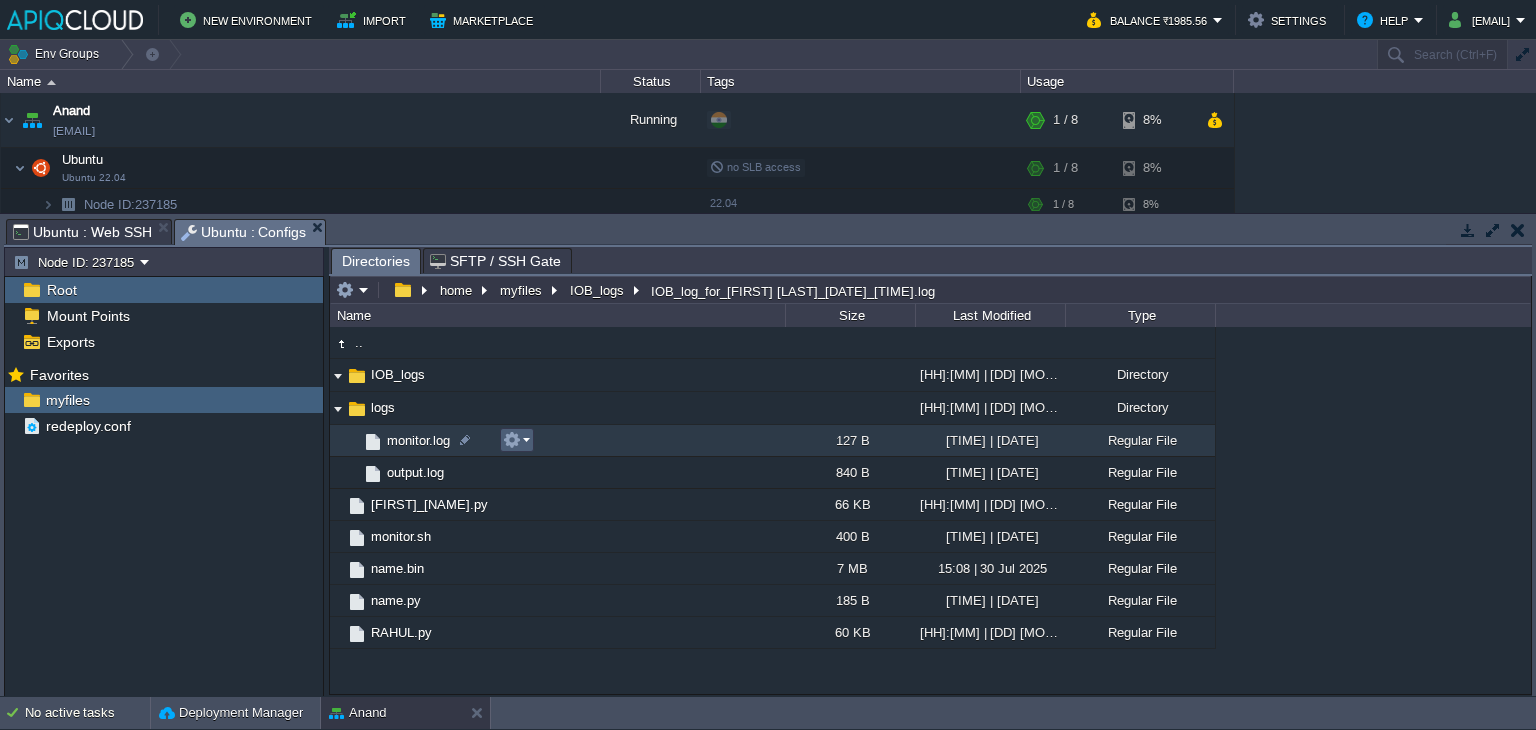 click at bounding box center [512, 440] 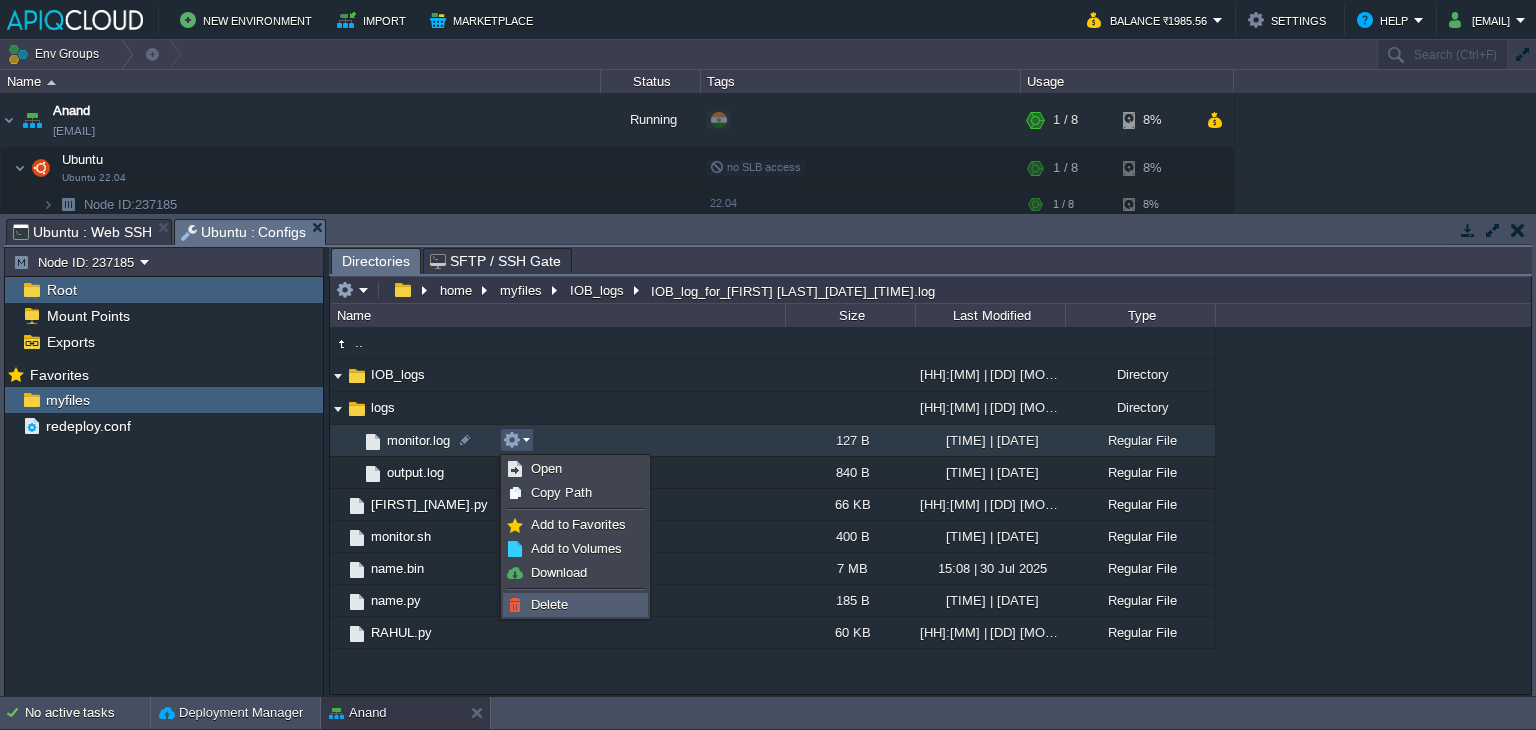 click on "Delete" at bounding box center [549, 604] 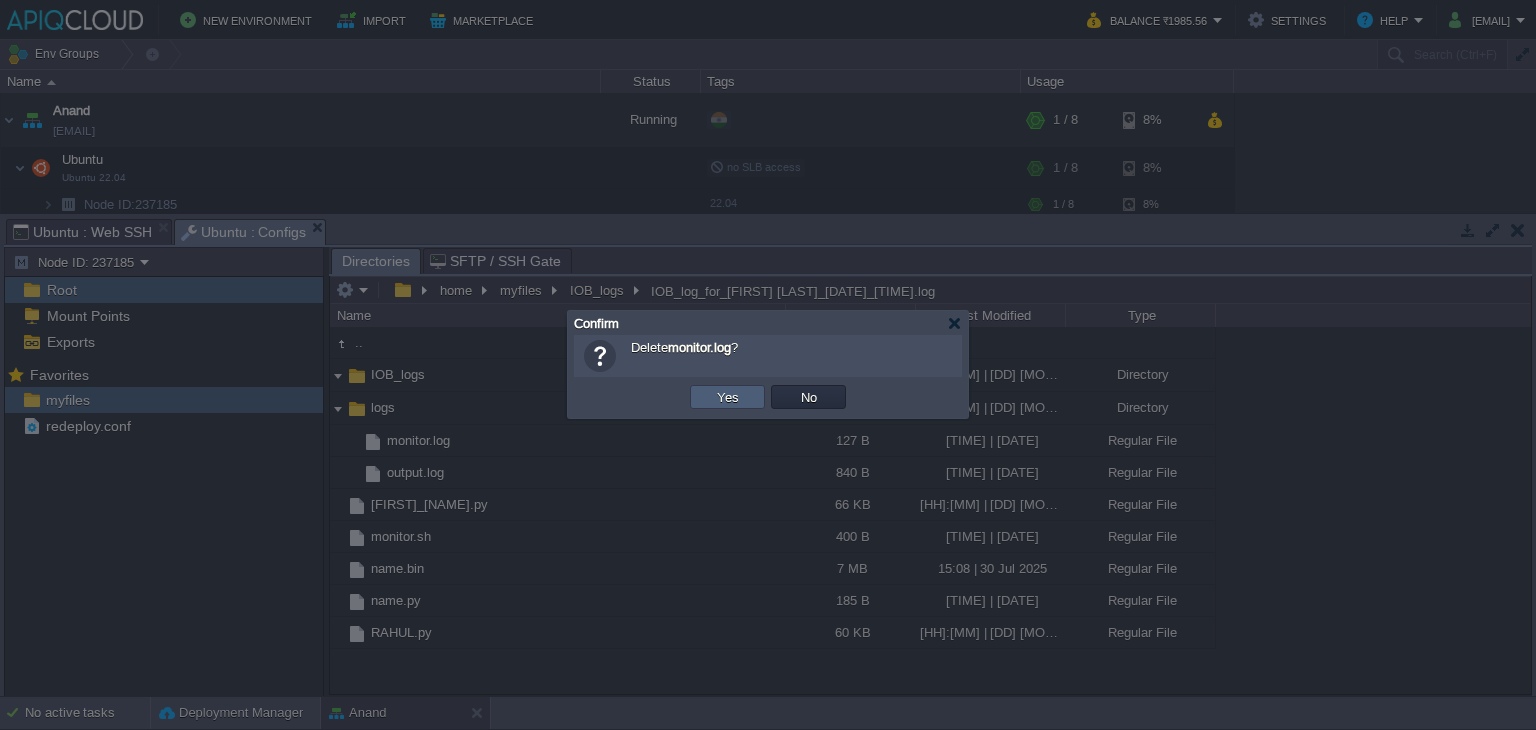 click on "Yes" at bounding box center [728, 397] 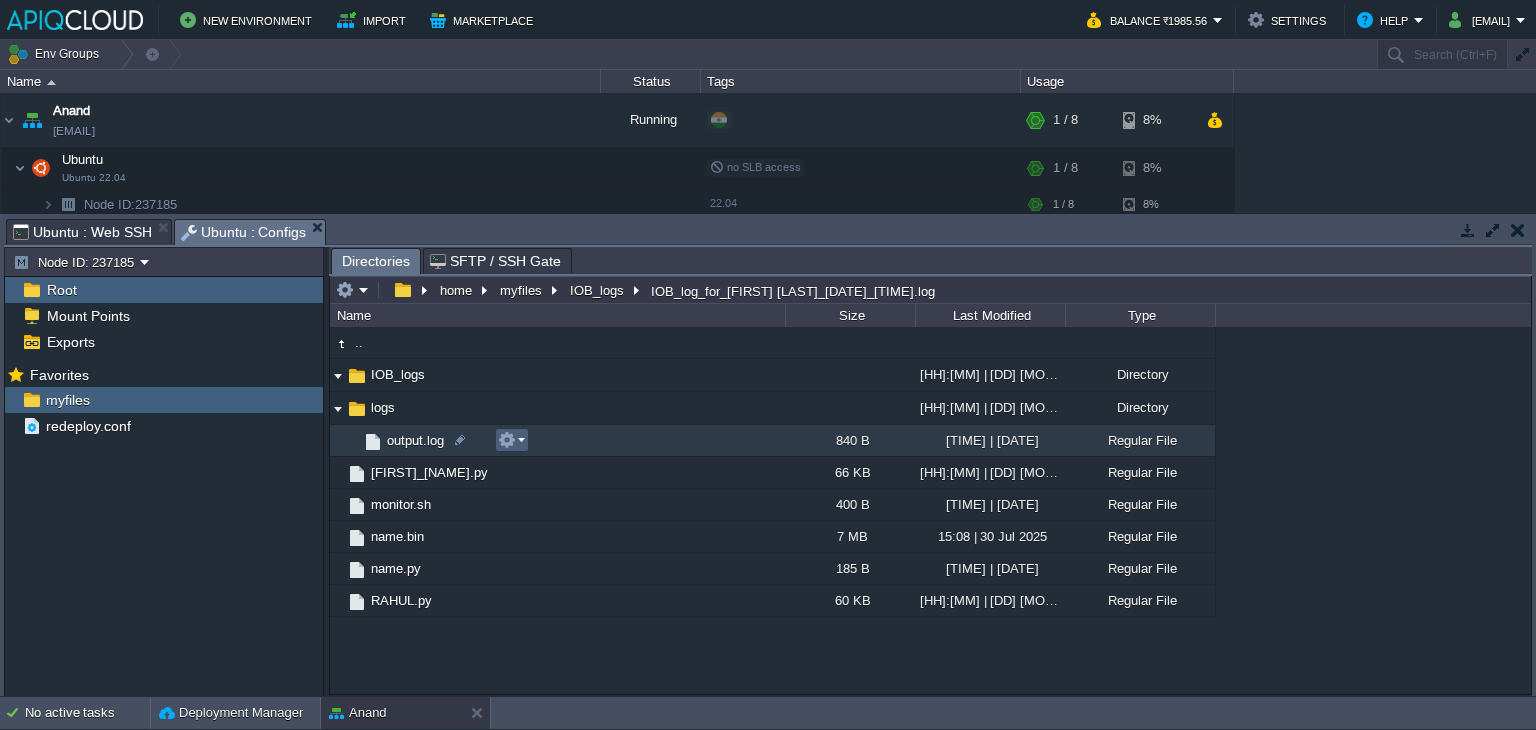 click at bounding box center [507, 440] 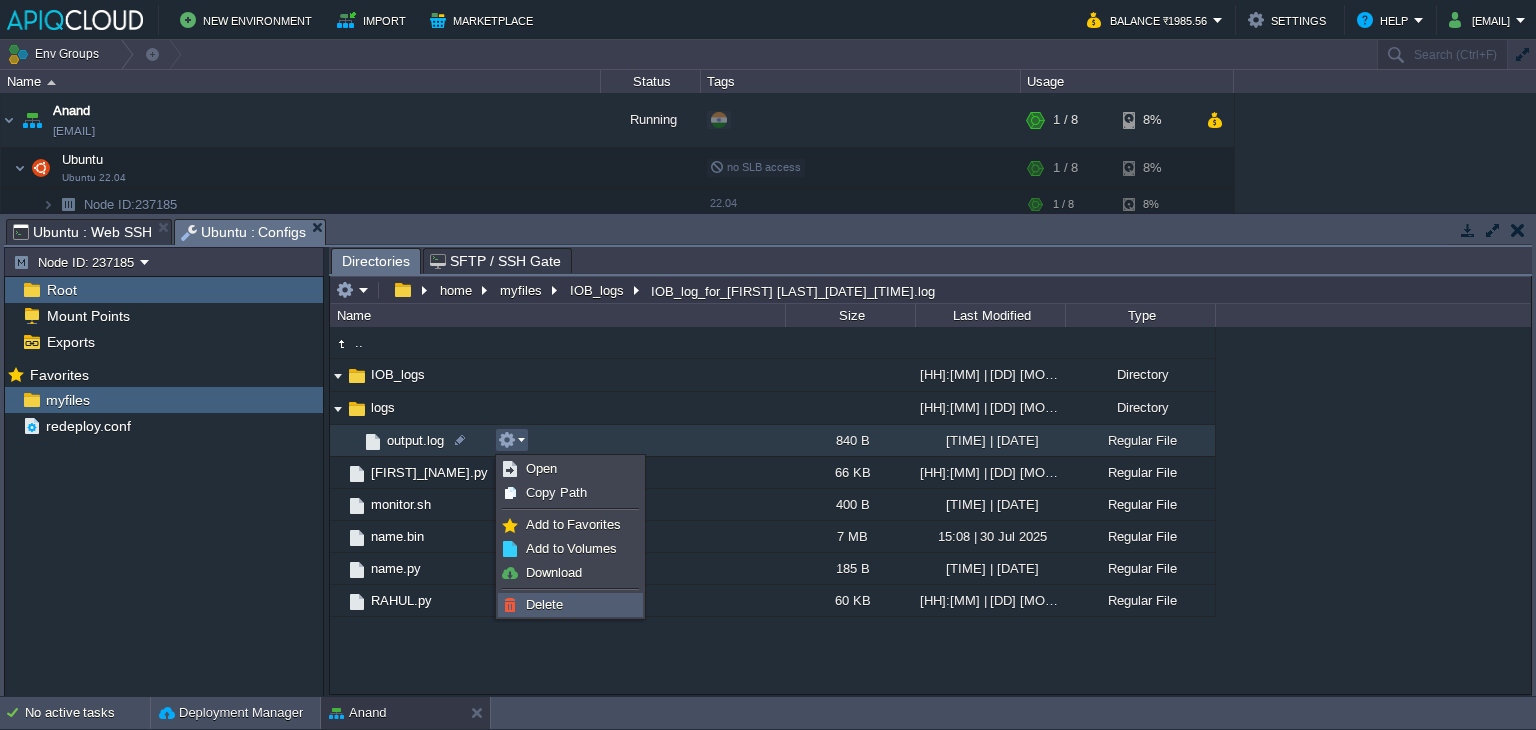 click on "Delete" at bounding box center [544, 604] 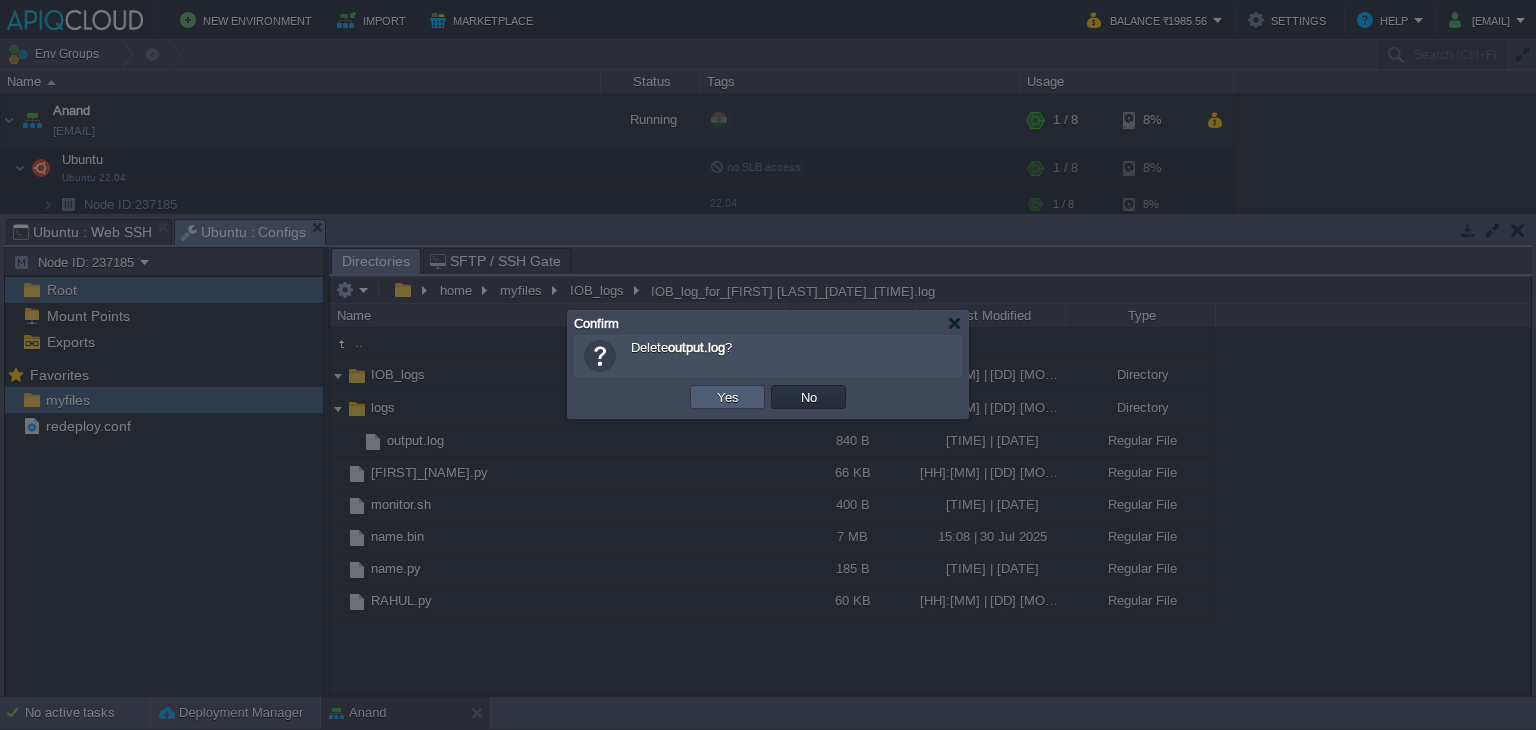 click on "Yes" at bounding box center (728, 397) 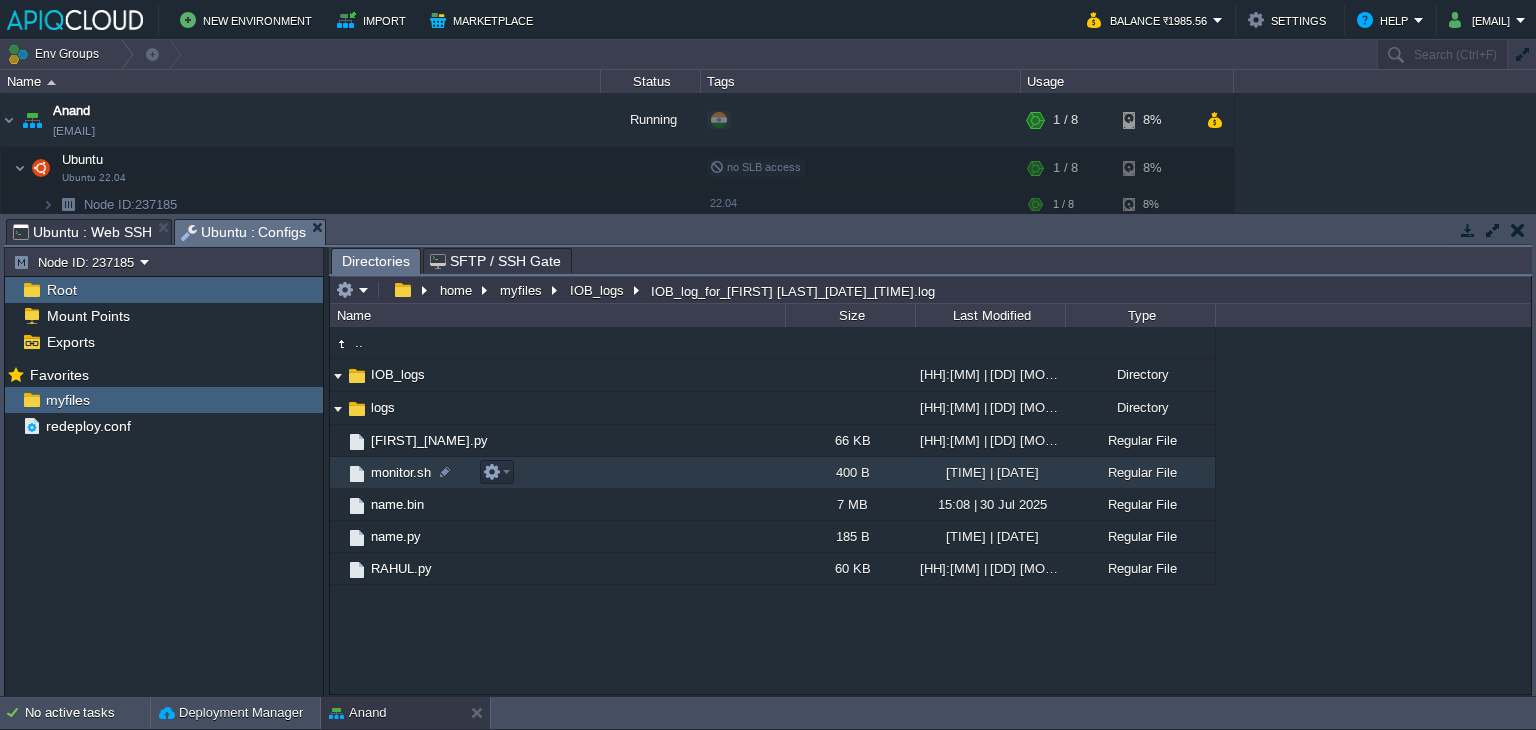 click on "monitor.sh" at bounding box center (401, 472) 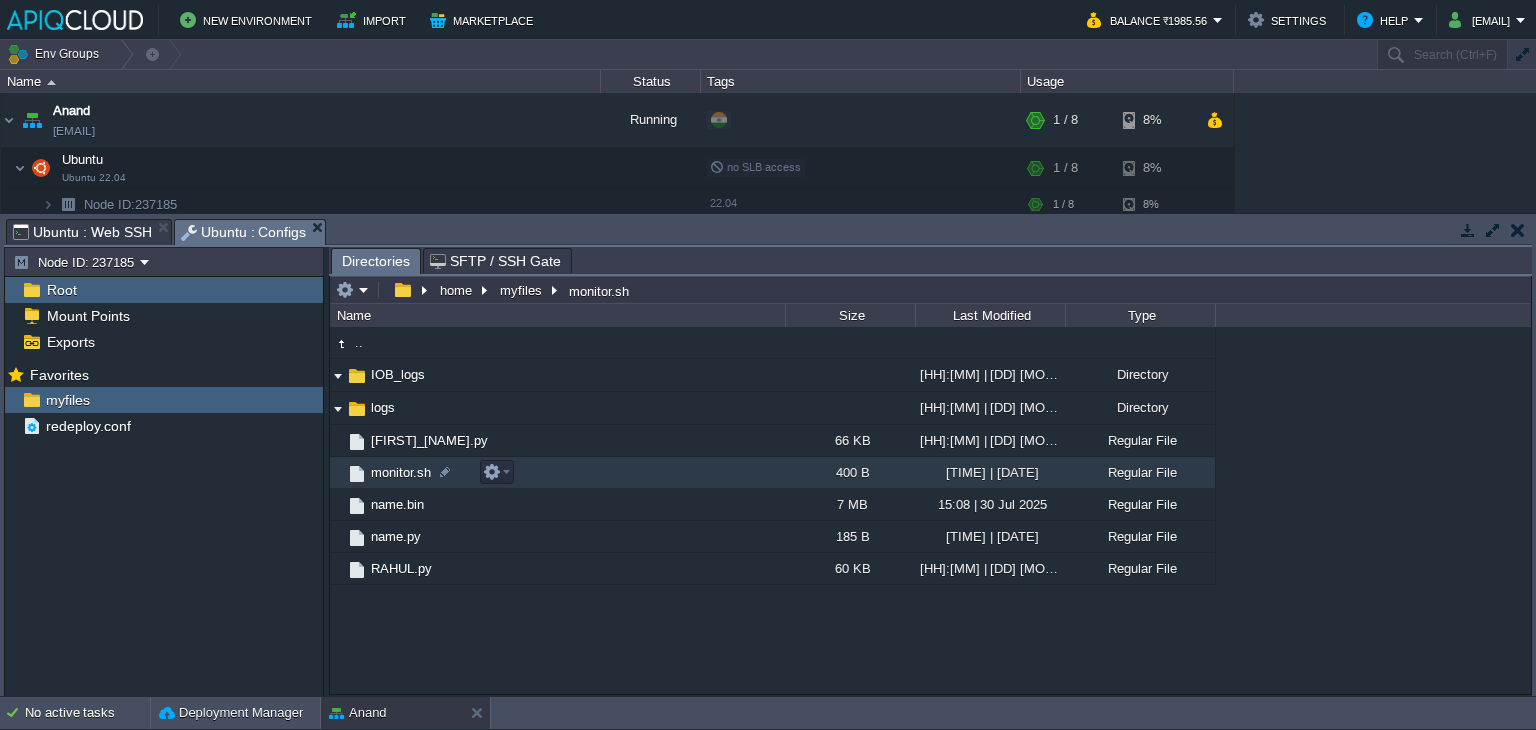click on "monitor.sh" at bounding box center (401, 472) 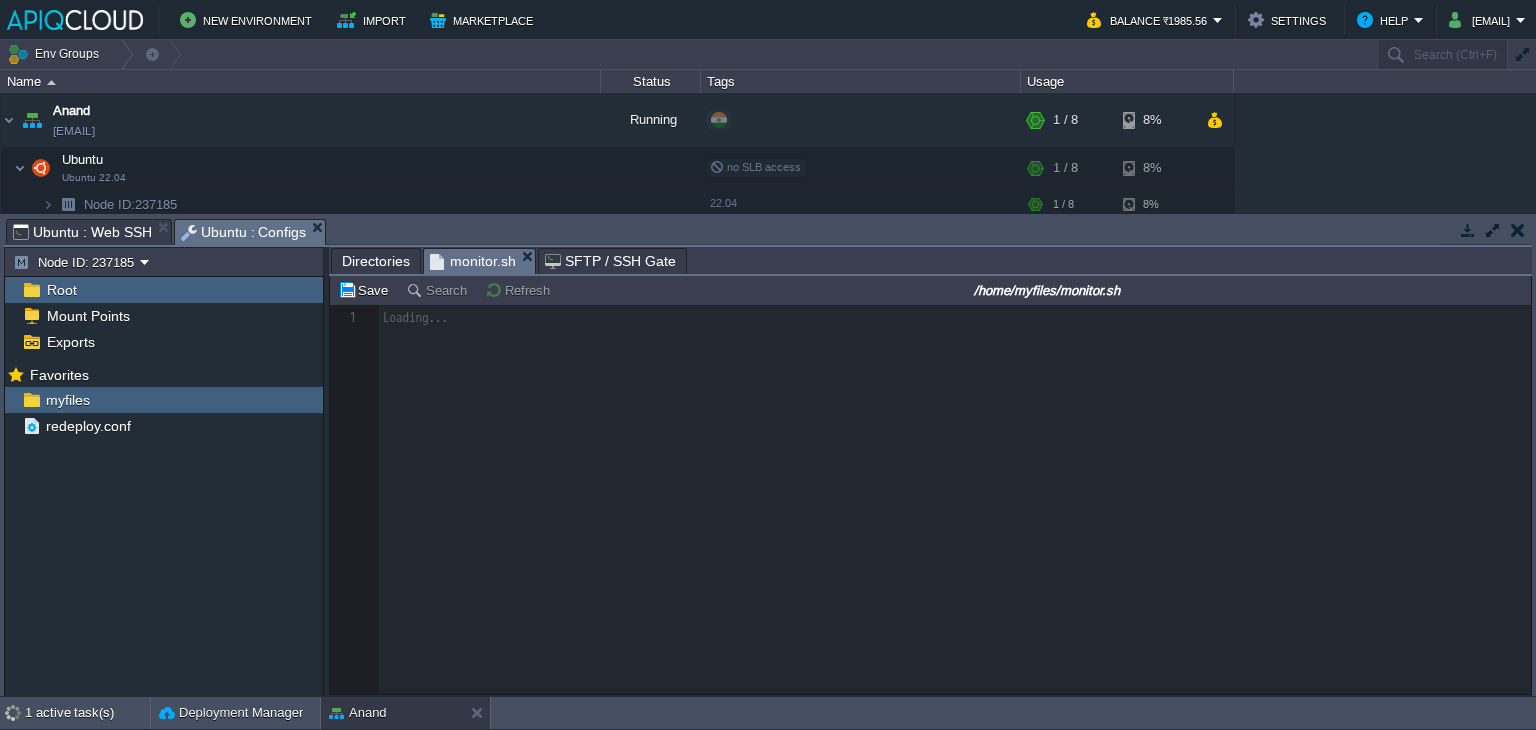scroll, scrollTop: 6, scrollLeft: 0, axis: vertical 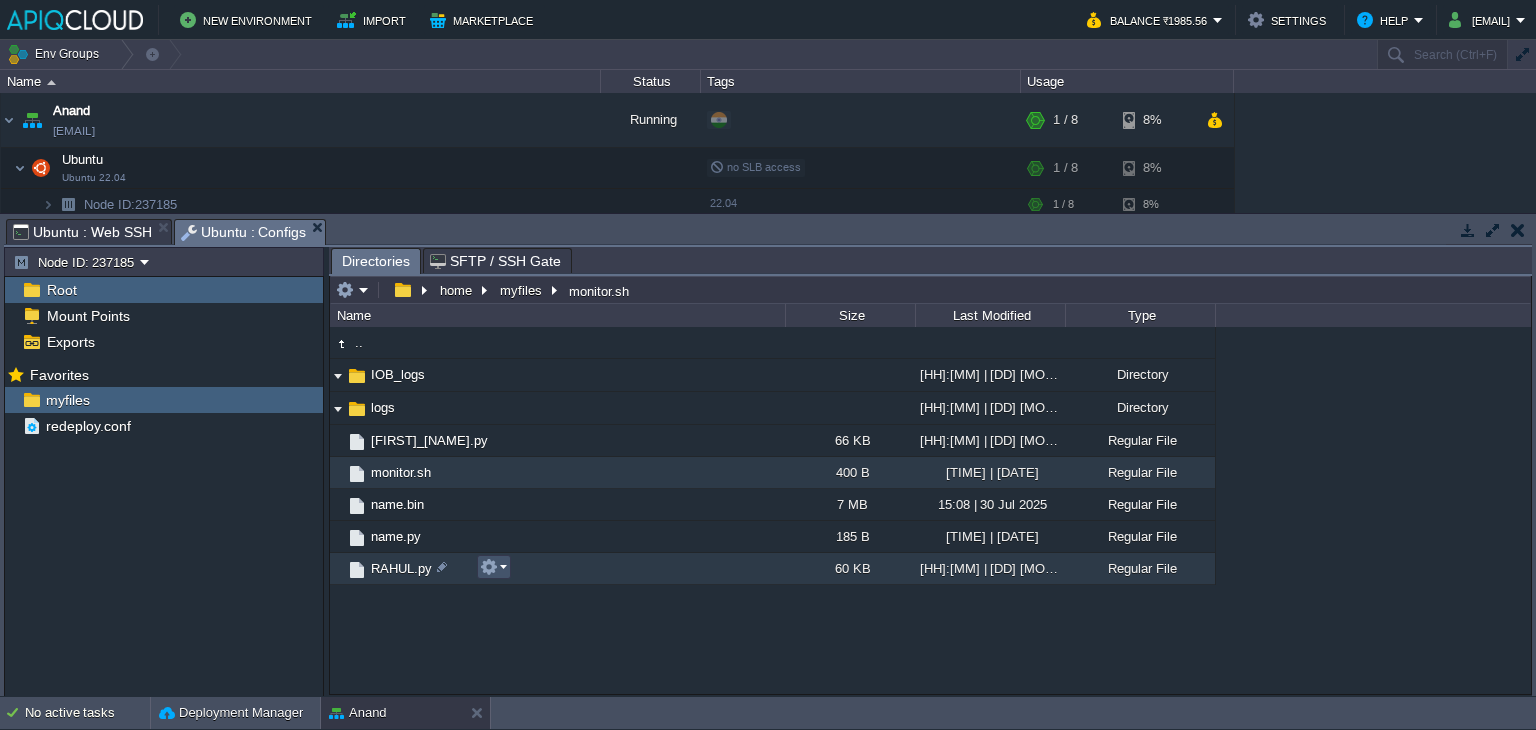 click at bounding box center [489, 567] 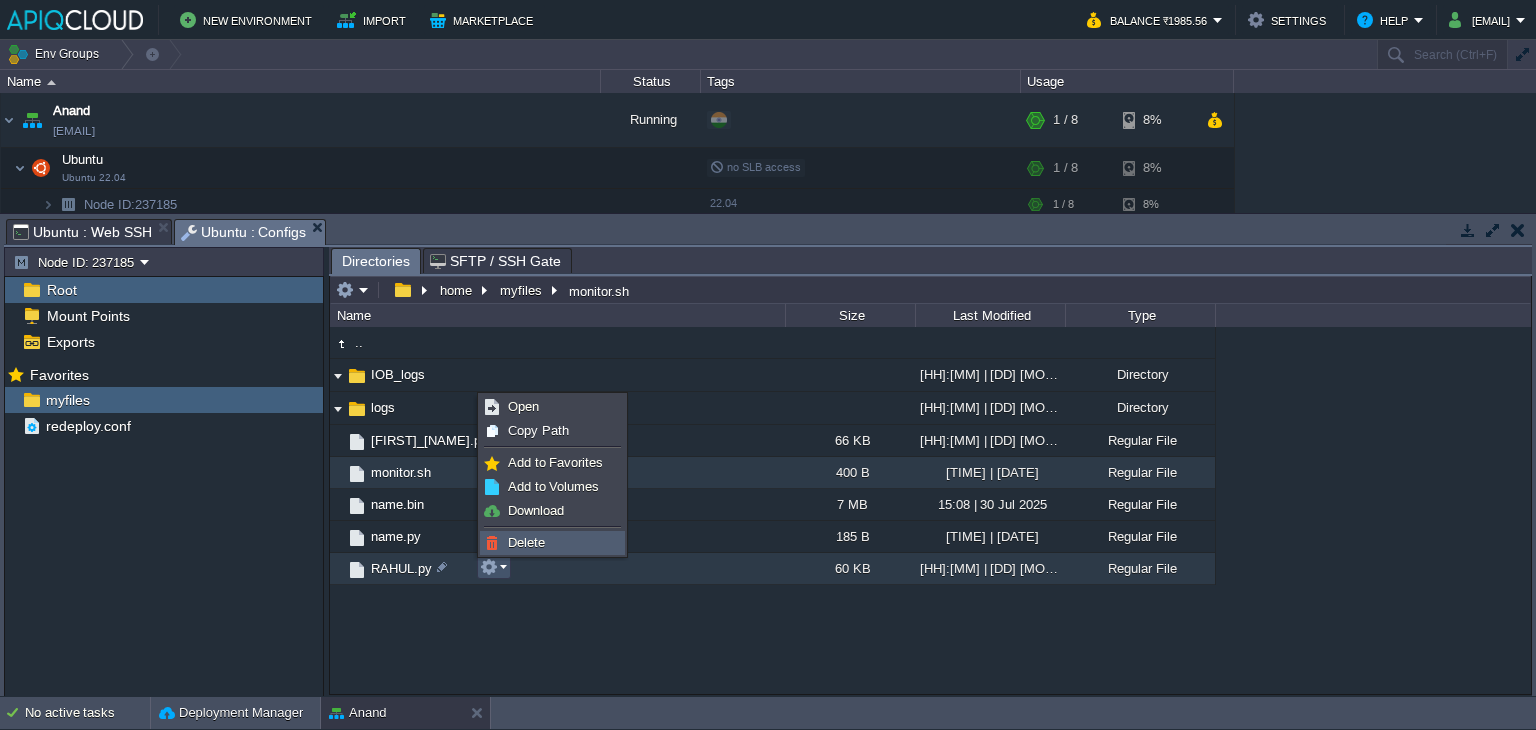click on "Delete" at bounding box center (526, 542) 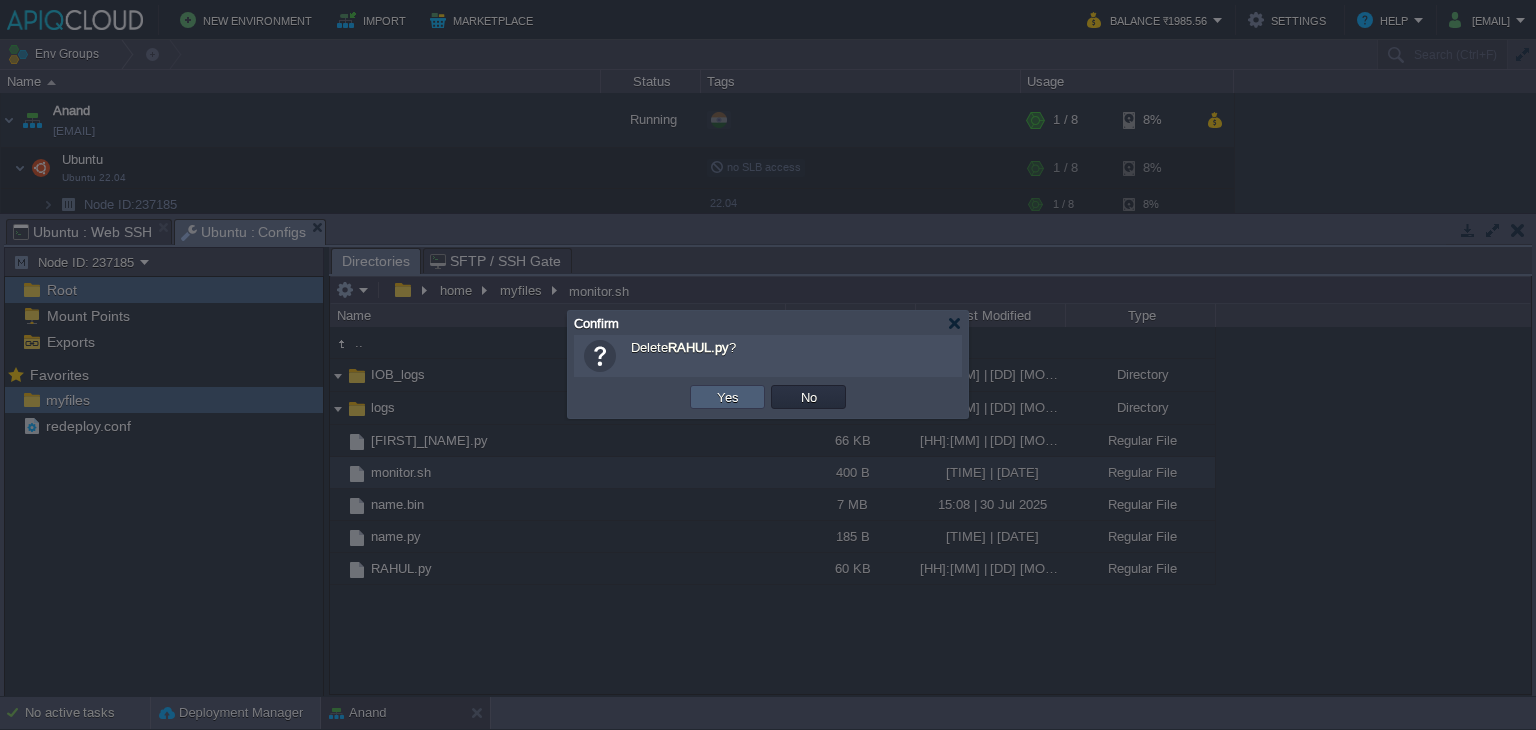 click on "Yes" at bounding box center (728, 397) 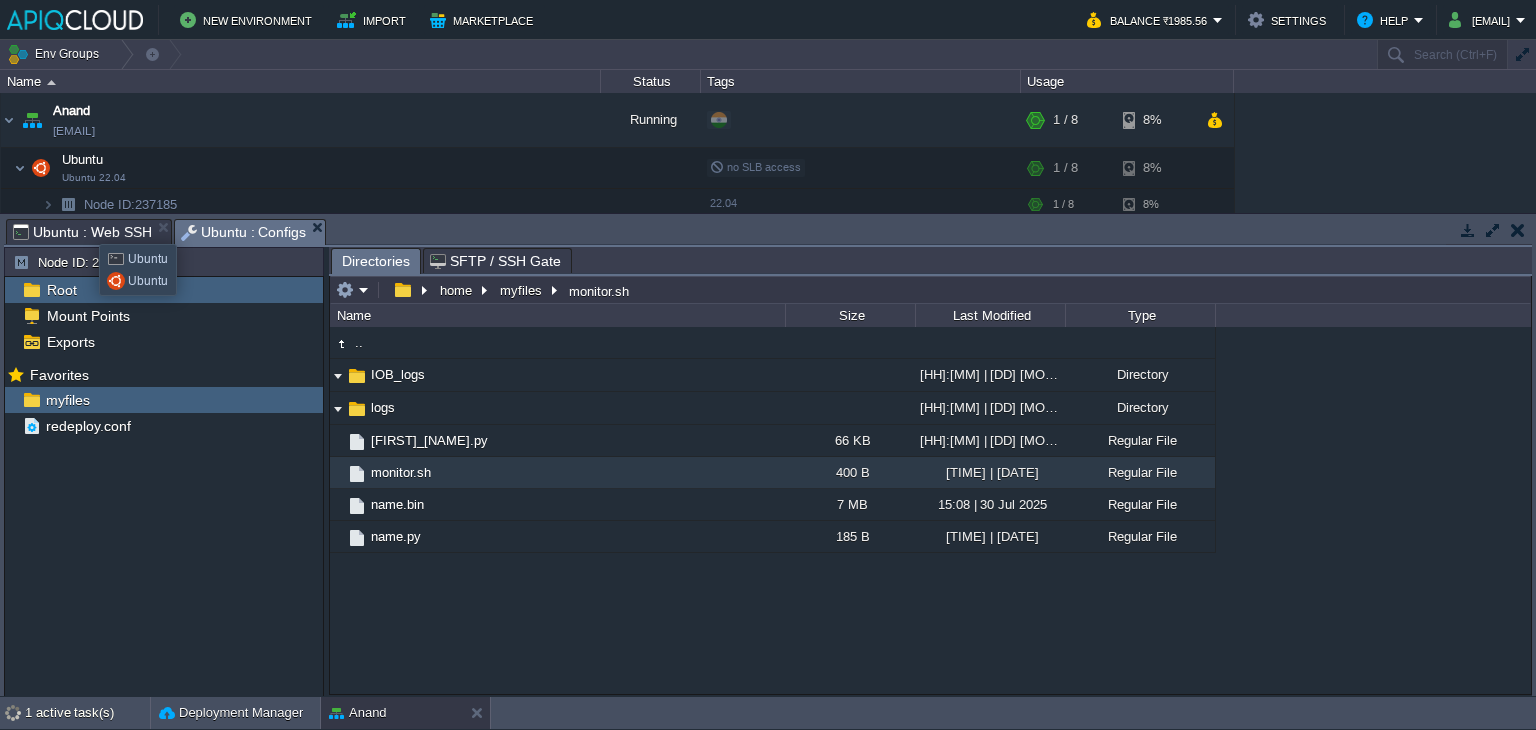 click on "Ubuntu : Web SSH" at bounding box center [82, 232] 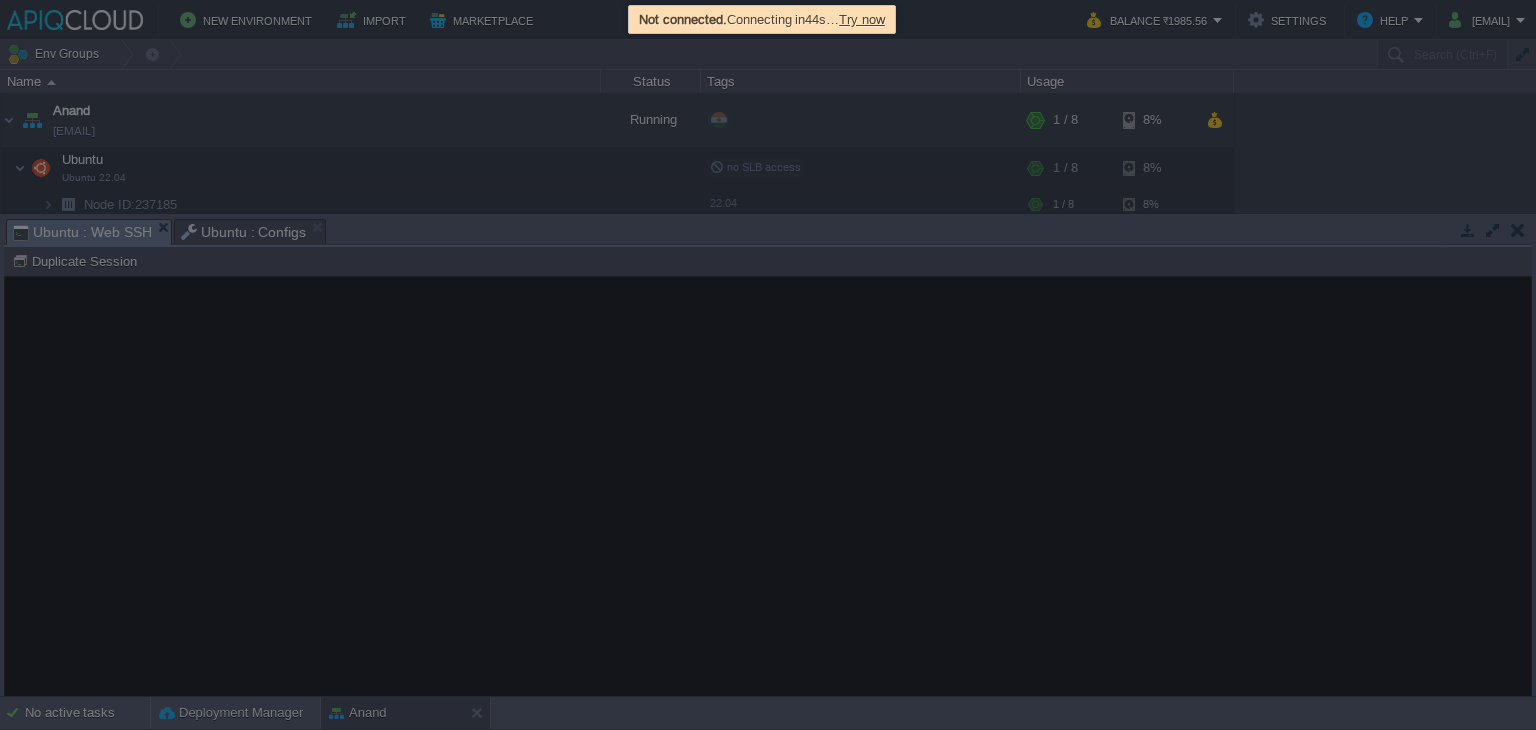 click at bounding box center (768, 365) 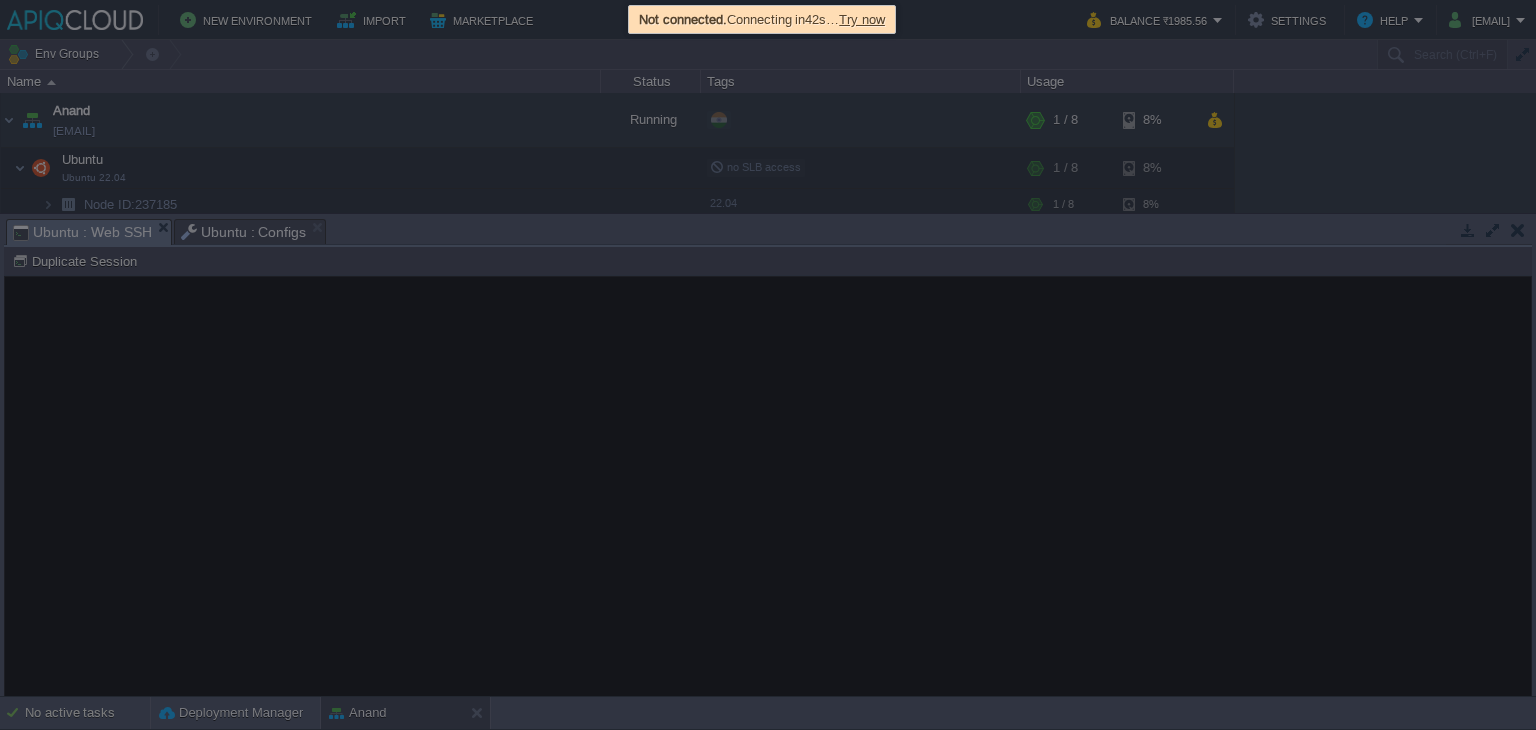 click on "Try now" at bounding box center [862, 19] 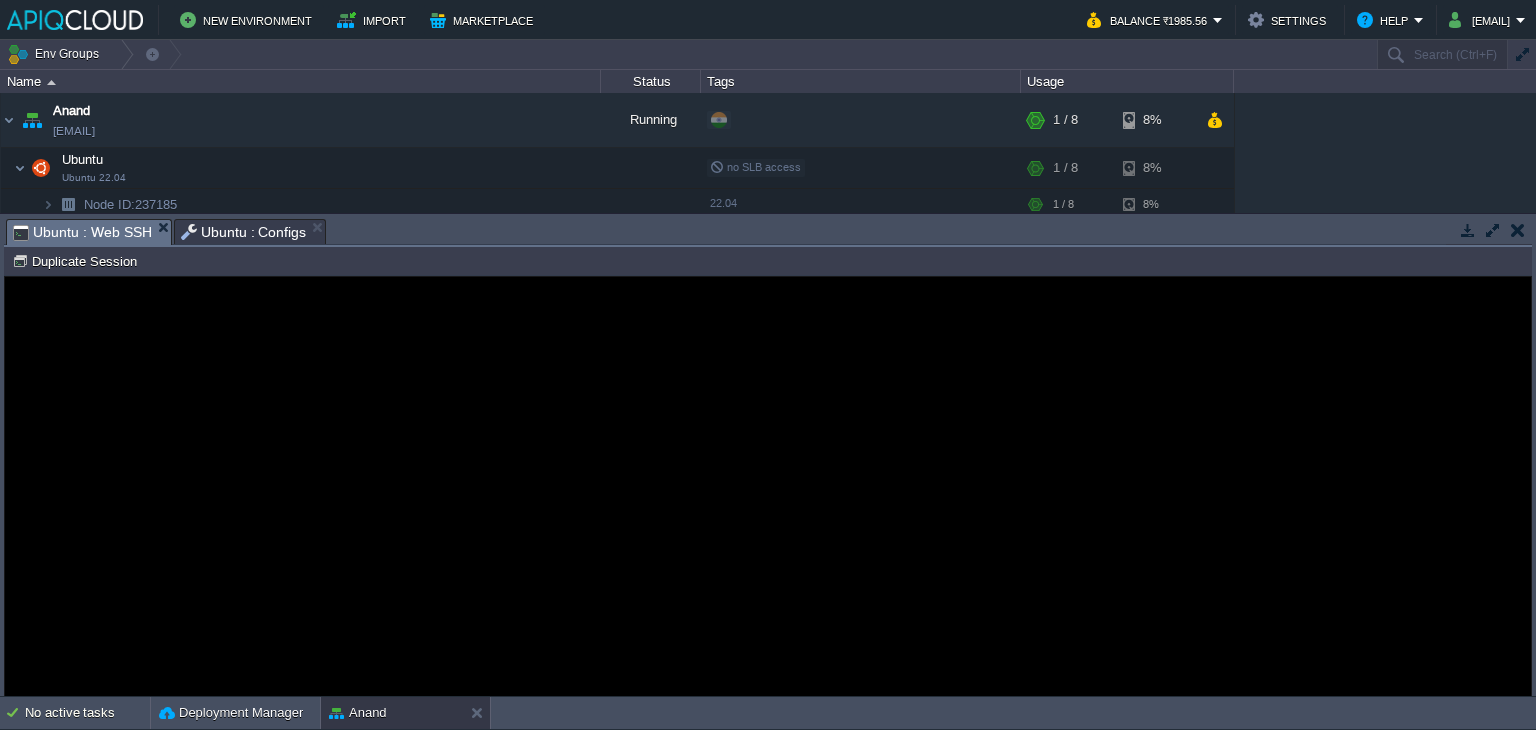 click on "Tasks Activity Log Archive Git / SVN Ubuntu : Web SSH Ubuntu : Configs" at bounding box center [2504, 231] 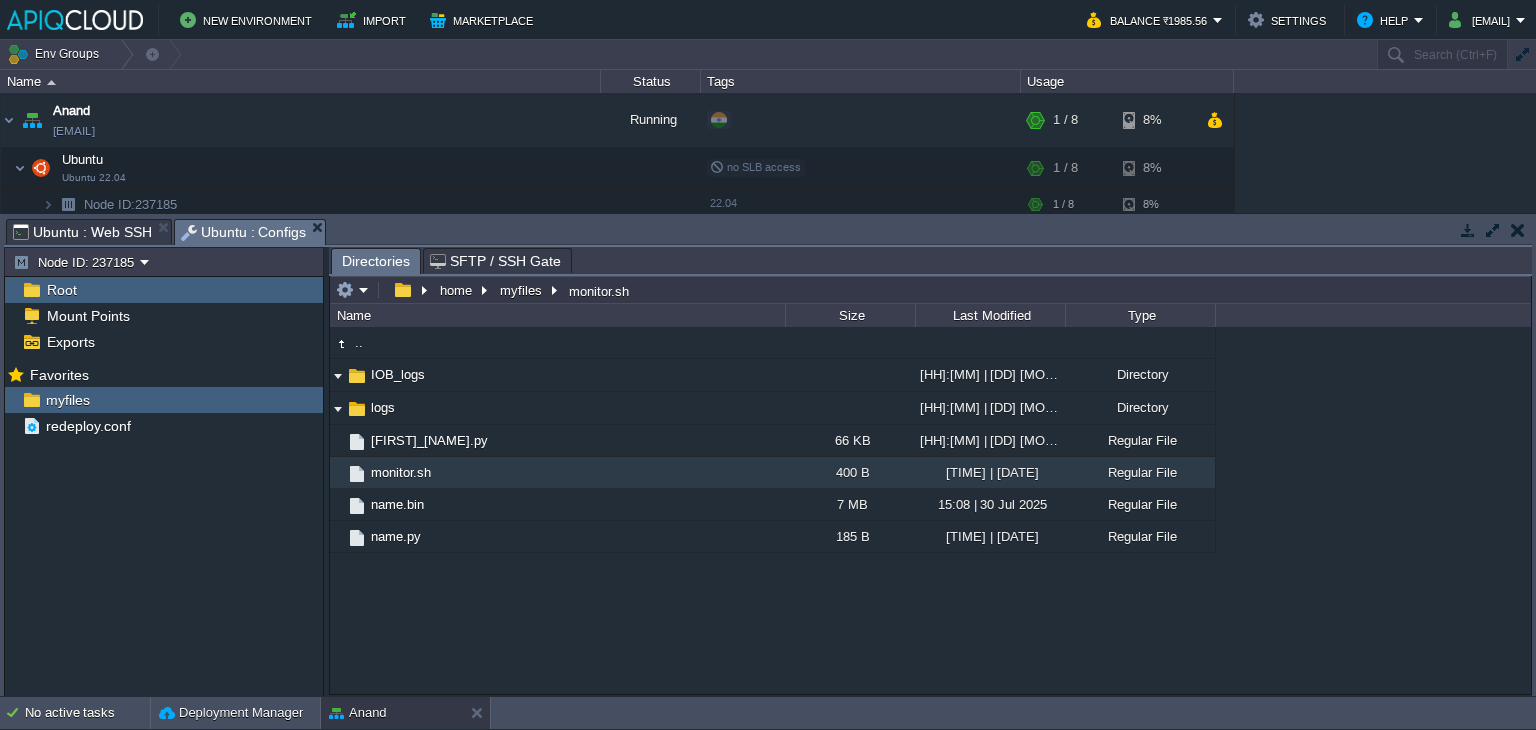 click on "Ubuntu : Web SSH" at bounding box center (82, 232) 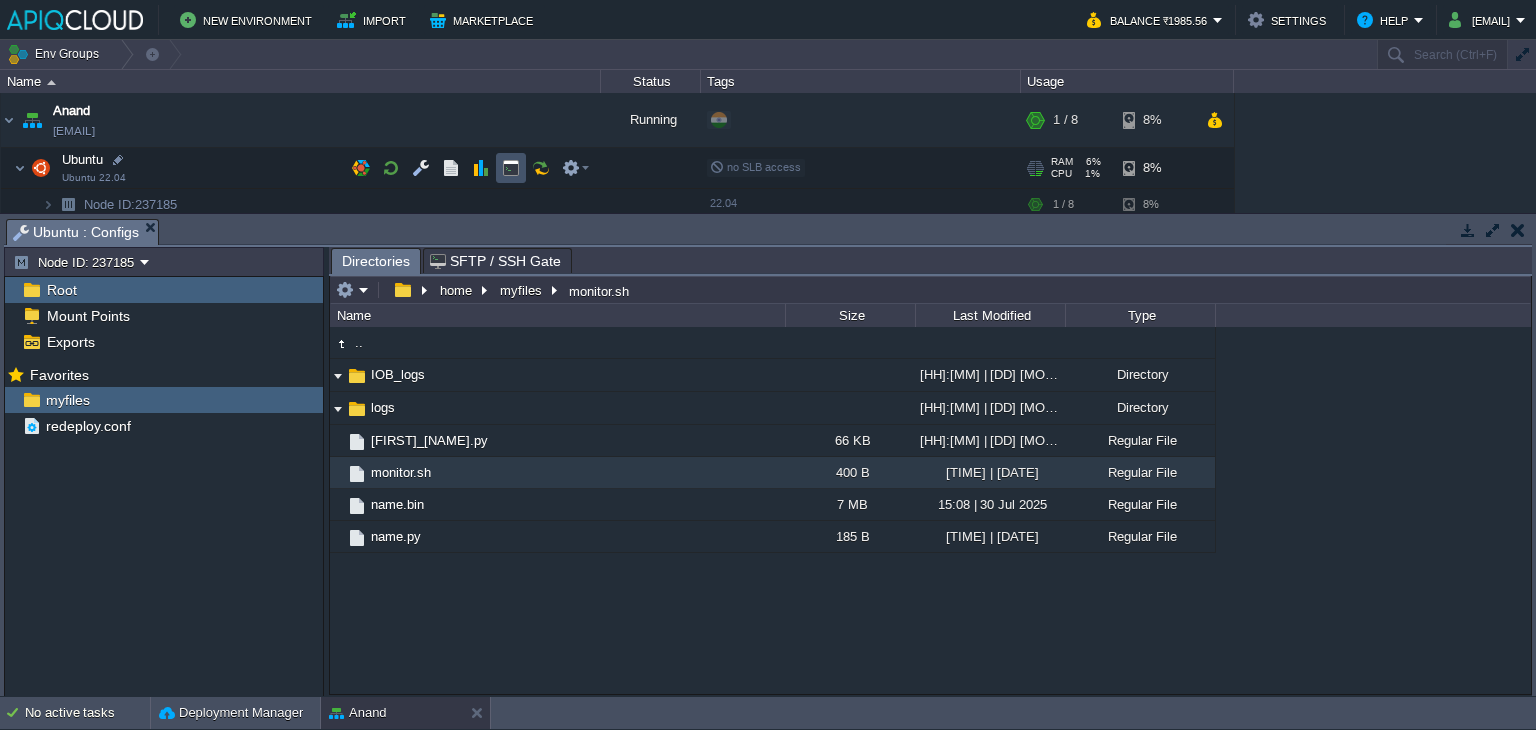 click at bounding box center (511, 168) 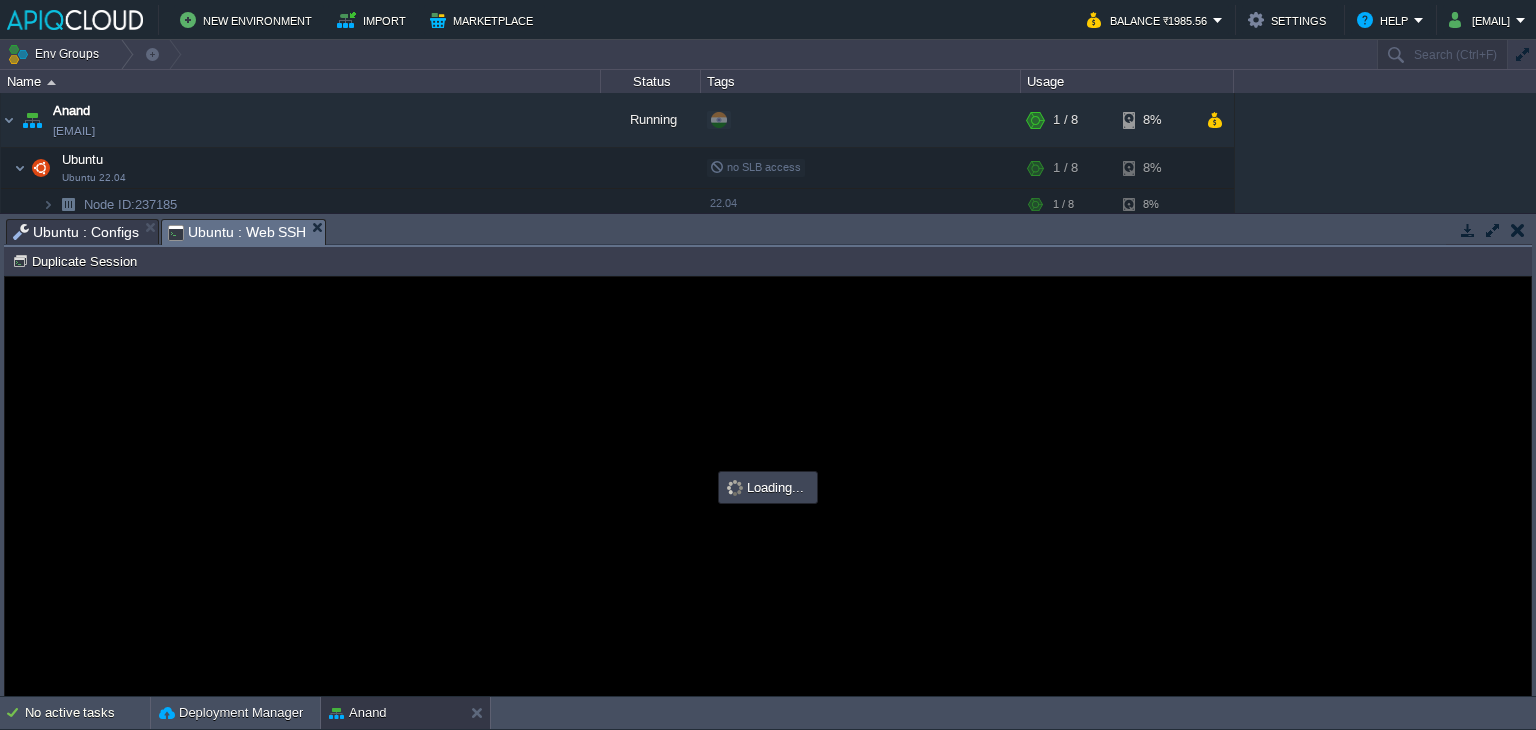 scroll, scrollTop: 0, scrollLeft: 0, axis: both 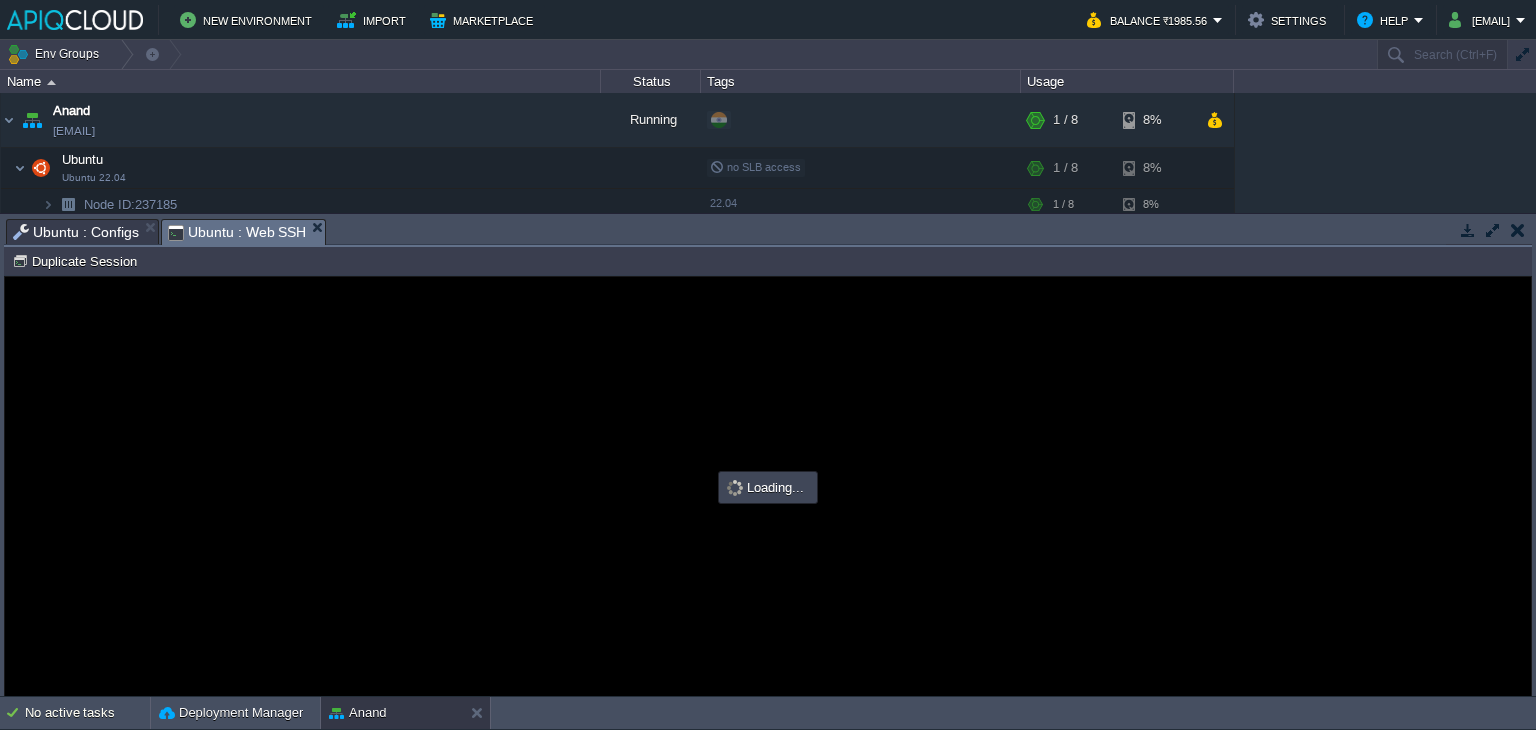 type on "#000000" 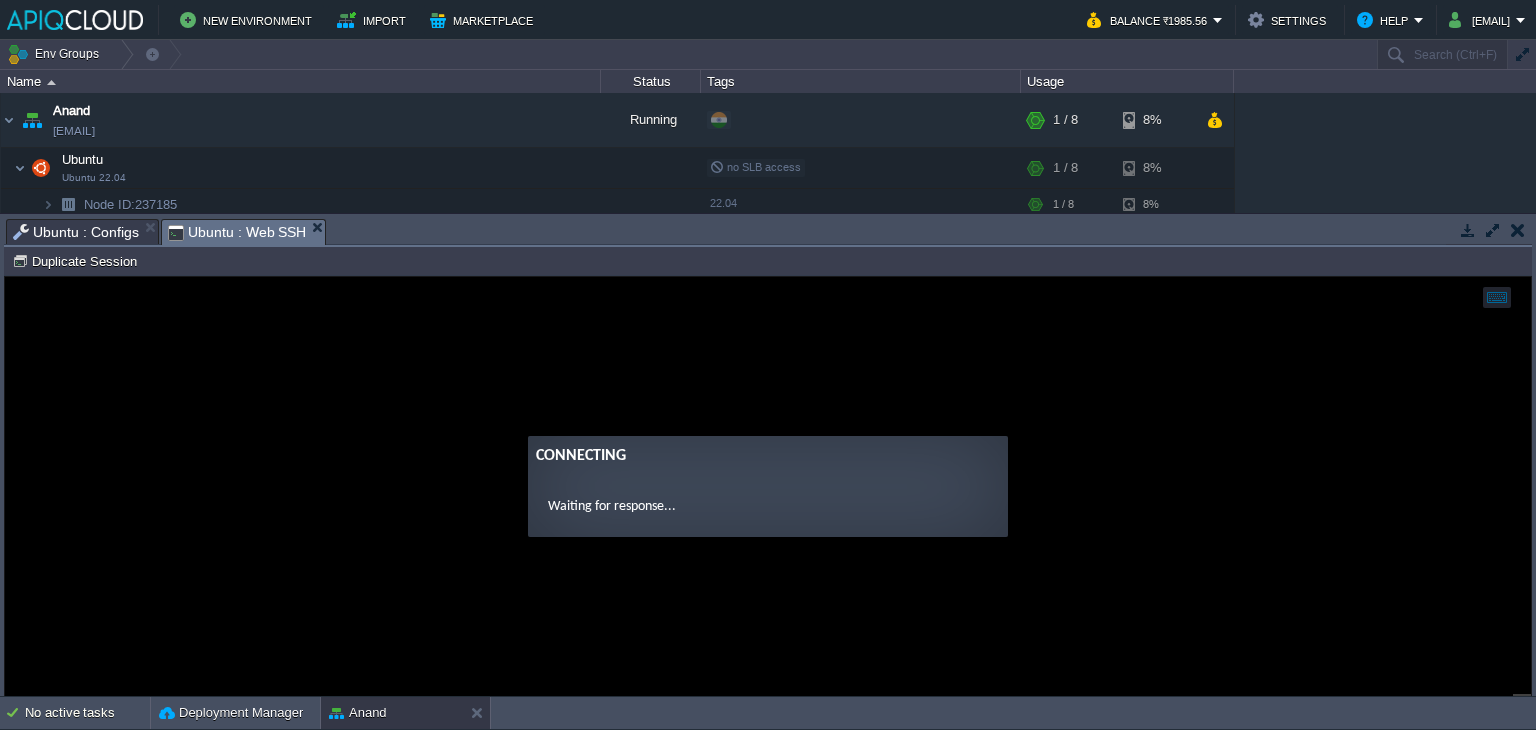 click on "Ubuntu : Configs" at bounding box center (76, 232) 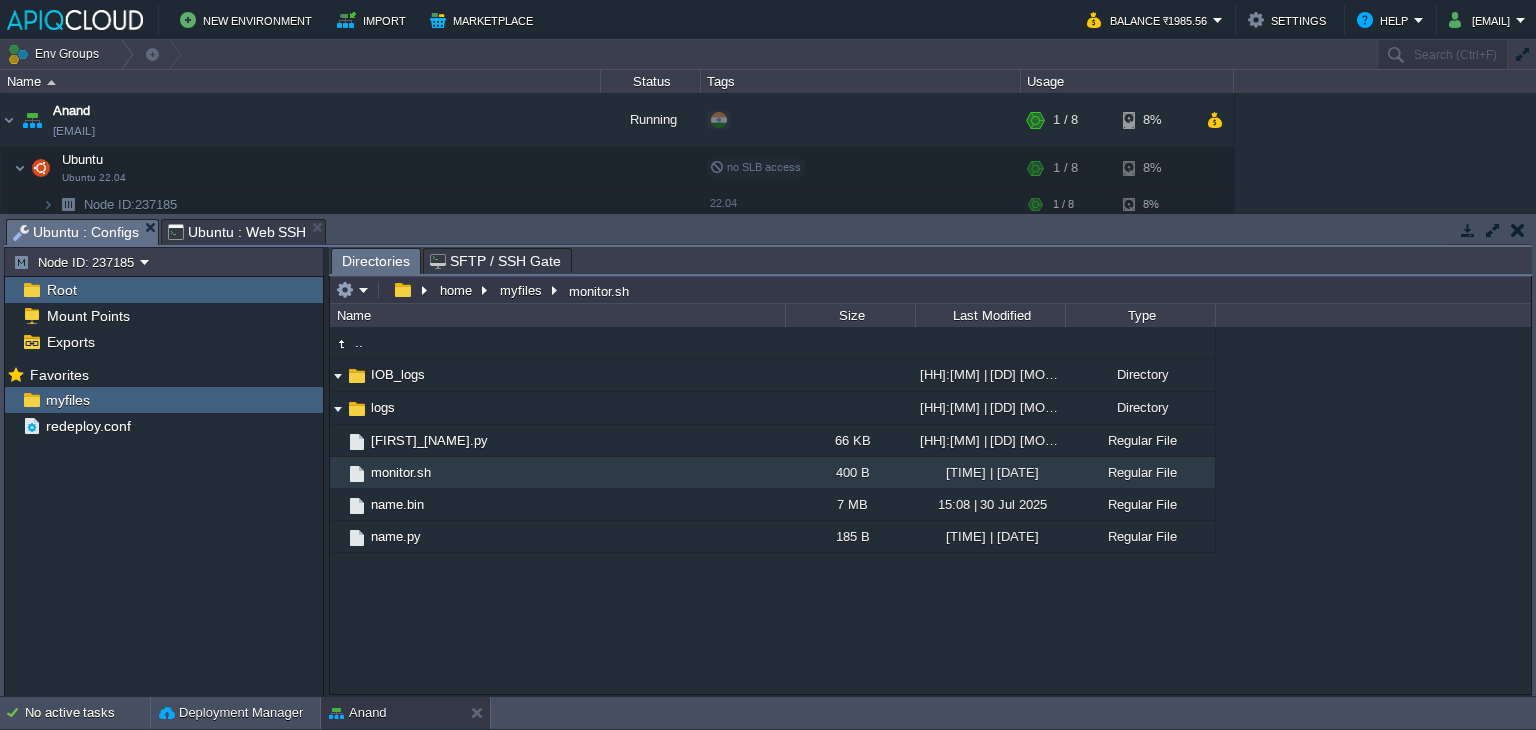 click on "Ubuntu : Web SSH" at bounding box center [237, 232] 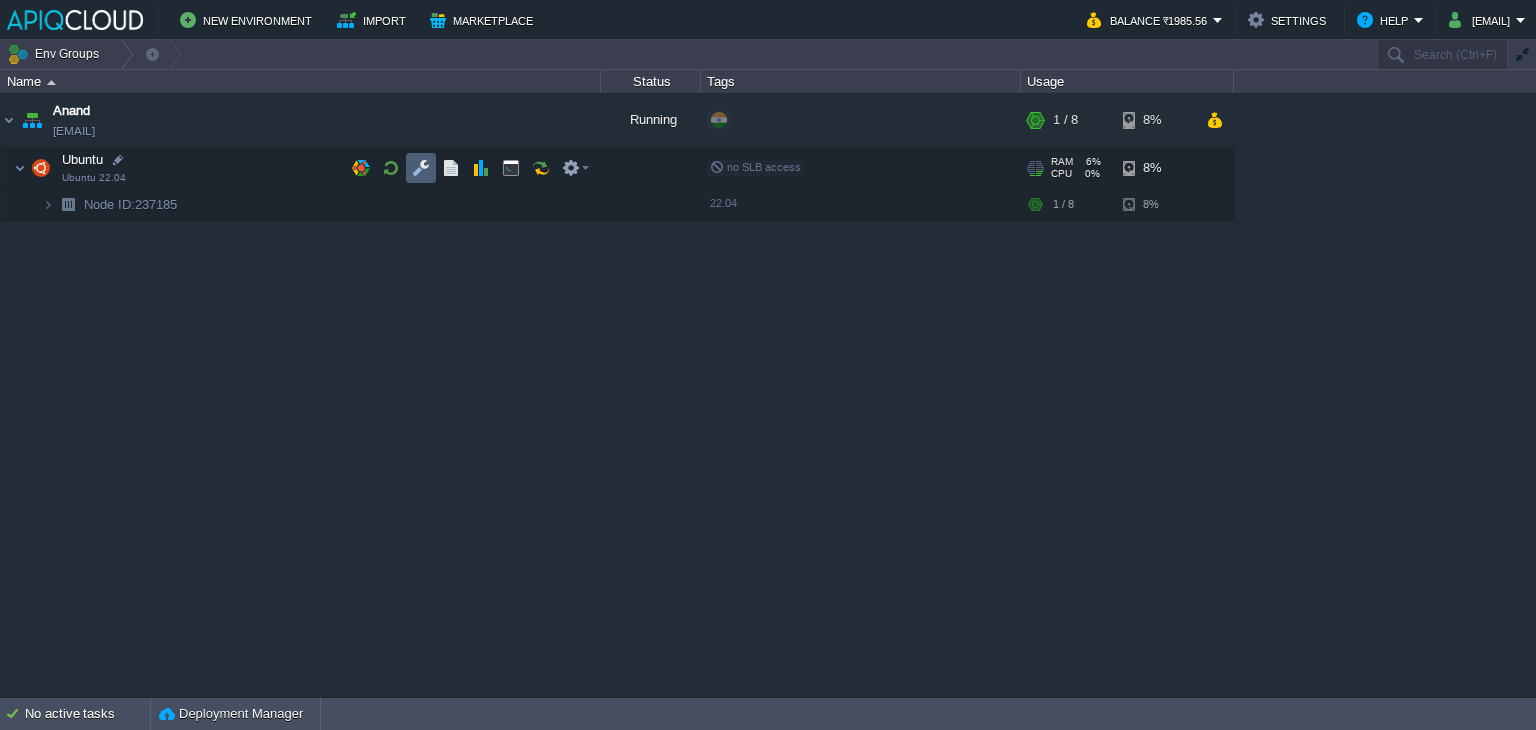 click at bounding box center [421, 168] 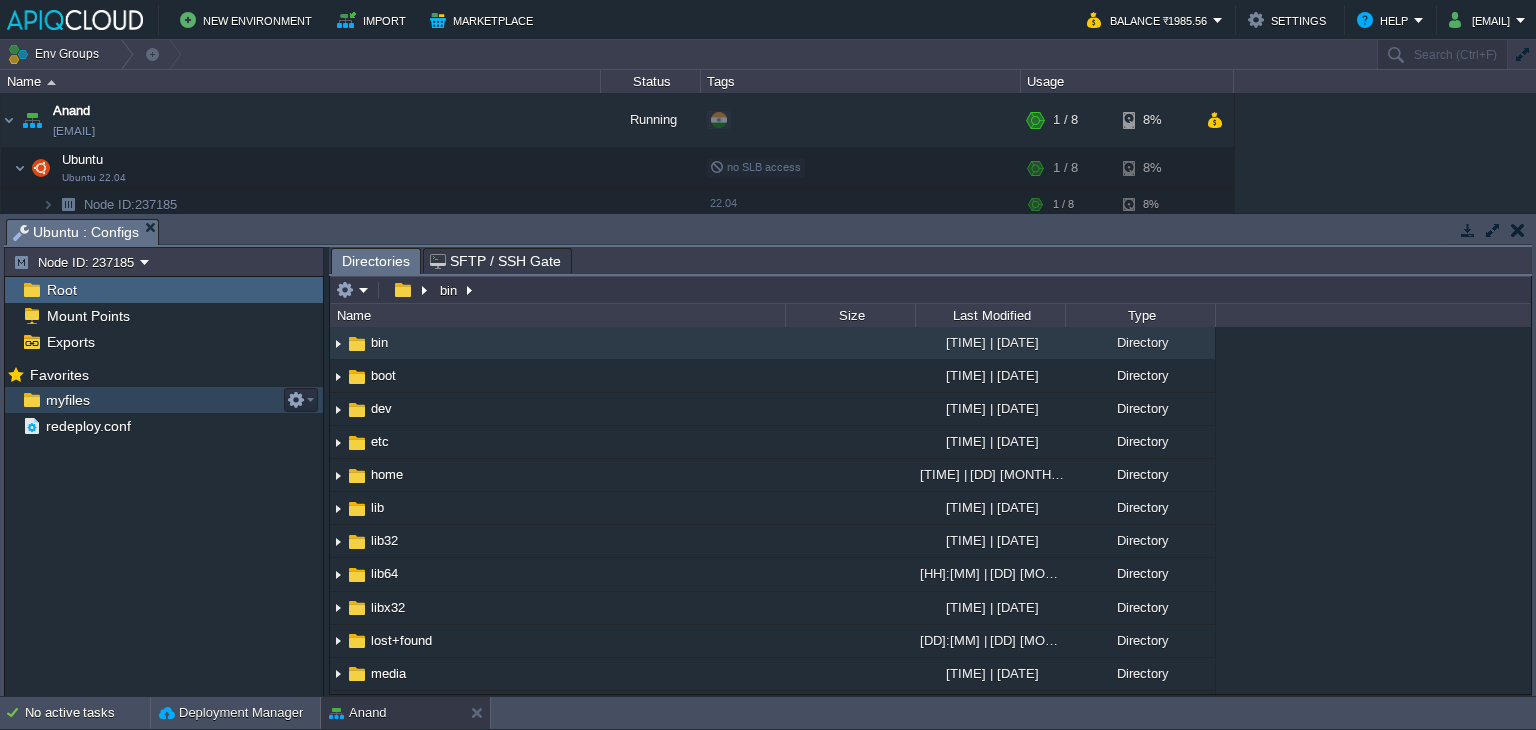 click on "myfiles" at bounding box center (67, 400) 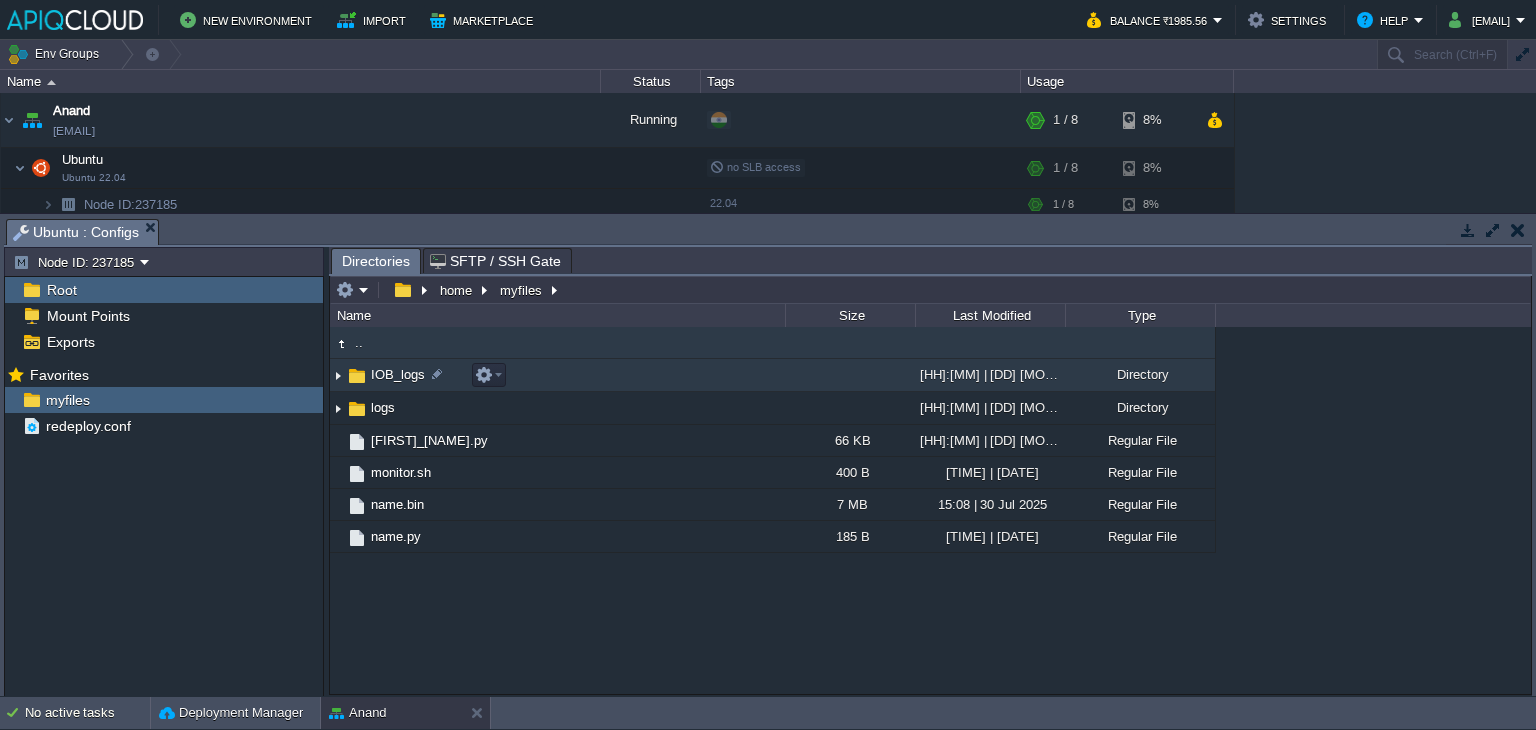 click on "IOB_logs" at bounding box center [398, 374] 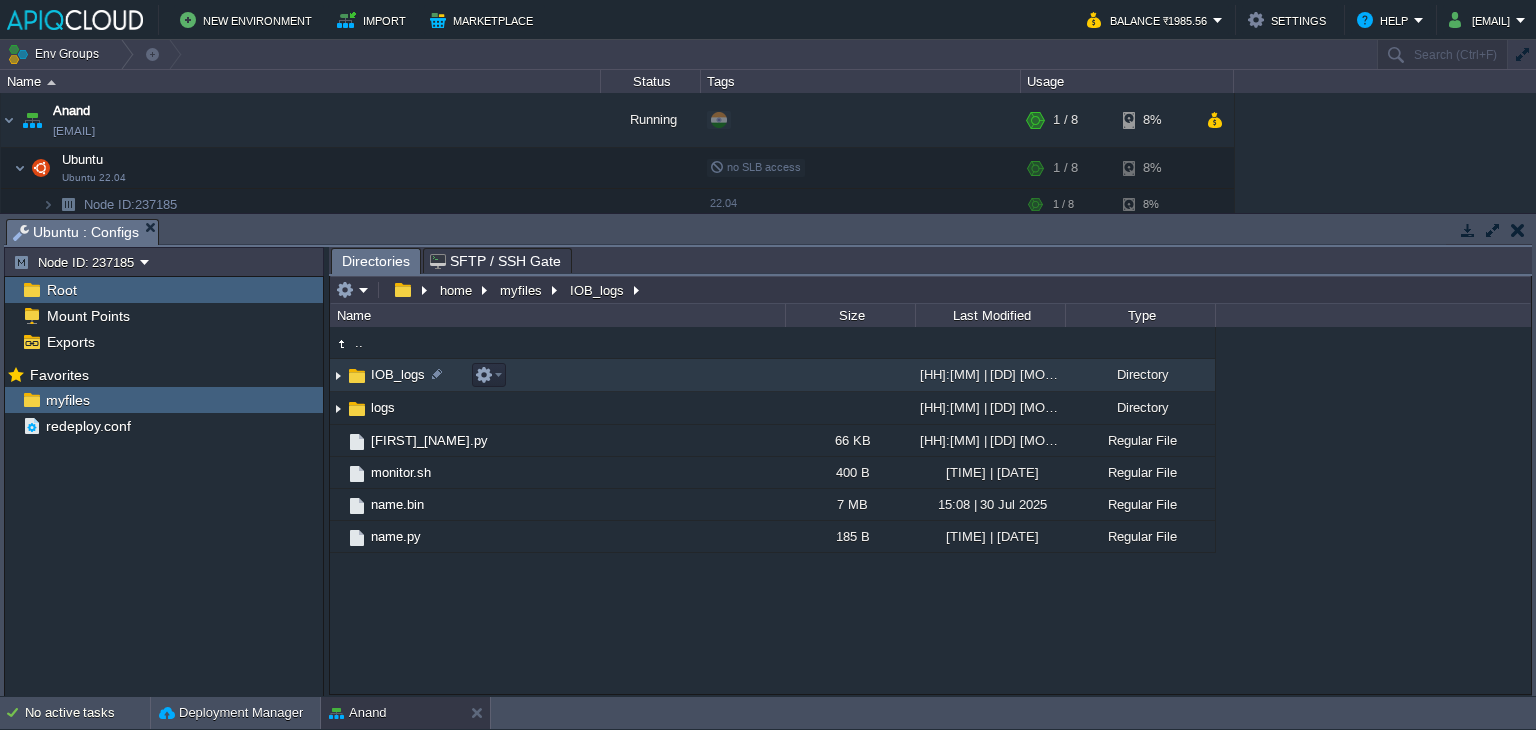 click at bounding box center [338, 375] 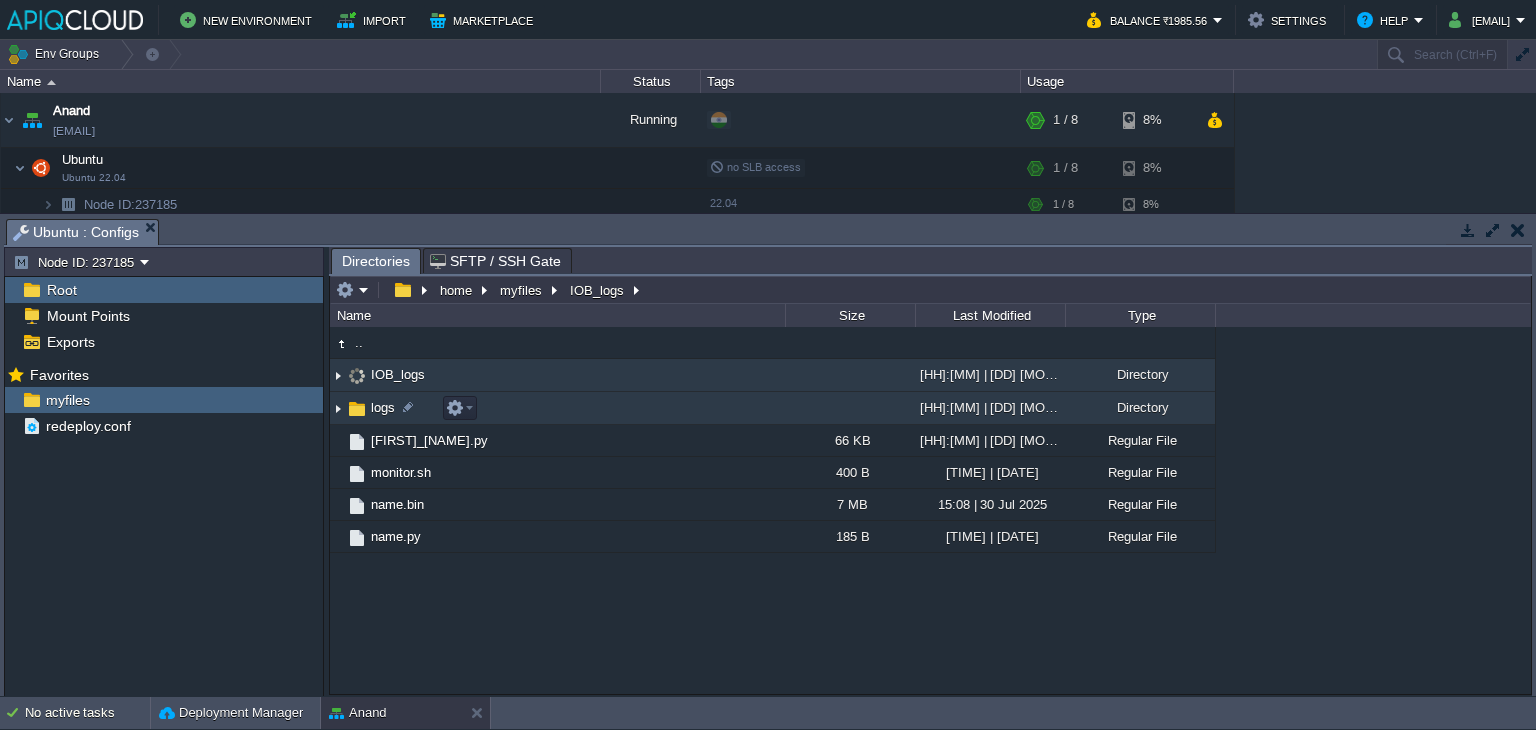 click at bounding box center [338, 408] 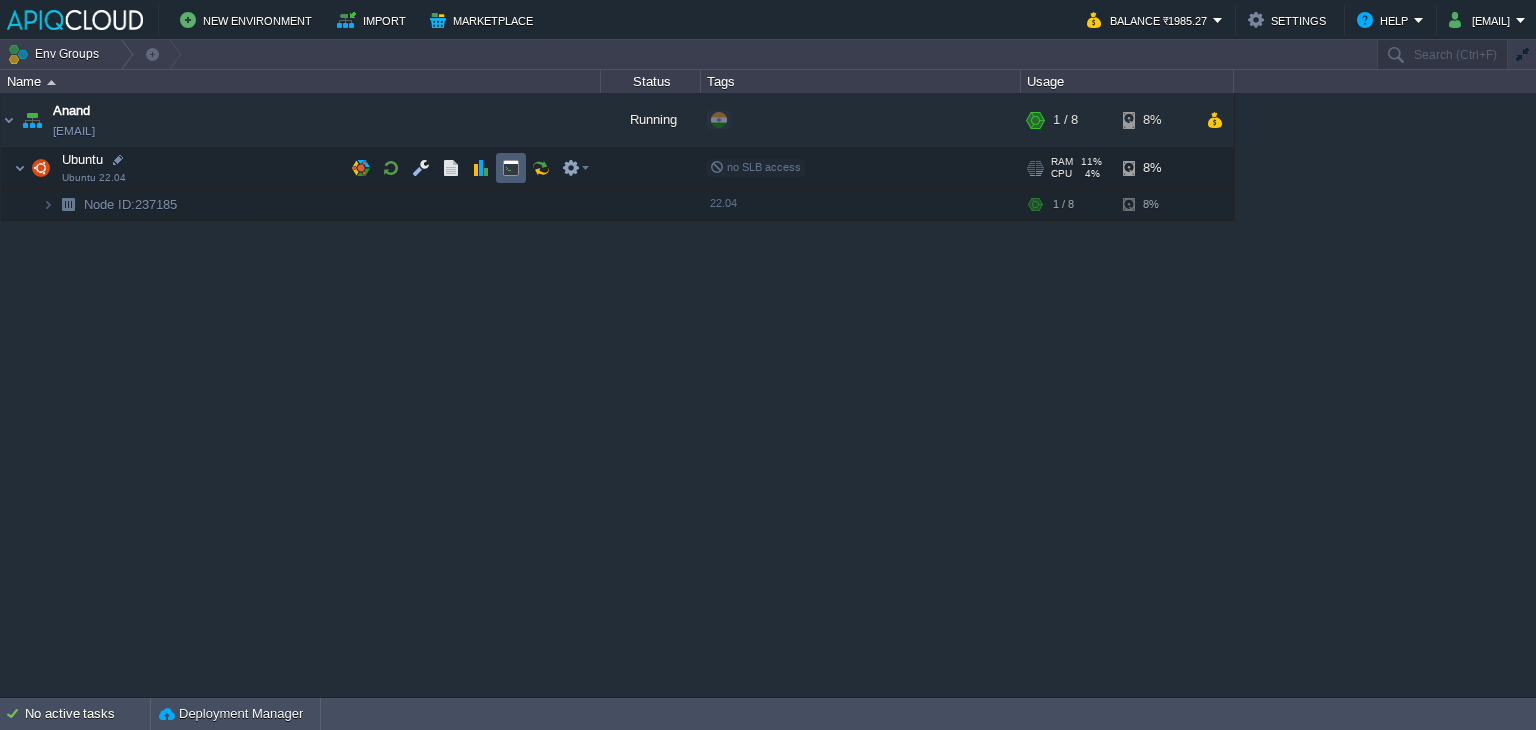 click at bounding box center [511, 168] 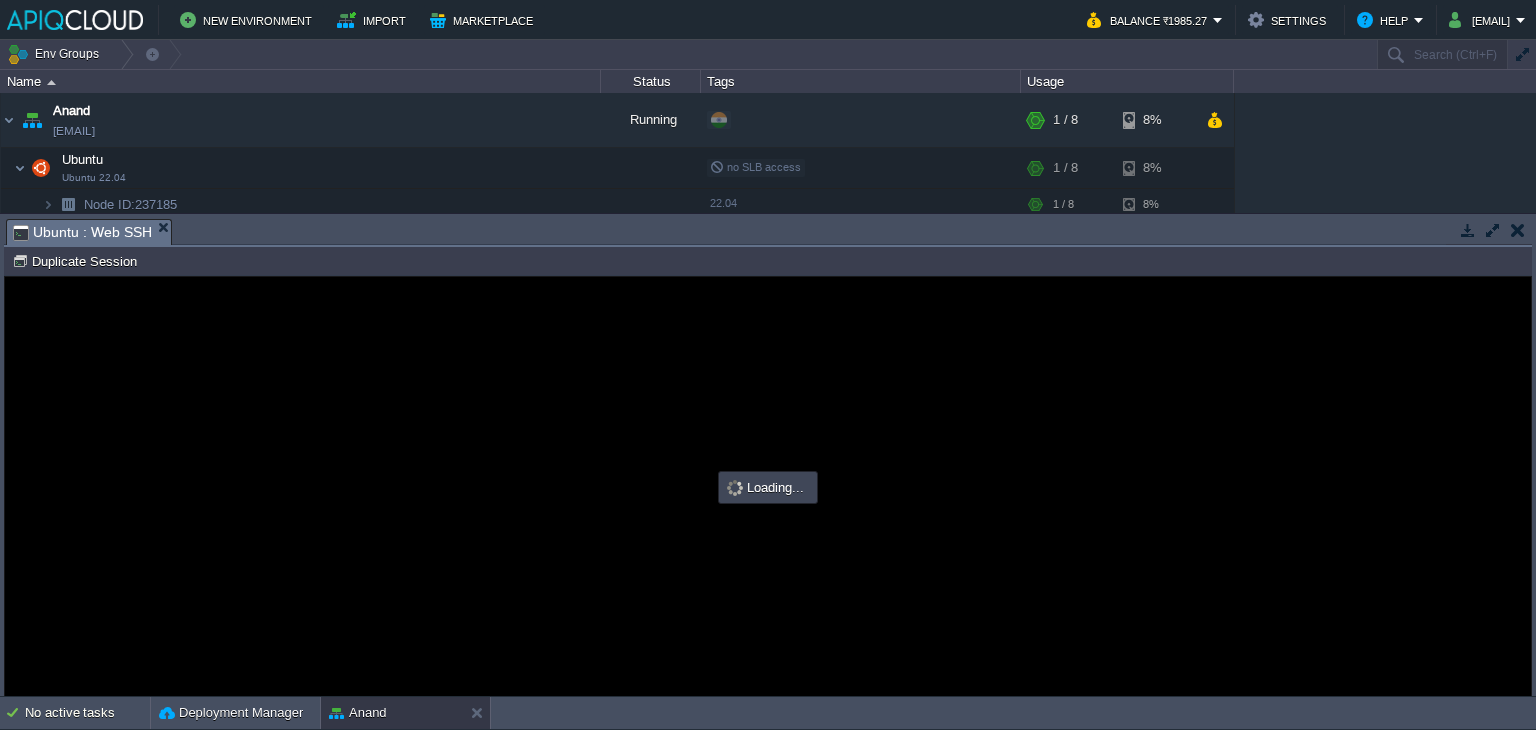 scroll, scrollTop: 0, scrollLeft: 0, axis: both 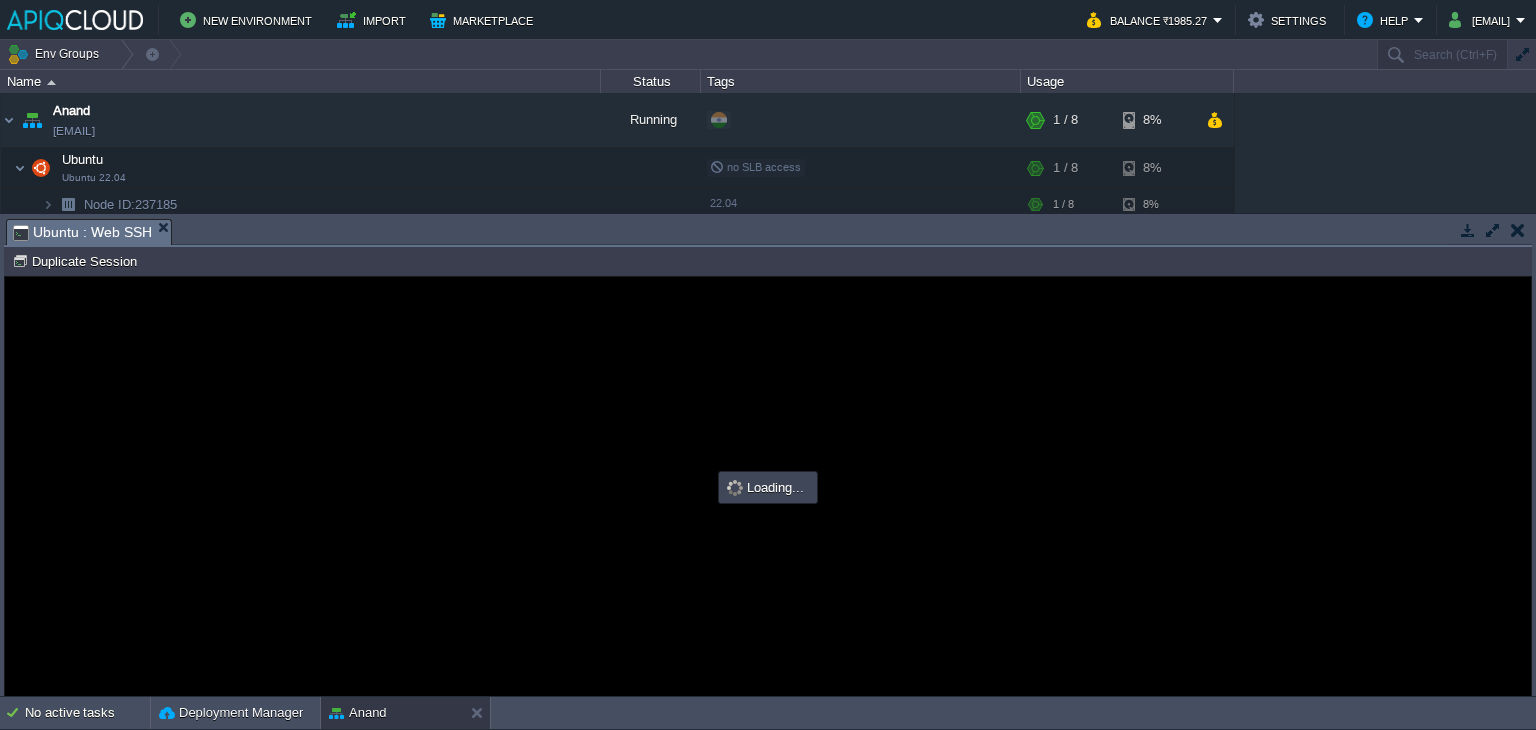 type on "#000000" 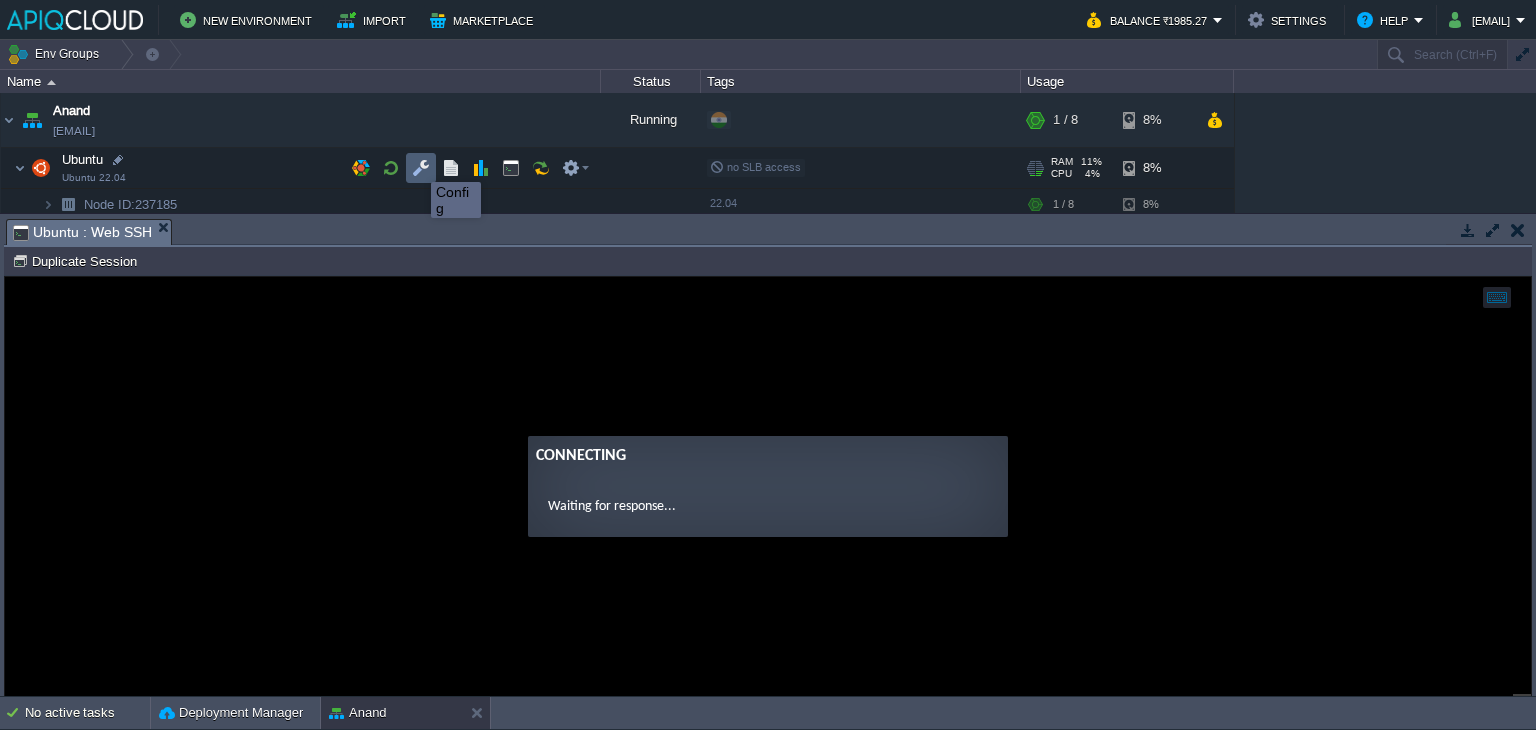 click at bounding box center [421, 168] 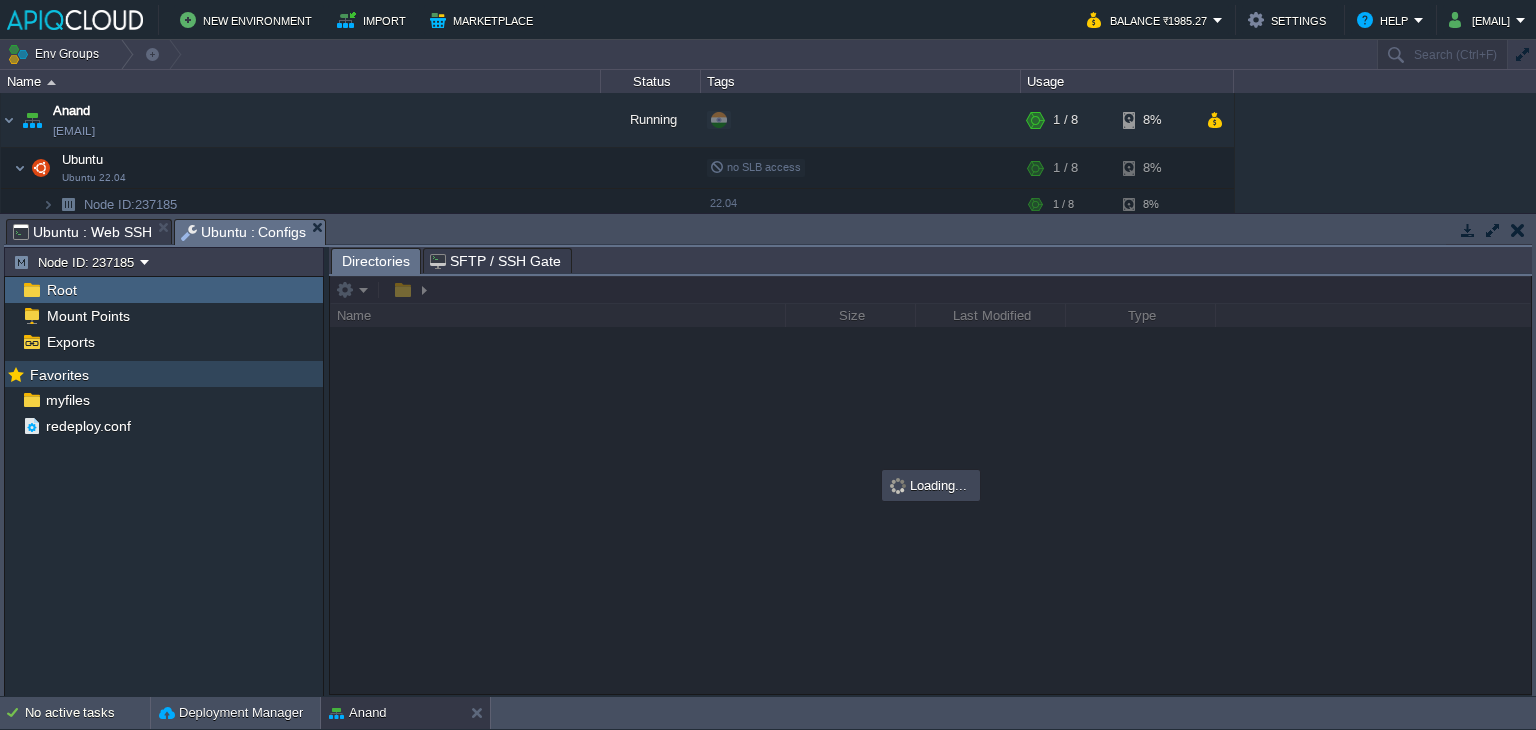 click on "Favorites" at bounding box center (164, 374) 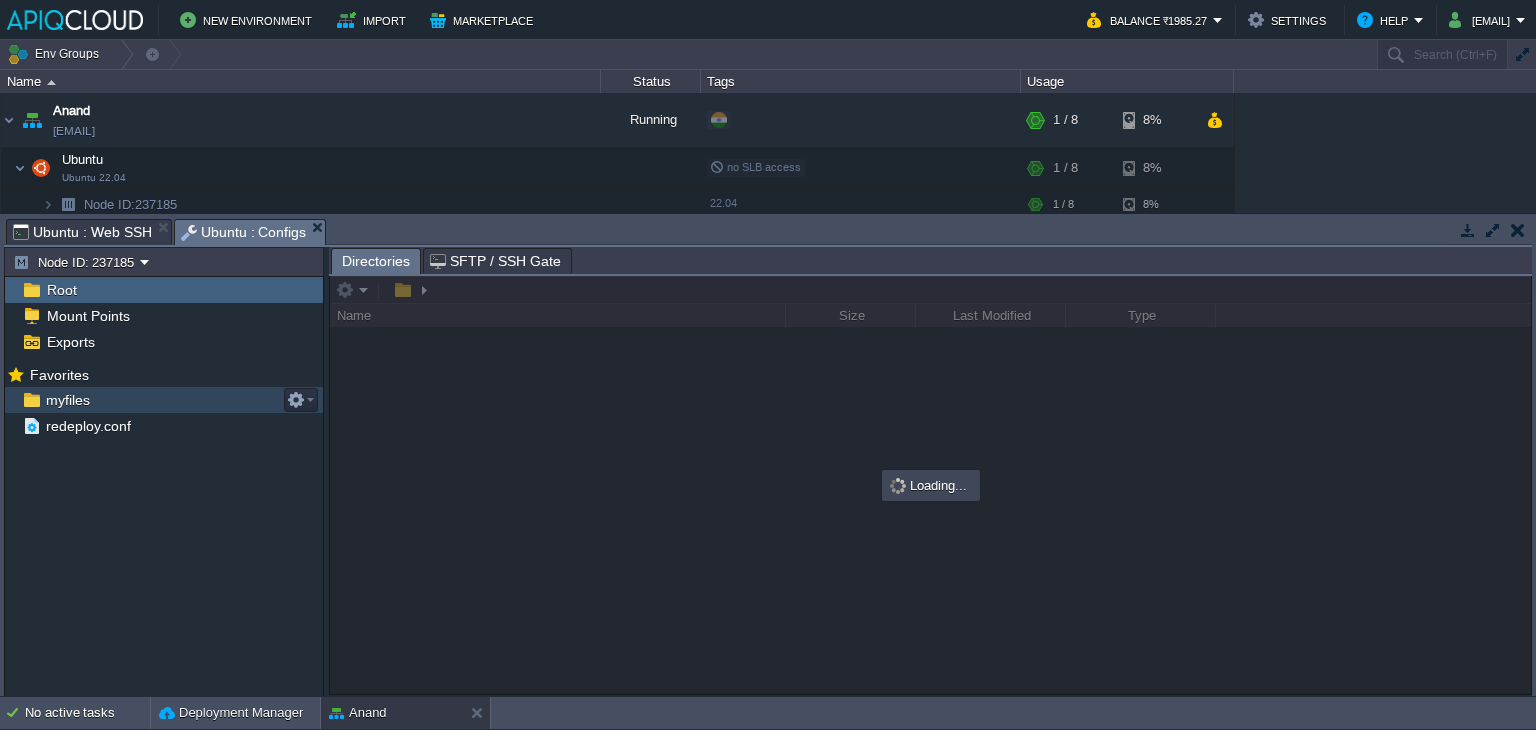 click on "myfiles" at bounding box center [67, 400] 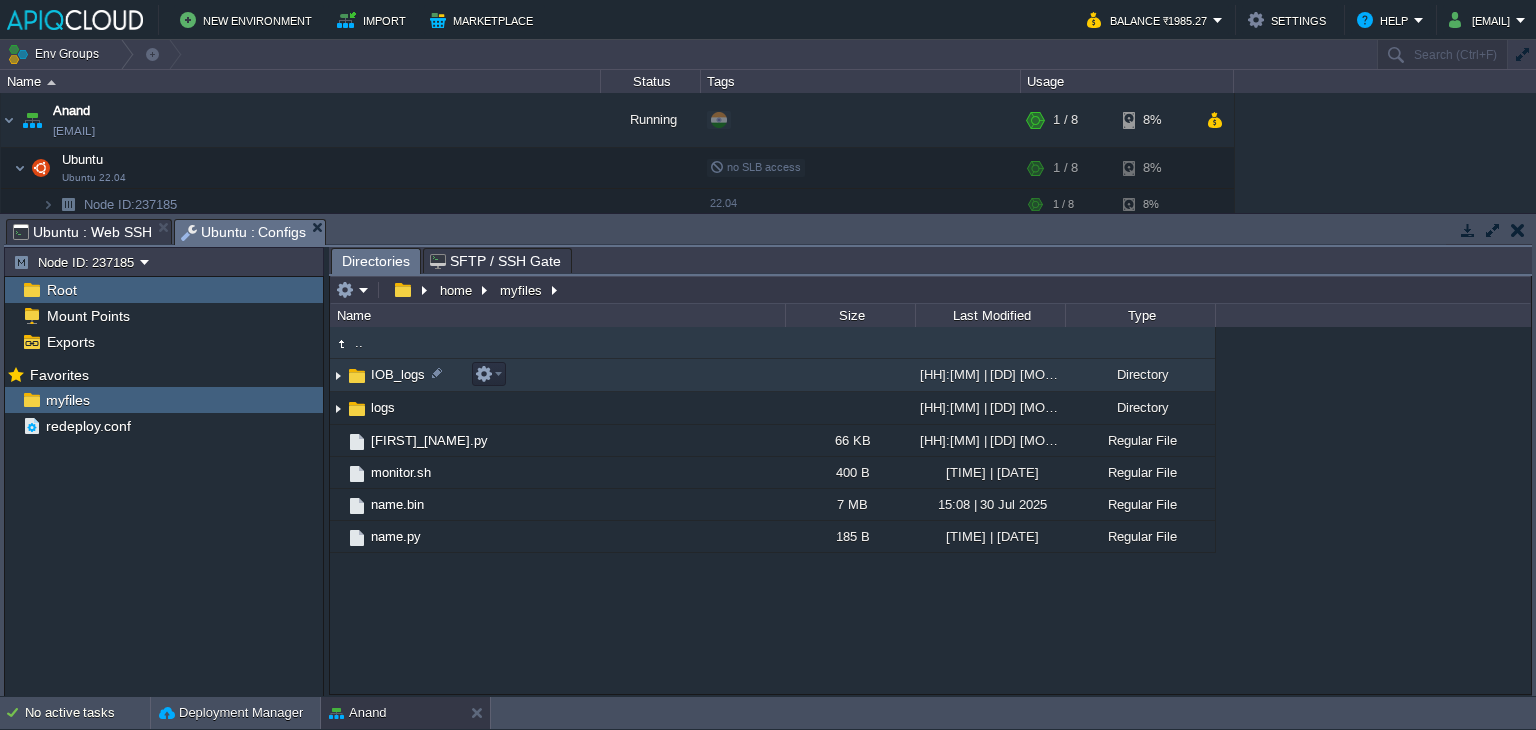 click at bounding box center (338, 375) 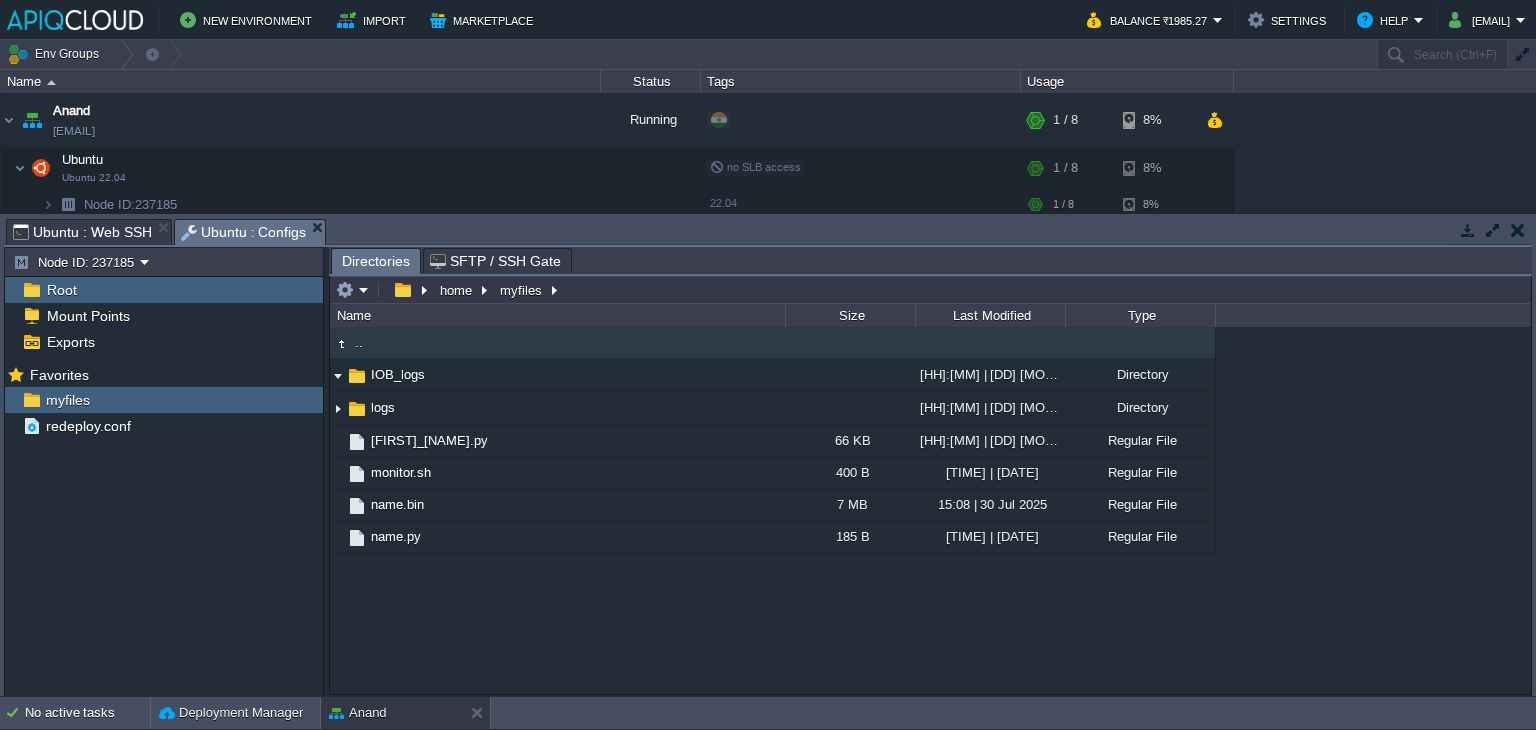 click on "Ubuntu : Web SSH" at bounding box center (82, 232) 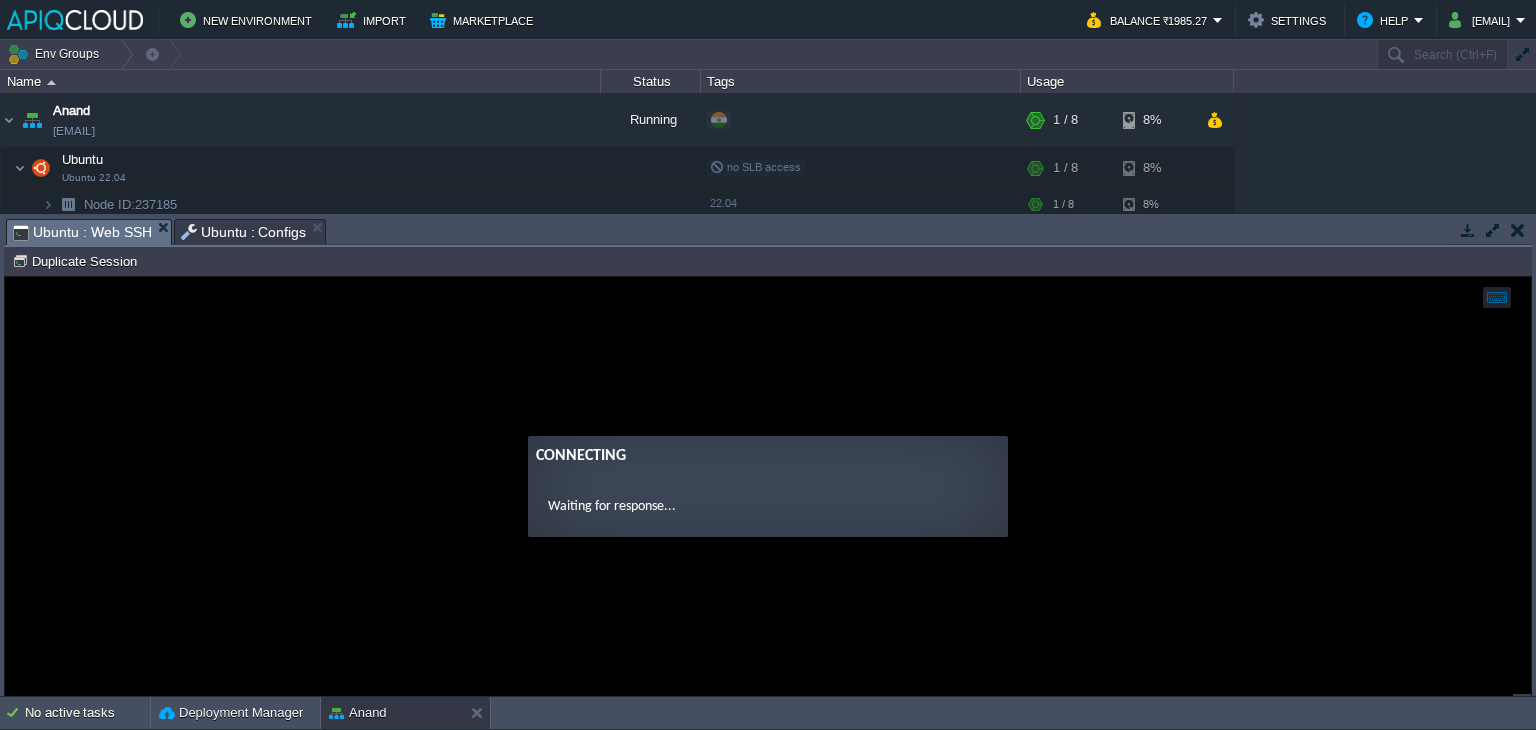 click on "Ubuntu : Web SSH" at bounding box center (92, 232) 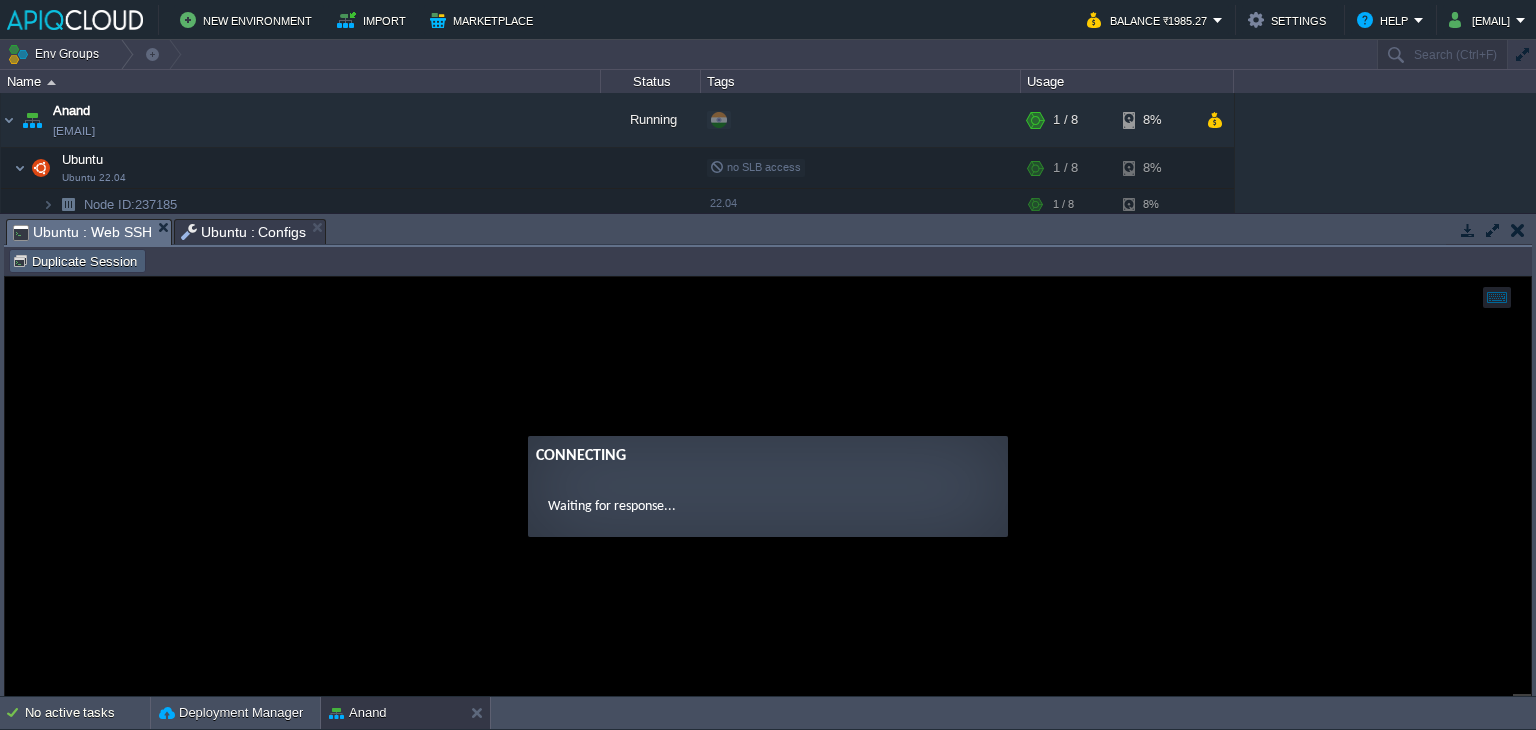 click on "Duplicate Session" at bounding box center [77, 261] 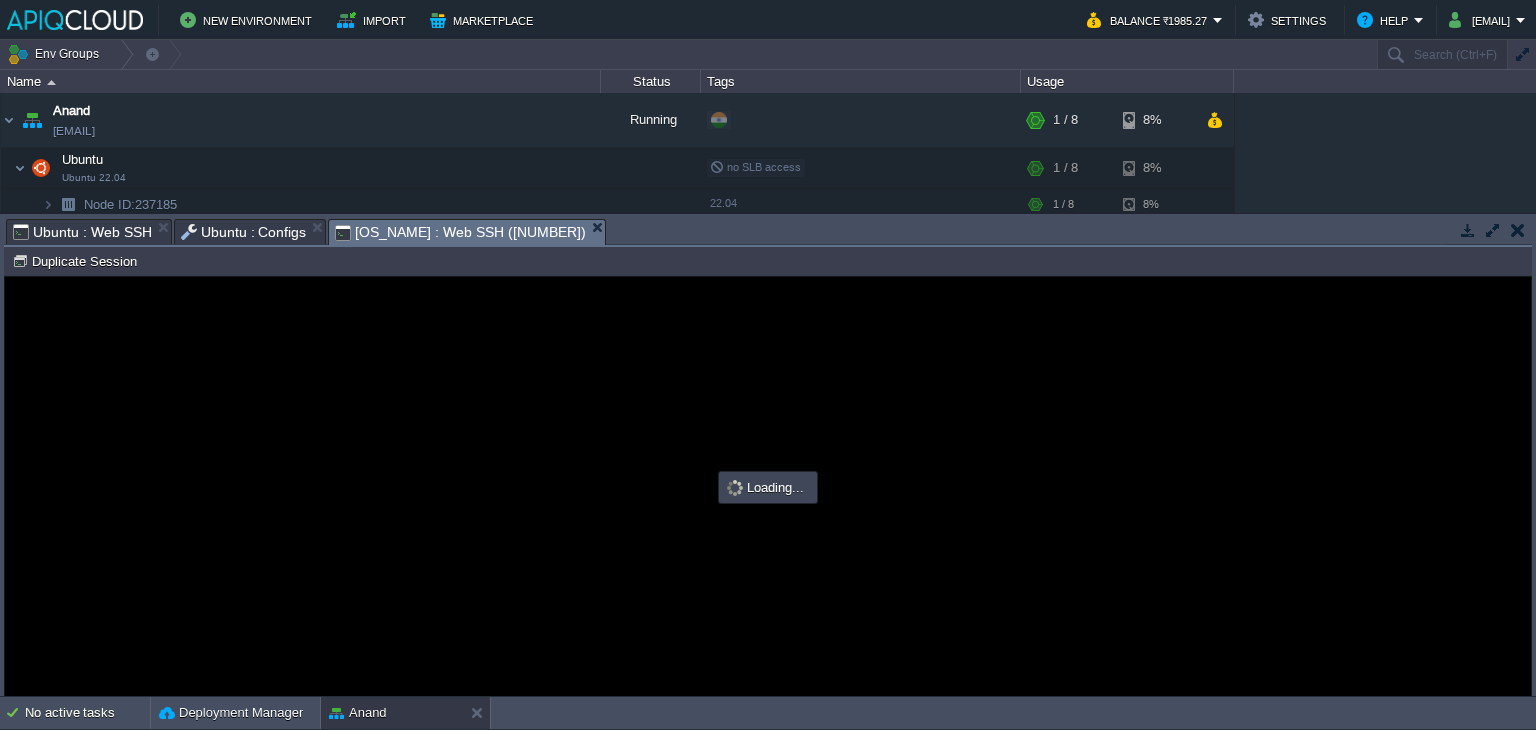 scroll, scrollTop: 0, scrollLeft: 0, axis: both 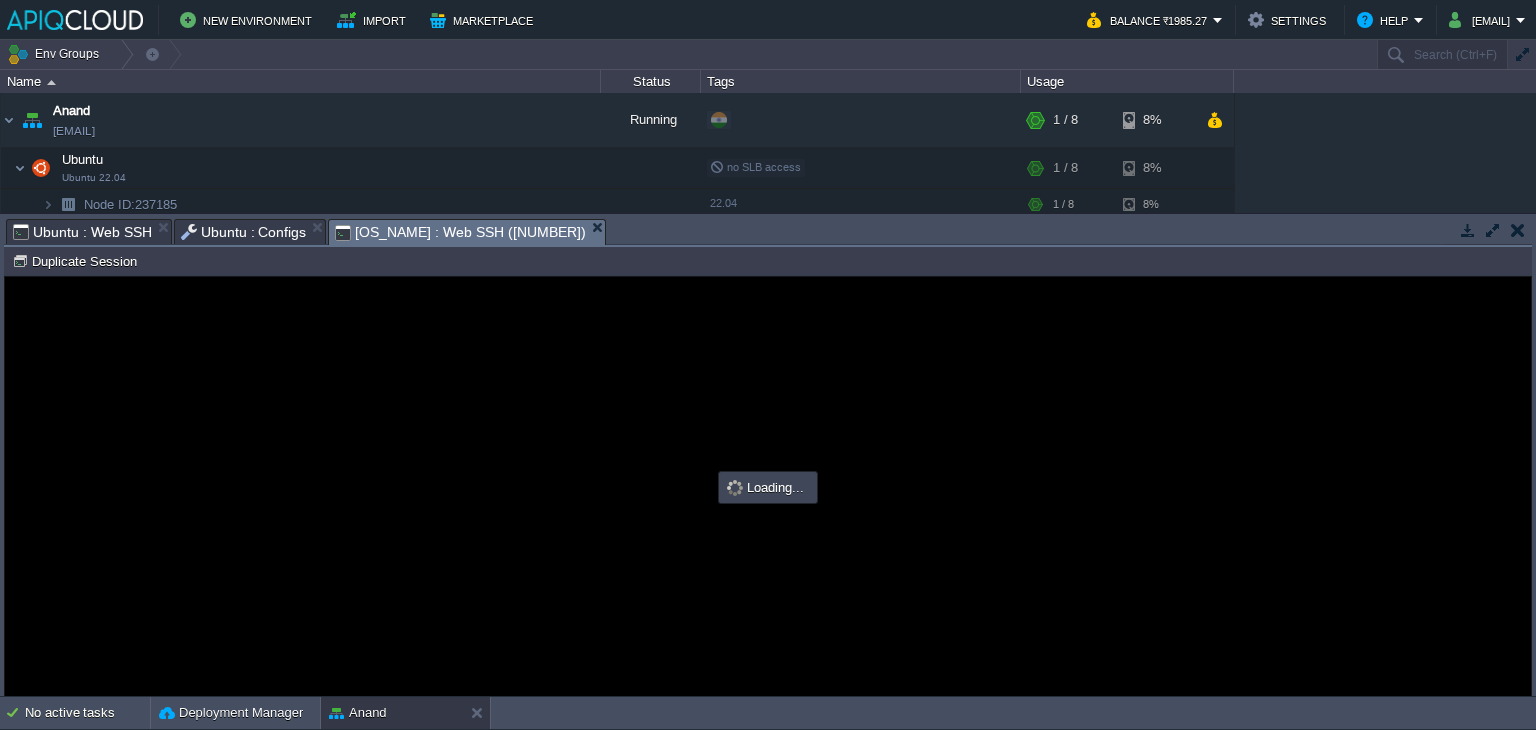 type on "#000000" 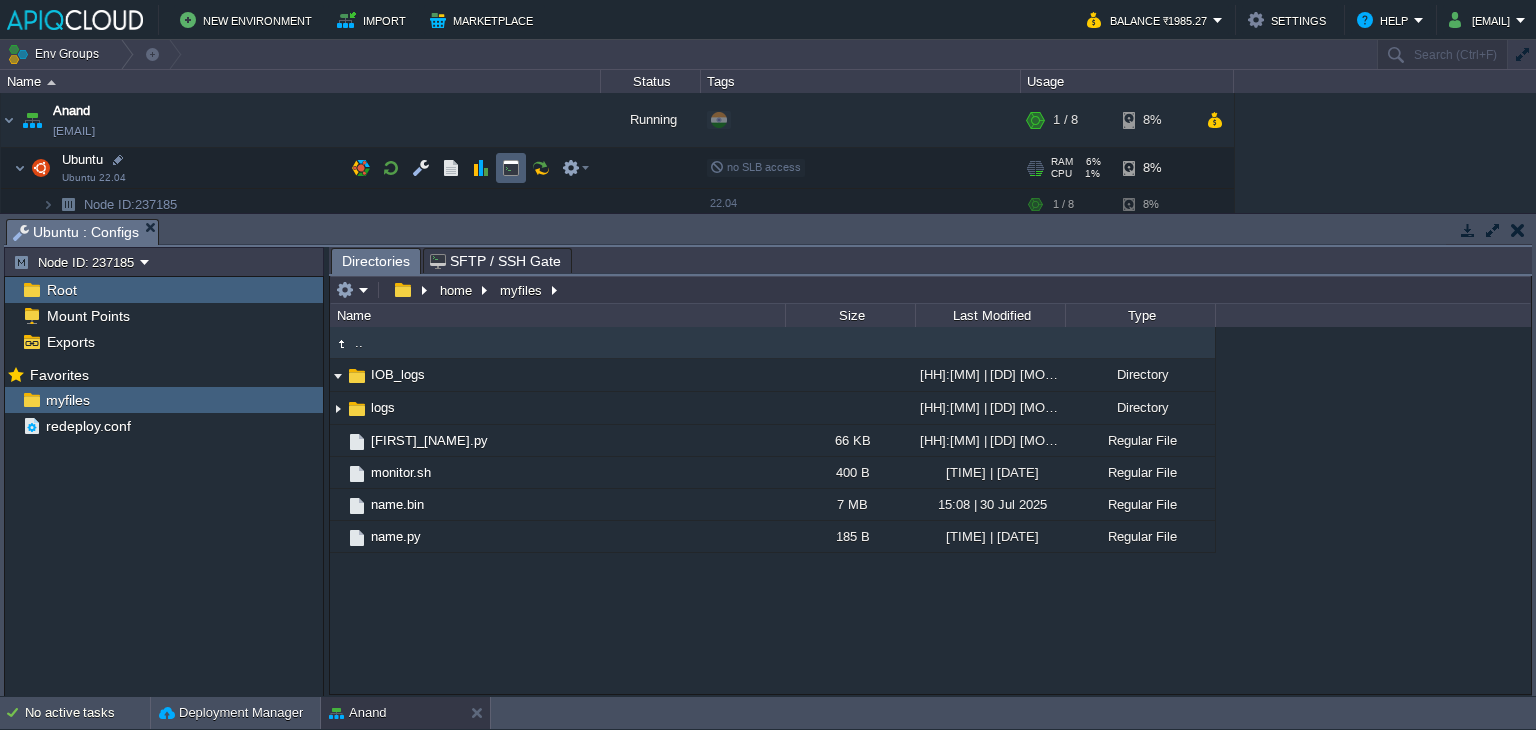 click at bounding box center [511, 168] 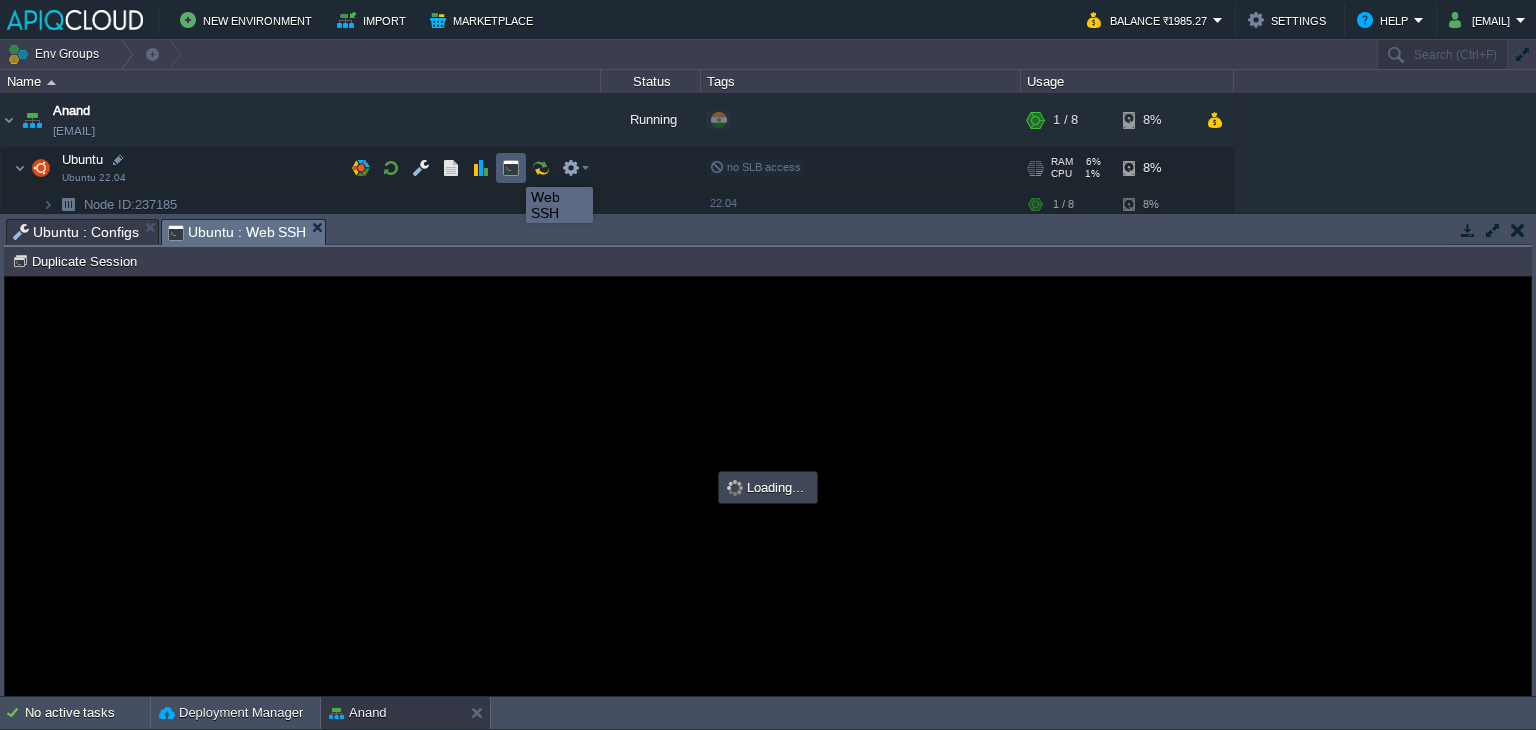 scroll, scrollTop: 0, scrollLeft: 0, axis: both 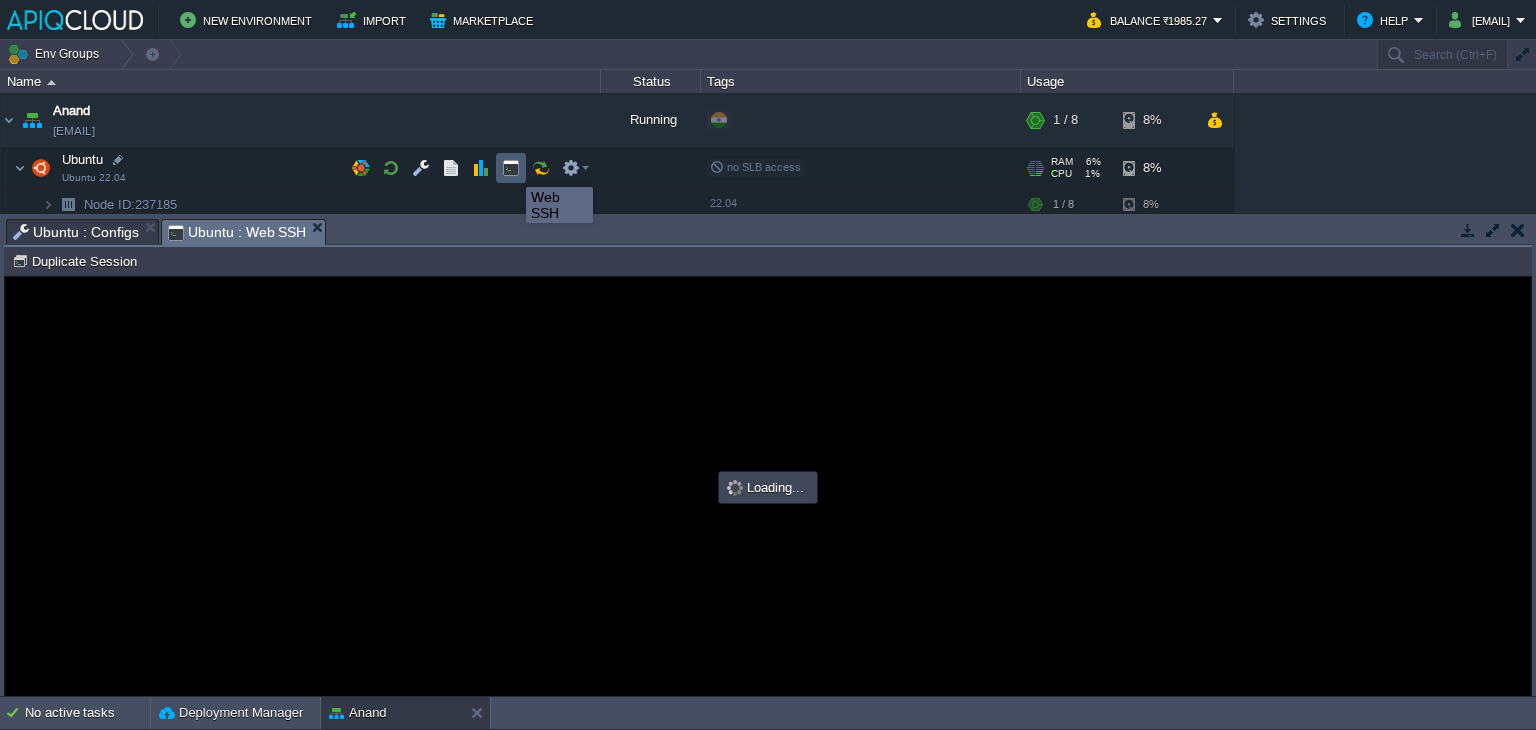 type on "#000000" 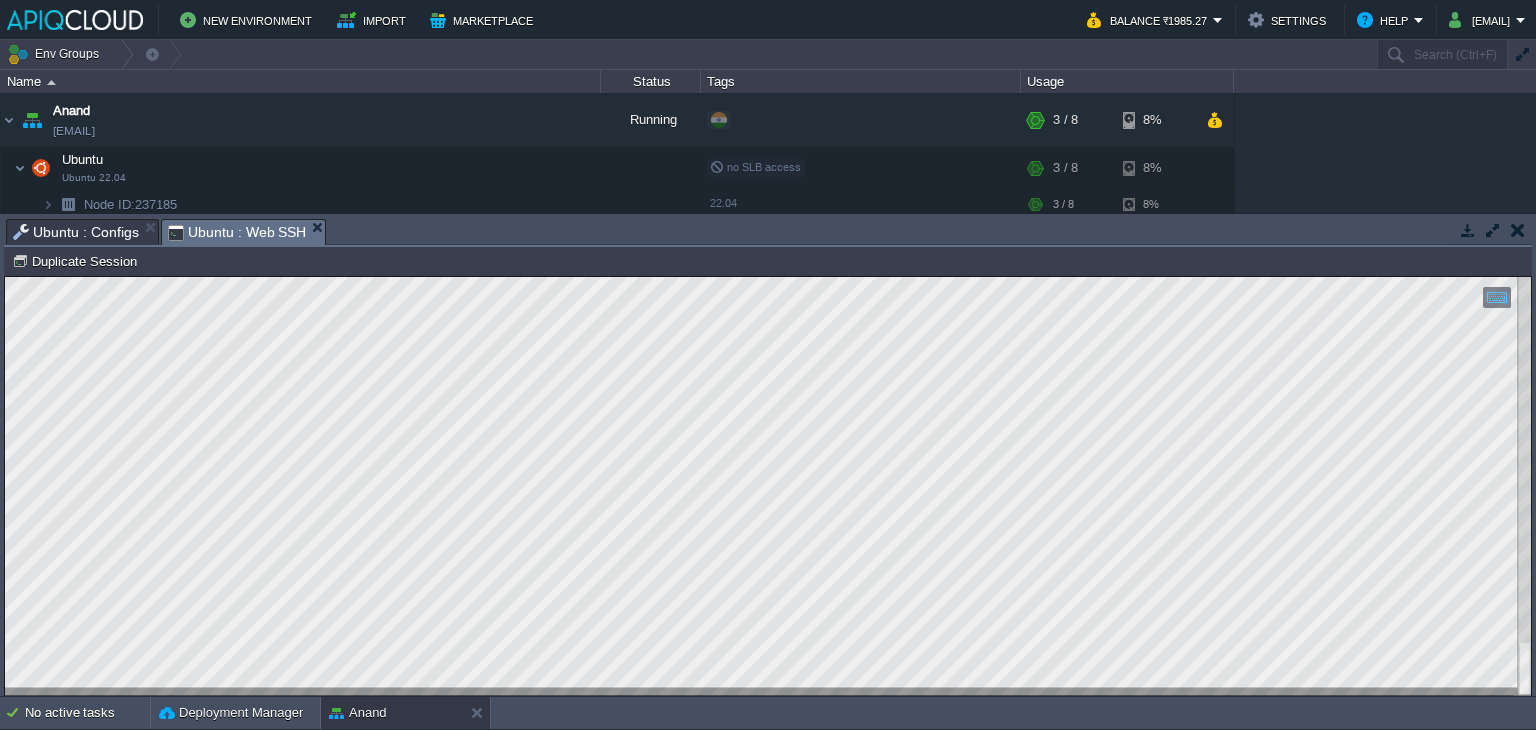 click on "Ubuntu : Configs" at bounding box center [76, 232] 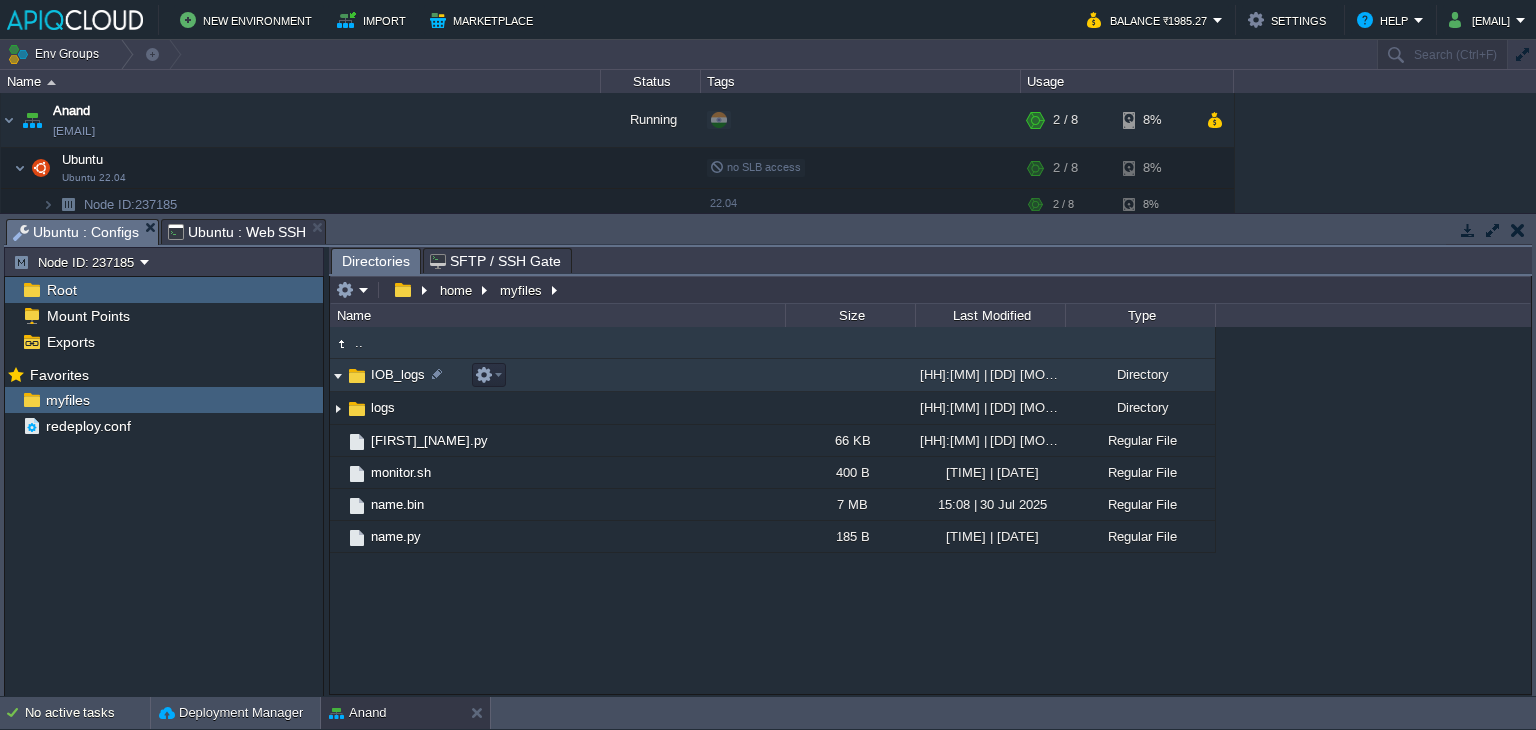 click at bounding box center [338, 375] 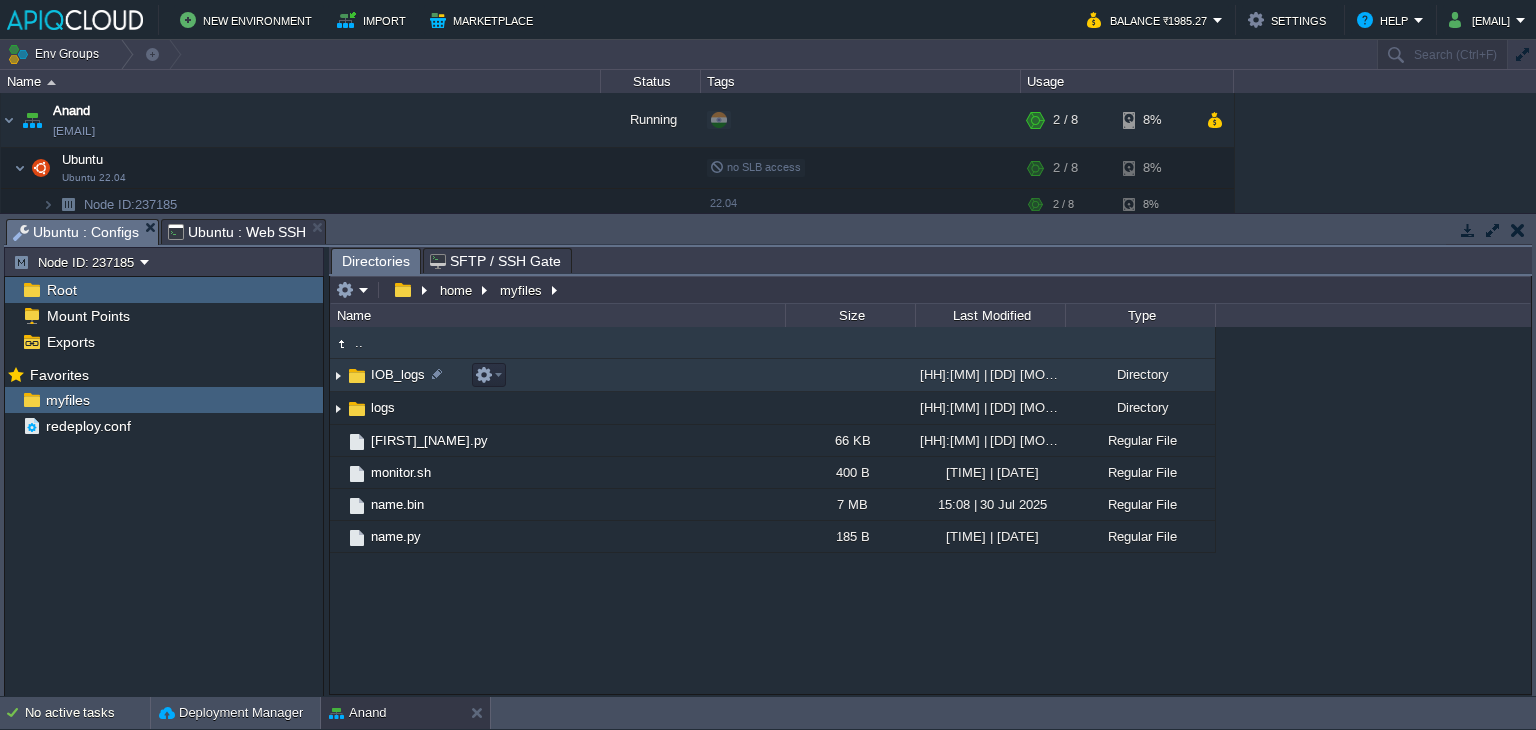 click at bounding box center (338, 375) 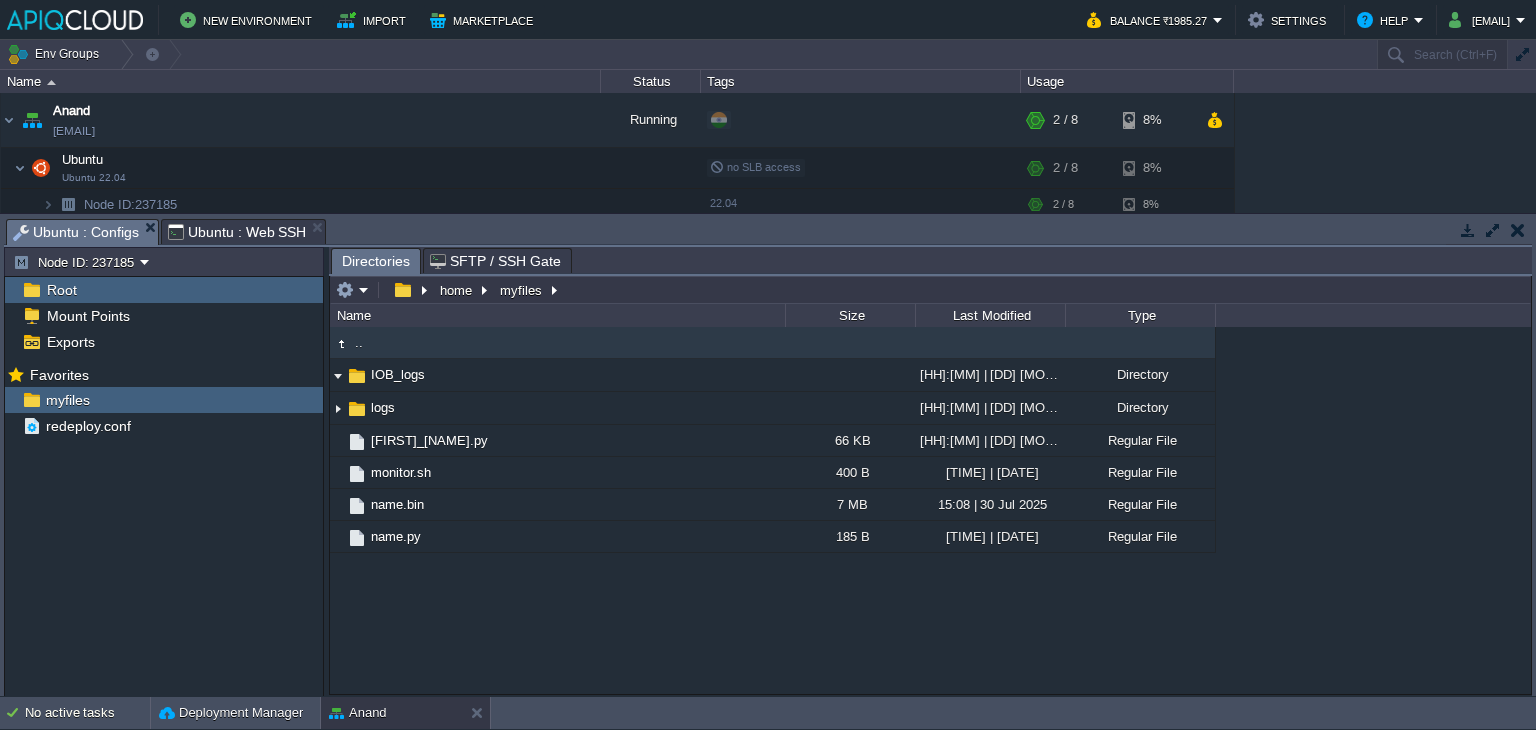 click on "Root" at bounding box center (61, 290) 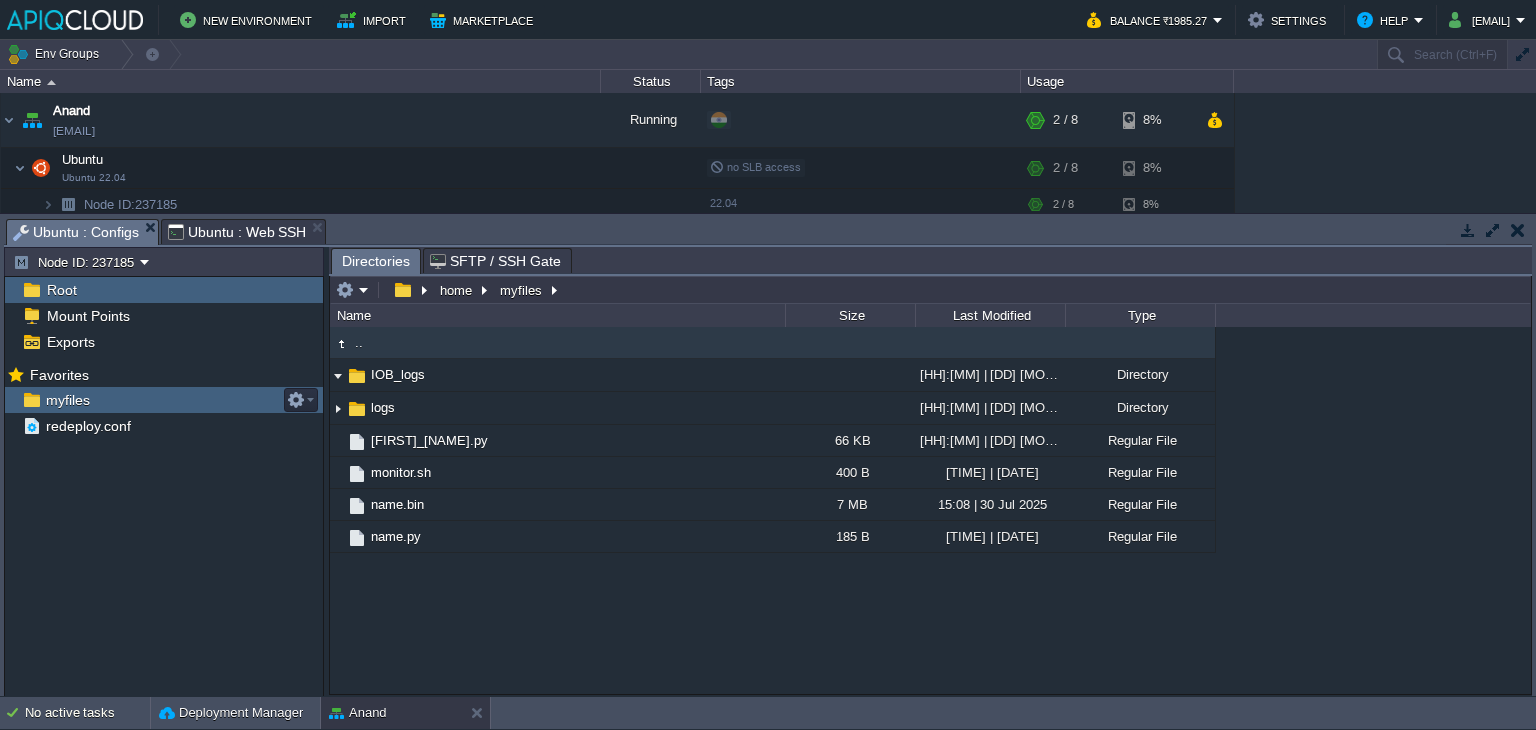 click on "myfiles" at bounding box center (67, 400) 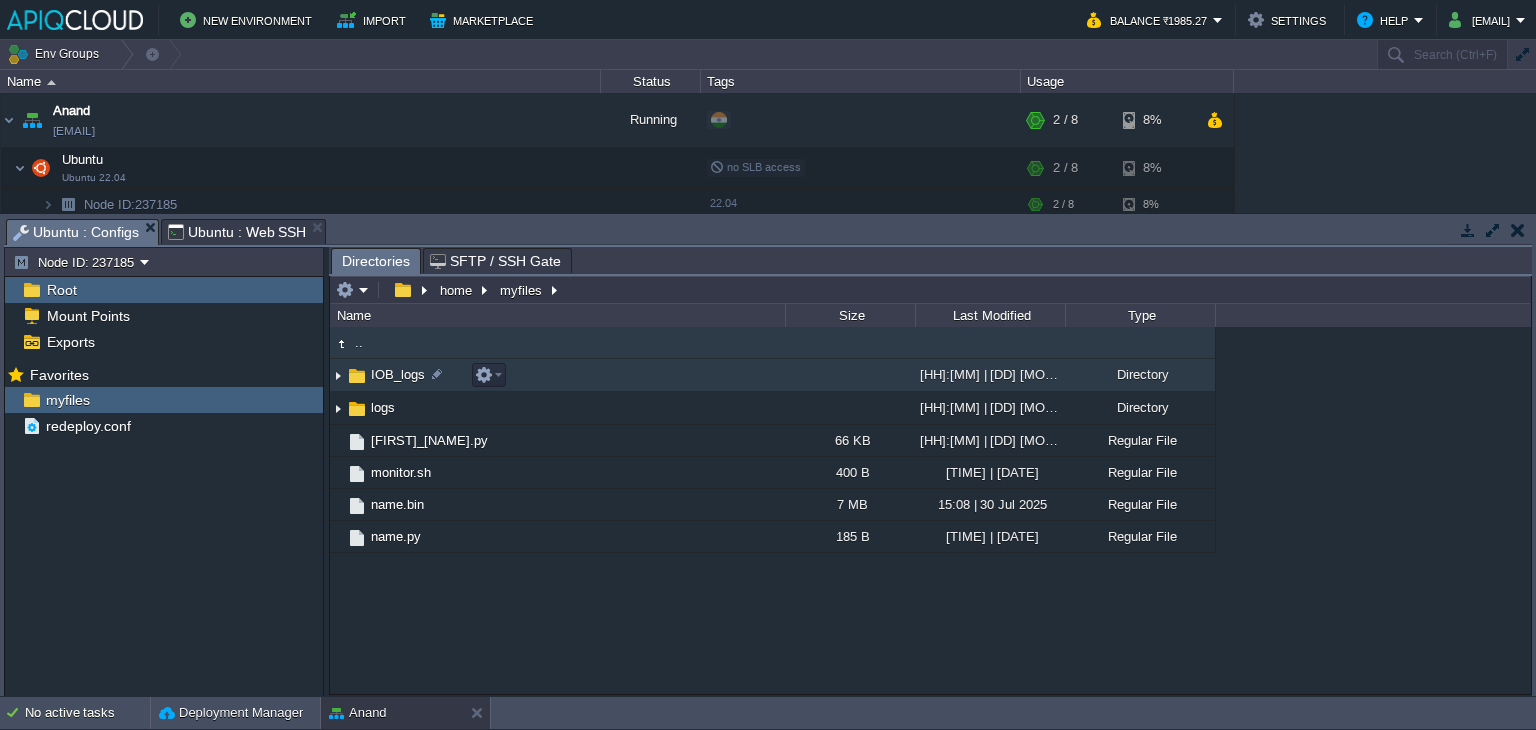 click at bounding box center [338, 375] 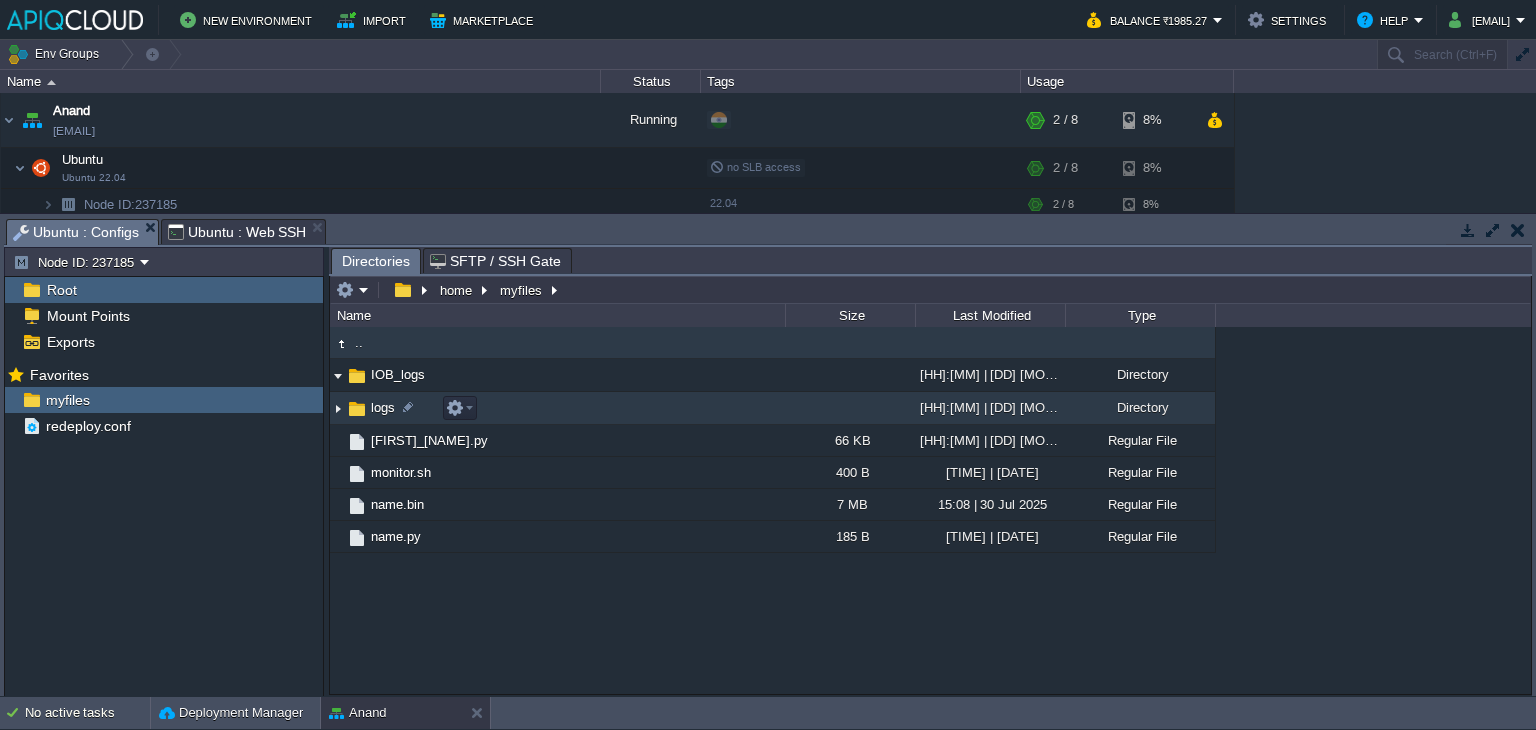 click at bounding box center [338, 408] 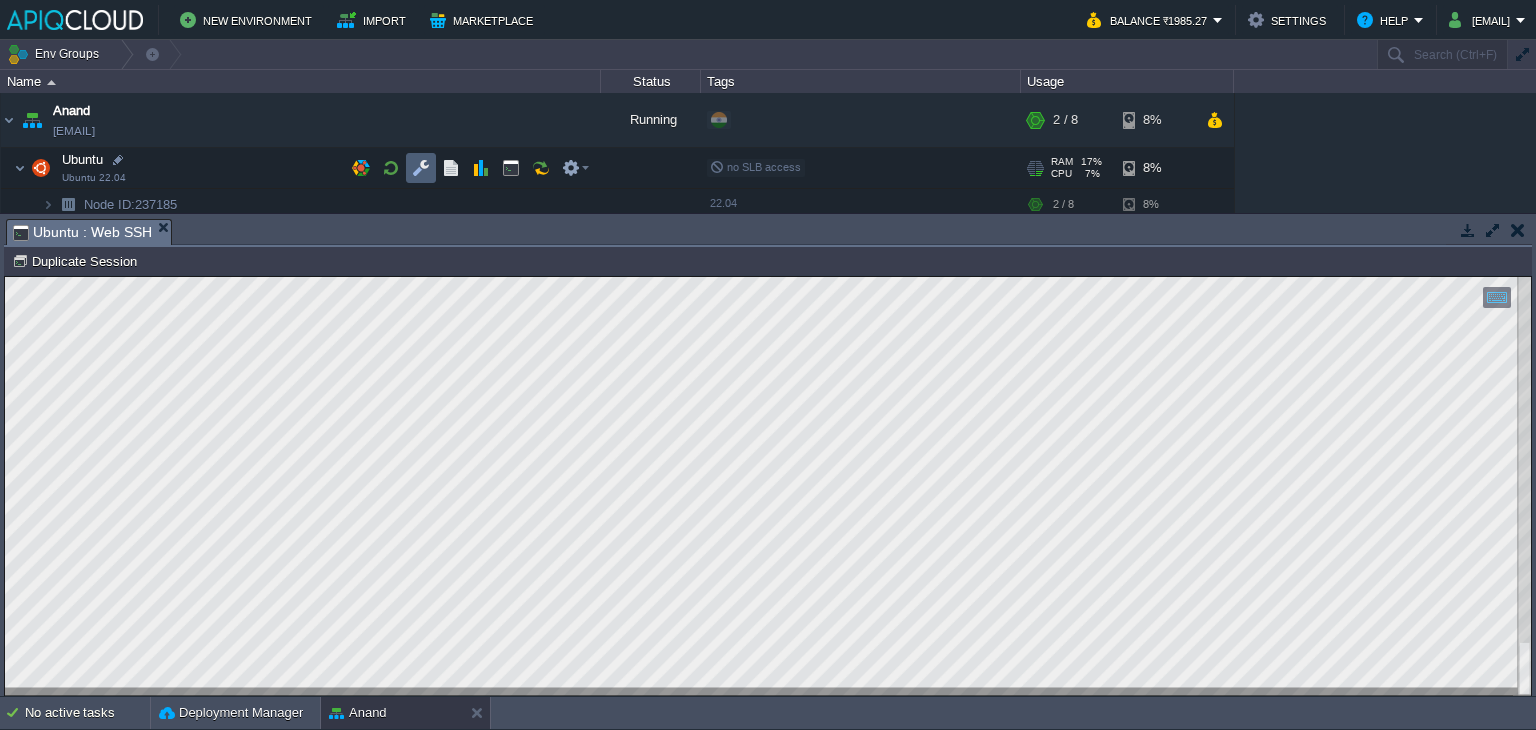 click at bounding box center (421, 168) 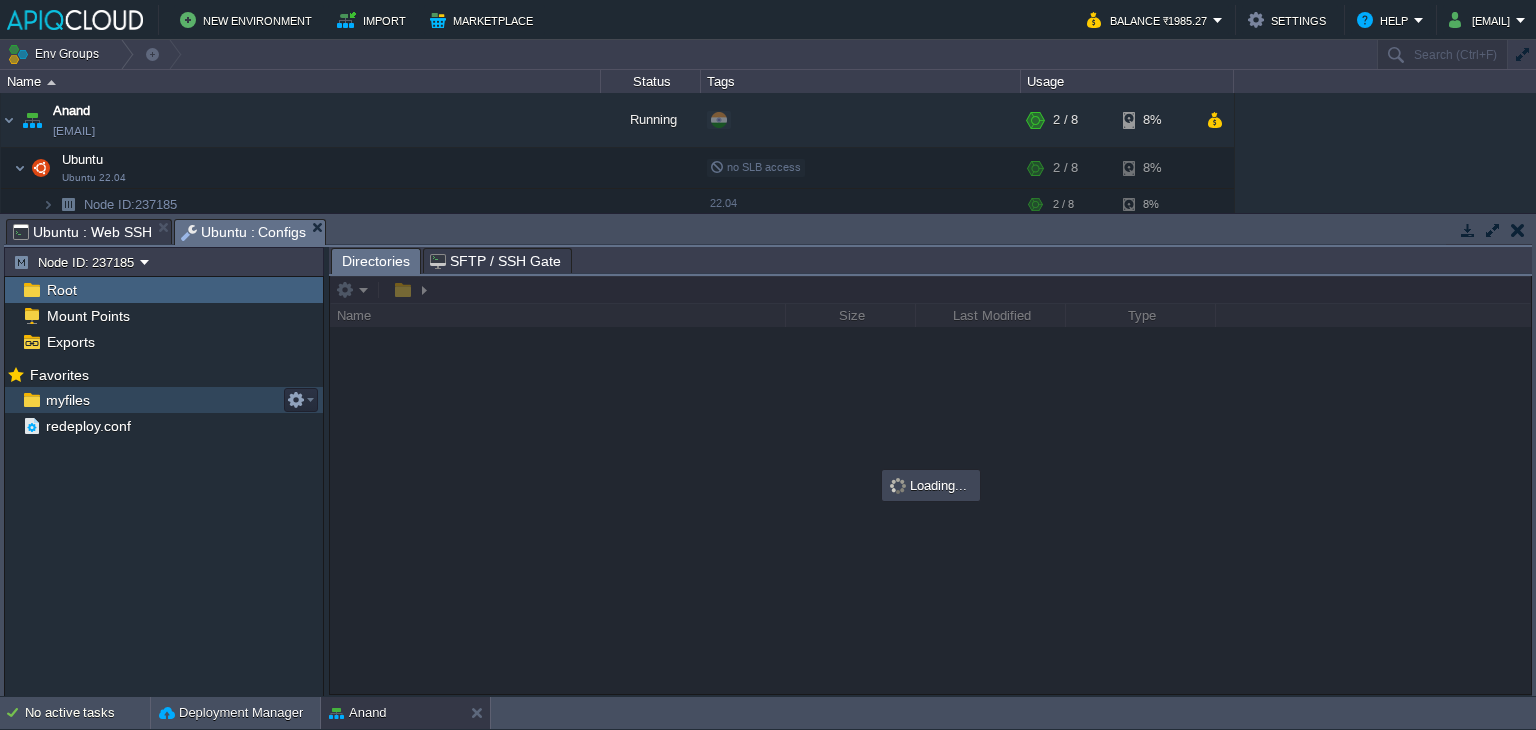 click on "myfiles" at bounding box center (67, 400) 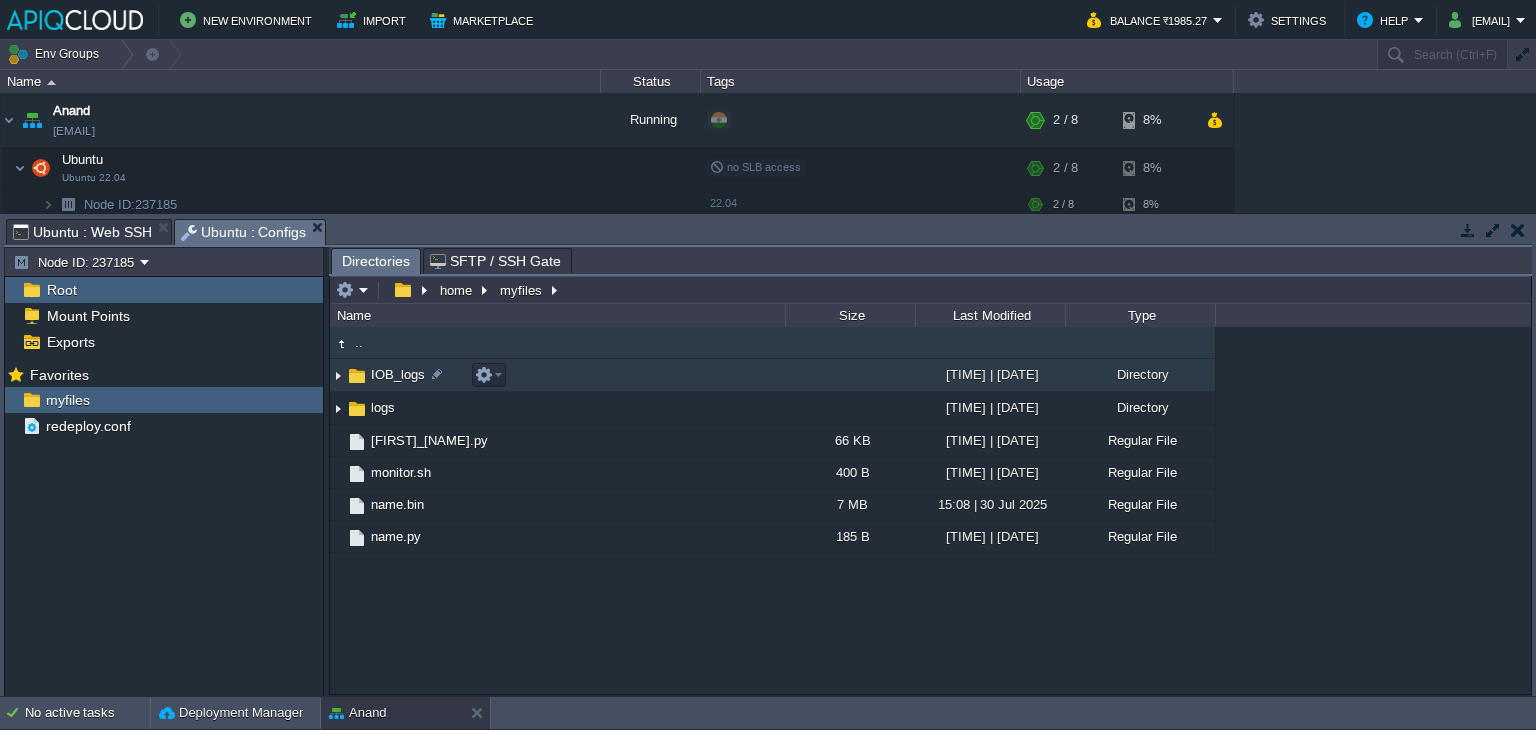 click at bounding box center [338, 375] 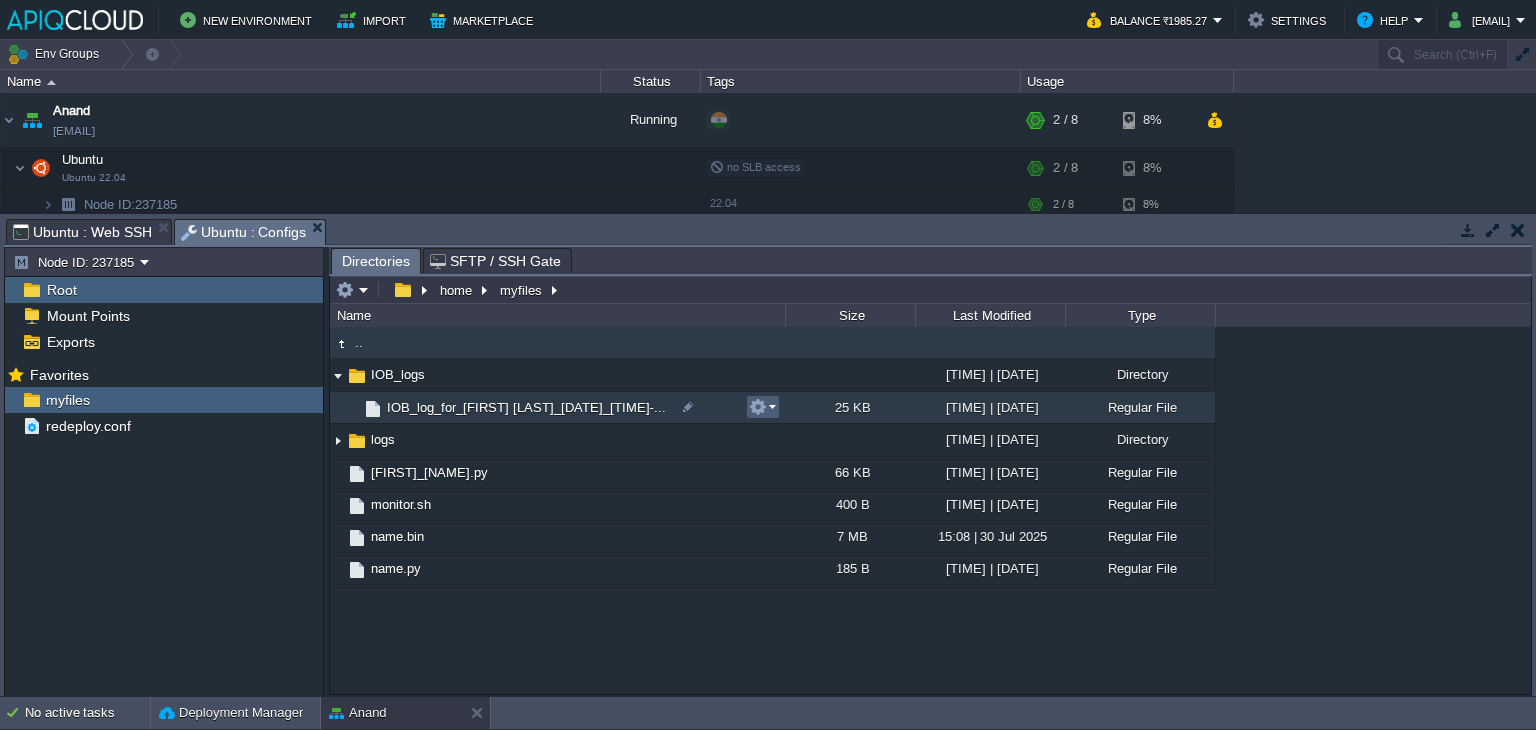 click at bounding box center [762, 407] 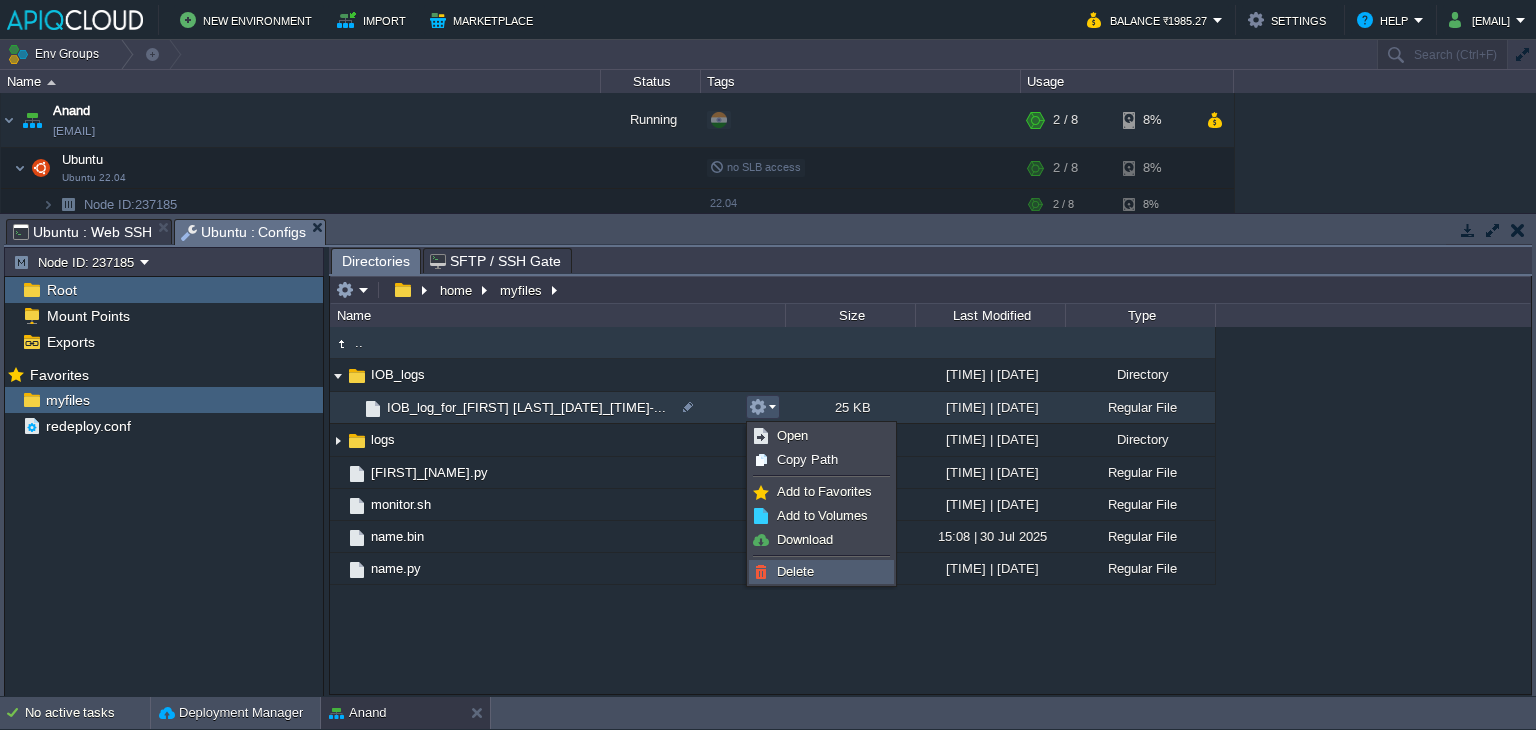 click on "Delete" at bounding box center [795, 571] 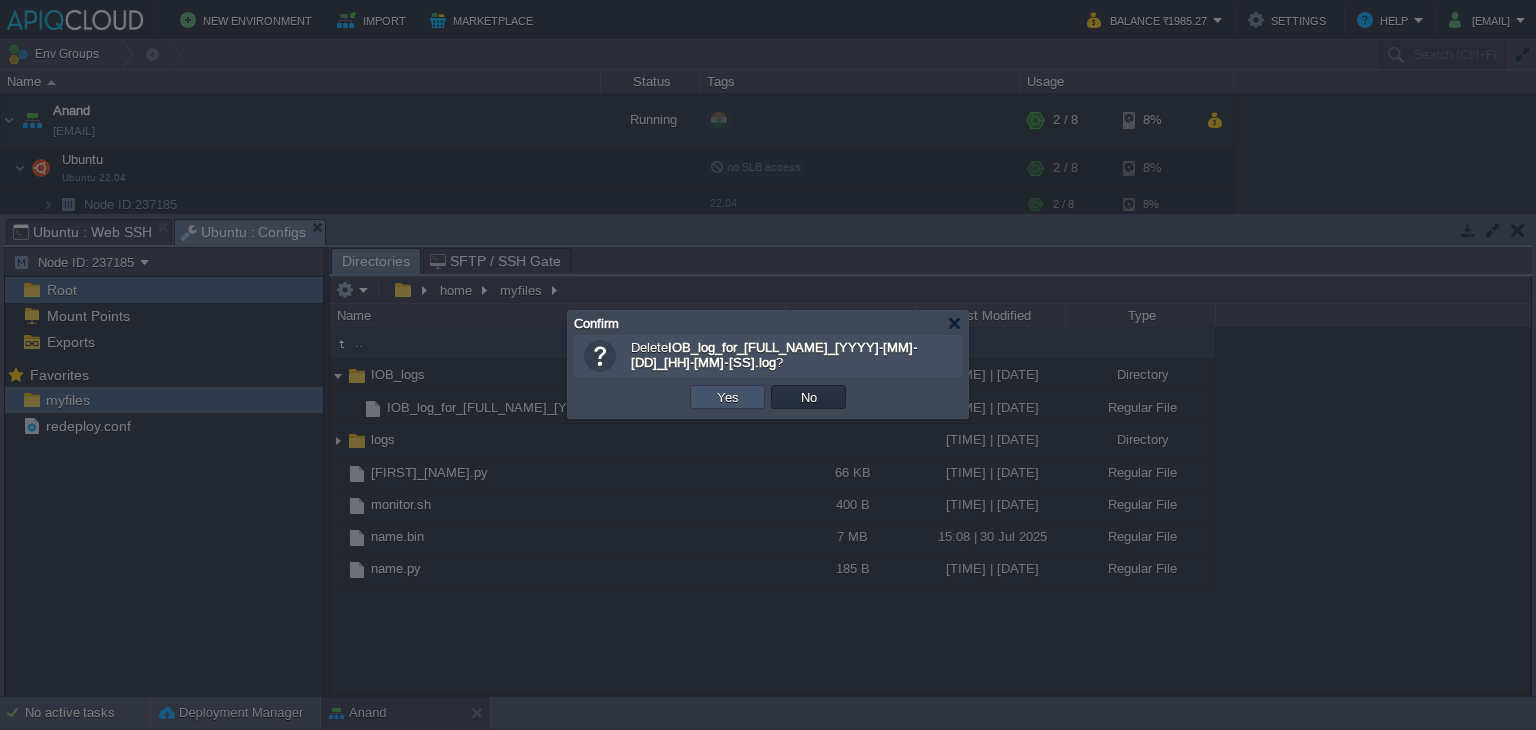 click on "Yes" at bounding box center (728, 397) 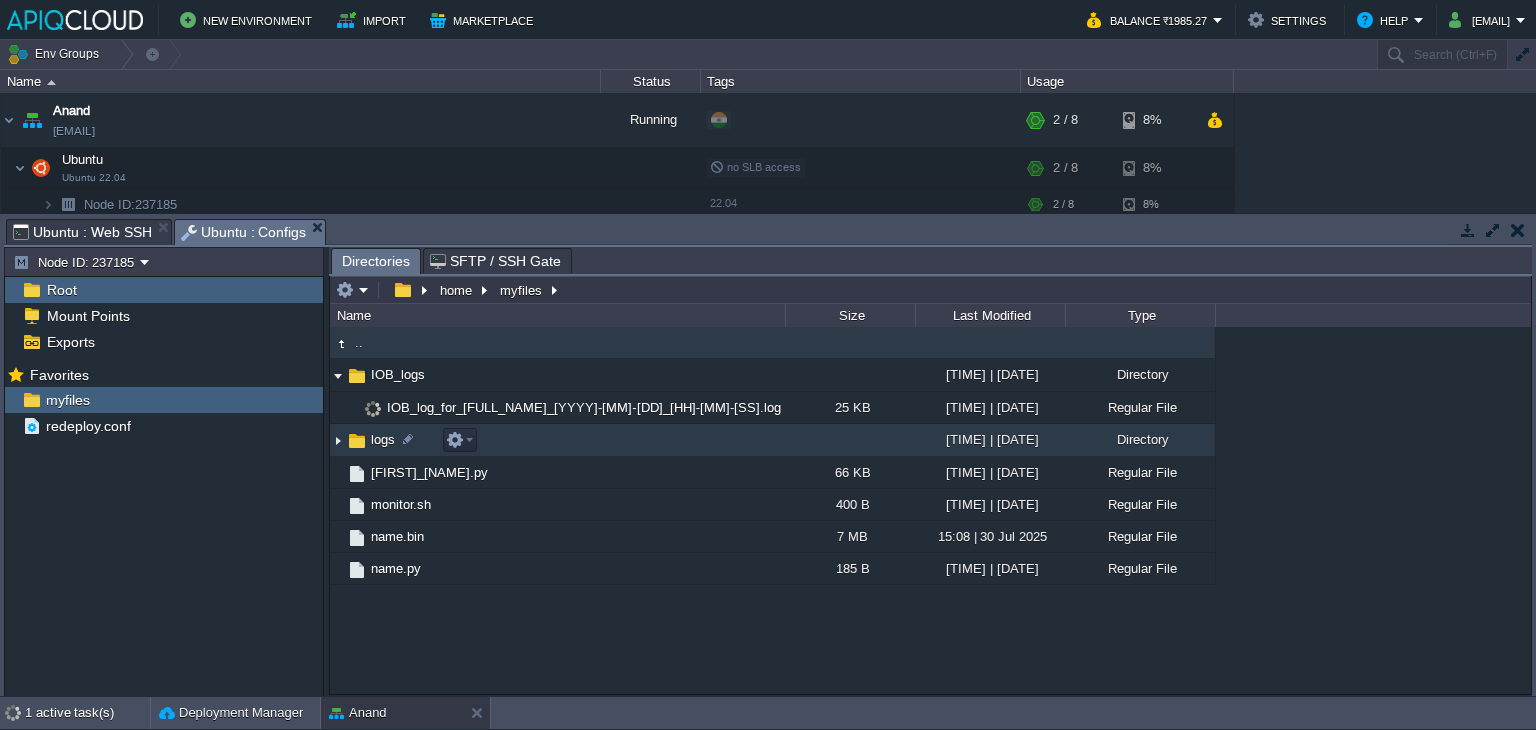 click at bounding box center [338, 440] 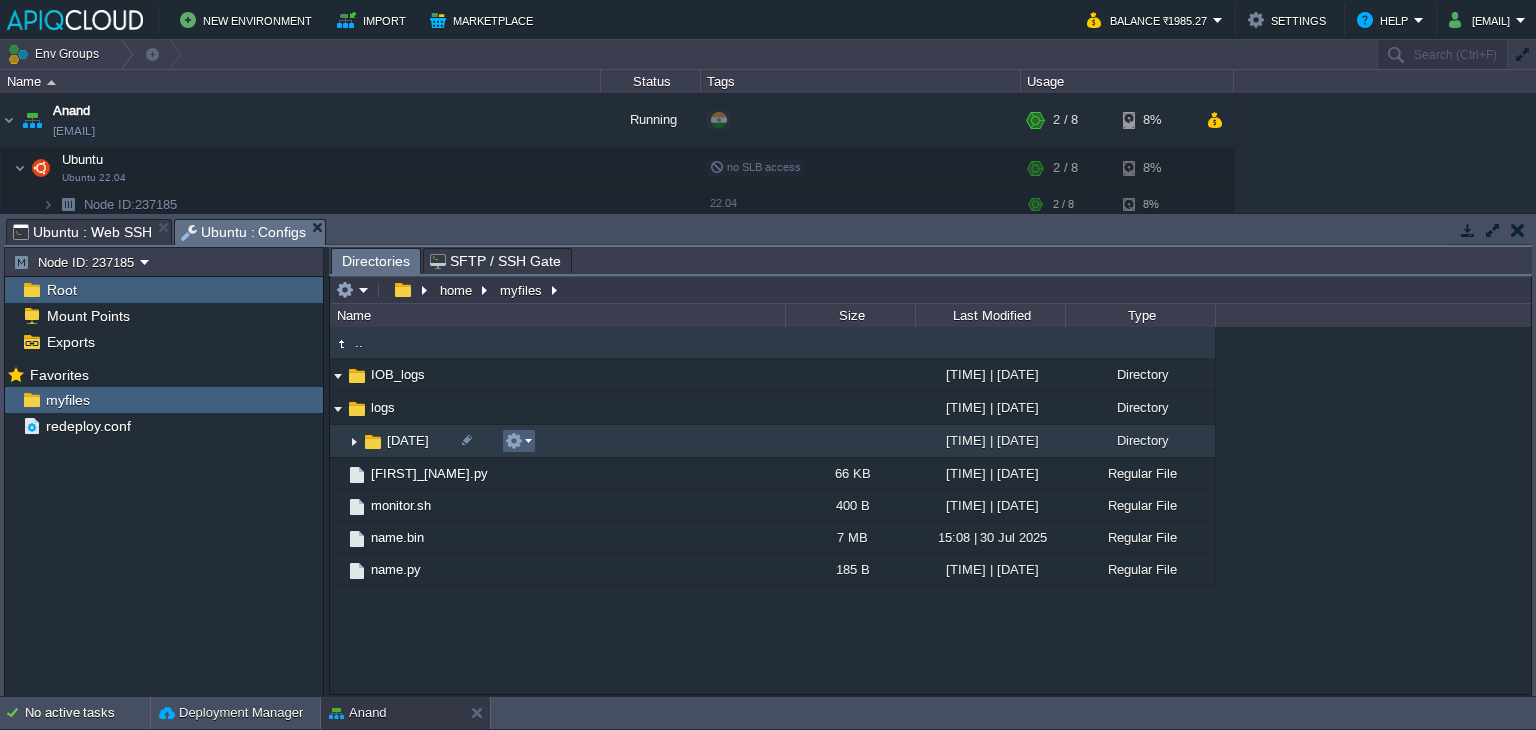 click at bounding box center (514, 441) 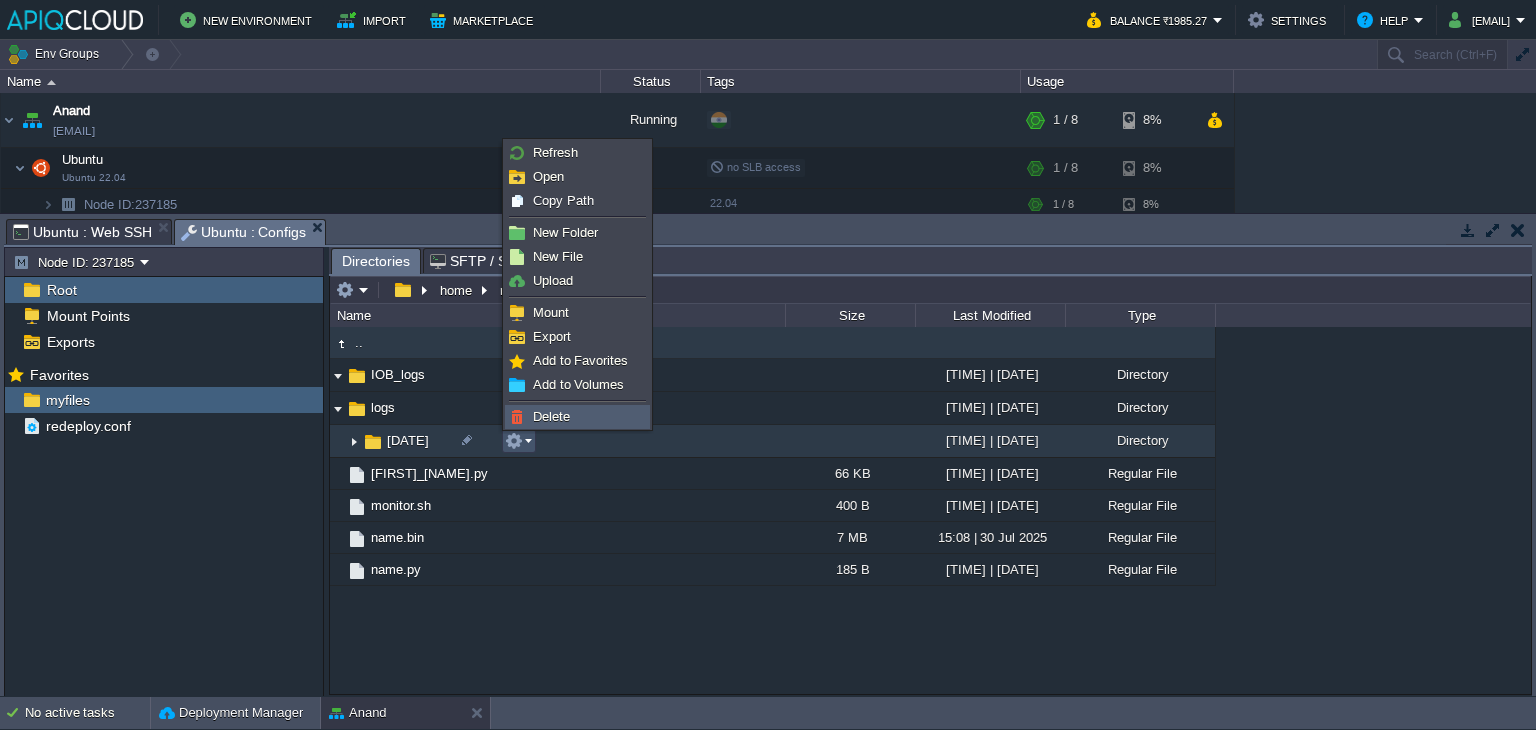 click on "Delete" at bounding box center [551, 416] 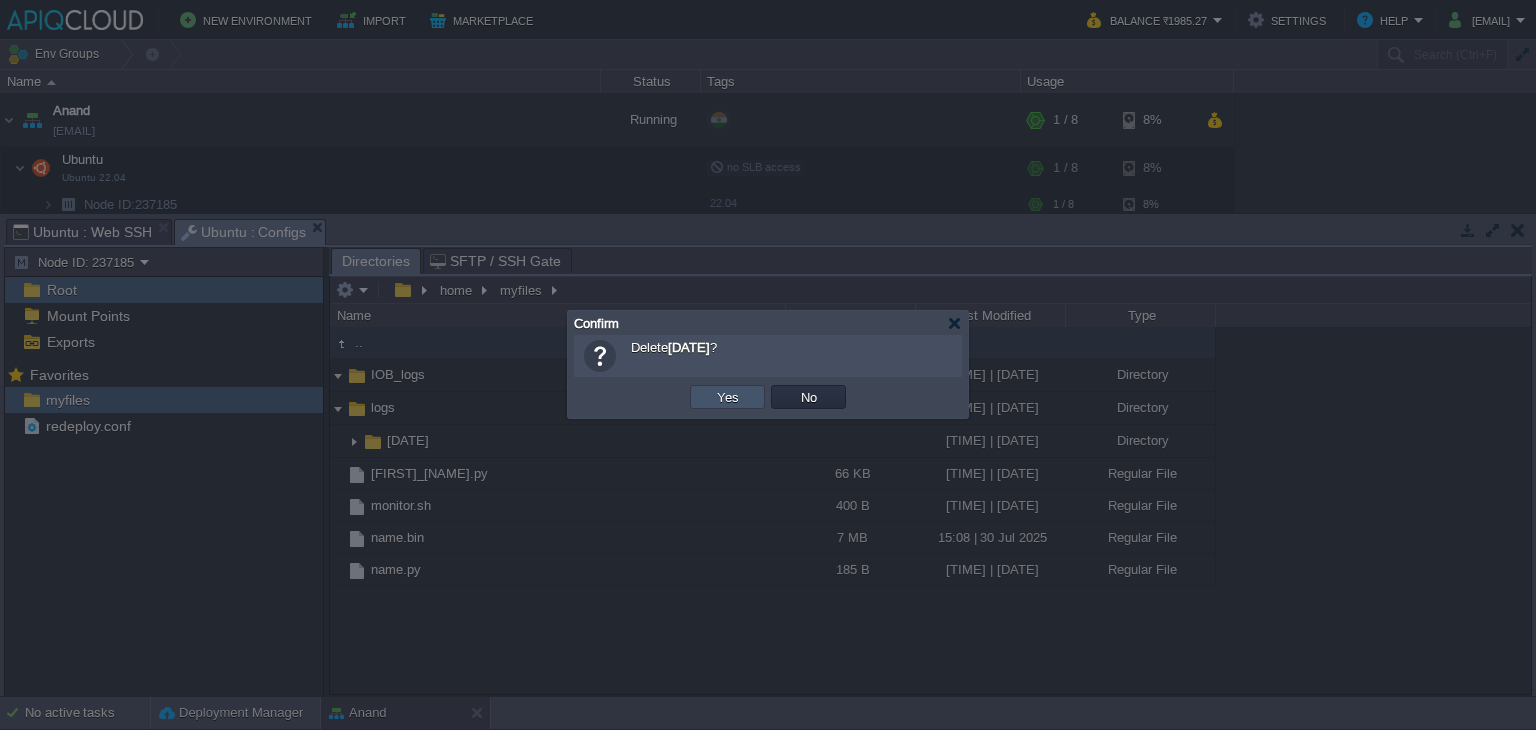 click on "Yes" at bounding box center (728, 397) 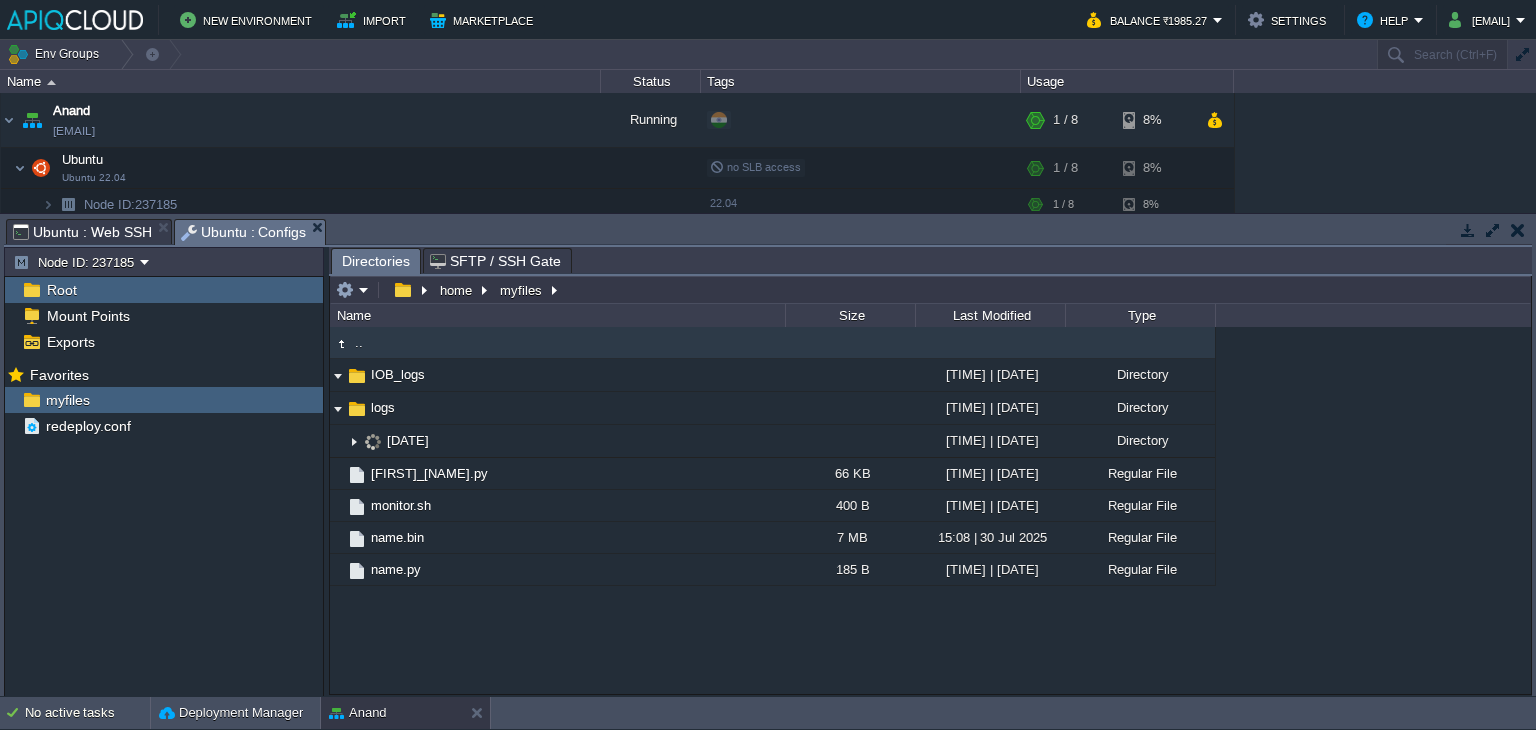 click on "Ubuntu : Web SSH" at bounding box center (82, 232) 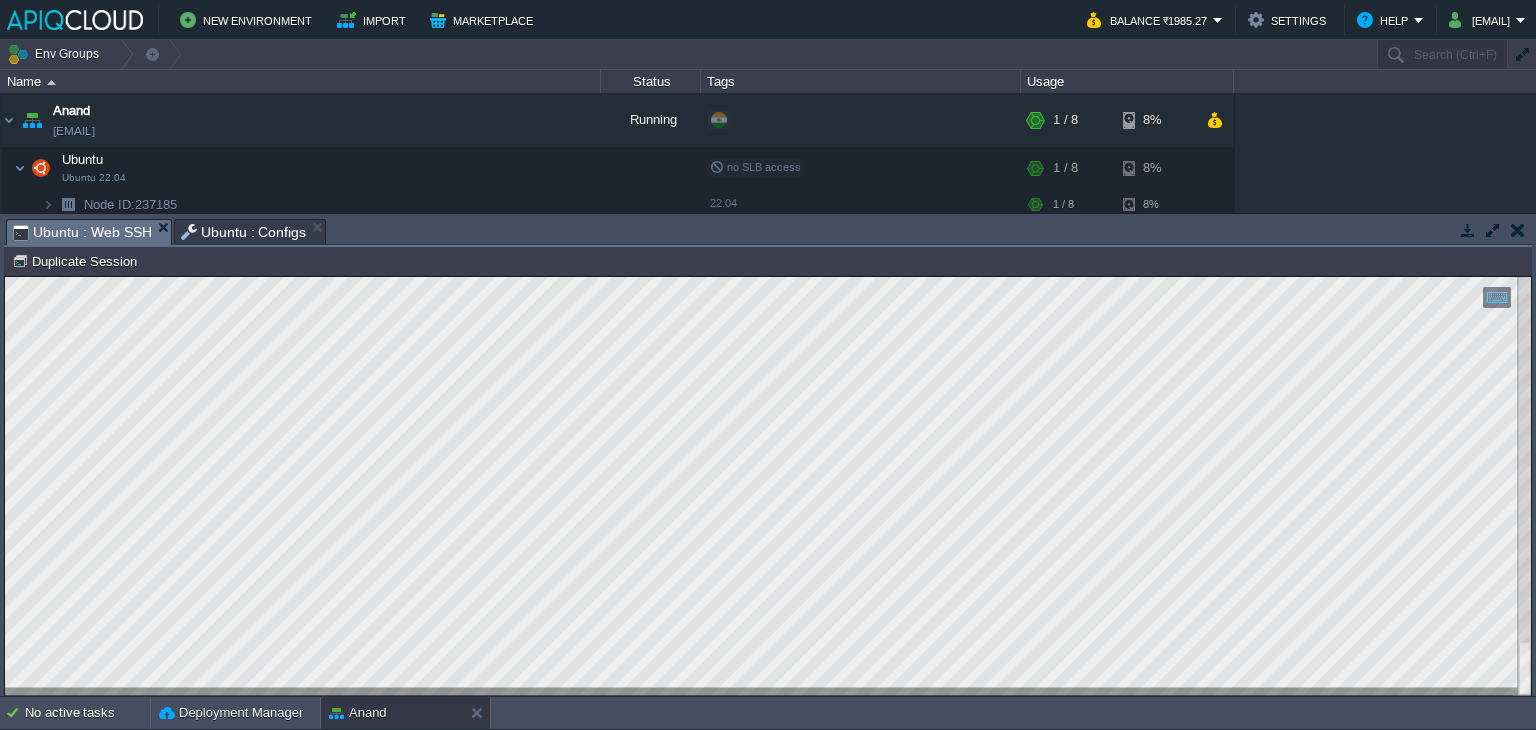 click on "Ubuntu : Configs" at bounding box center (244, 232) 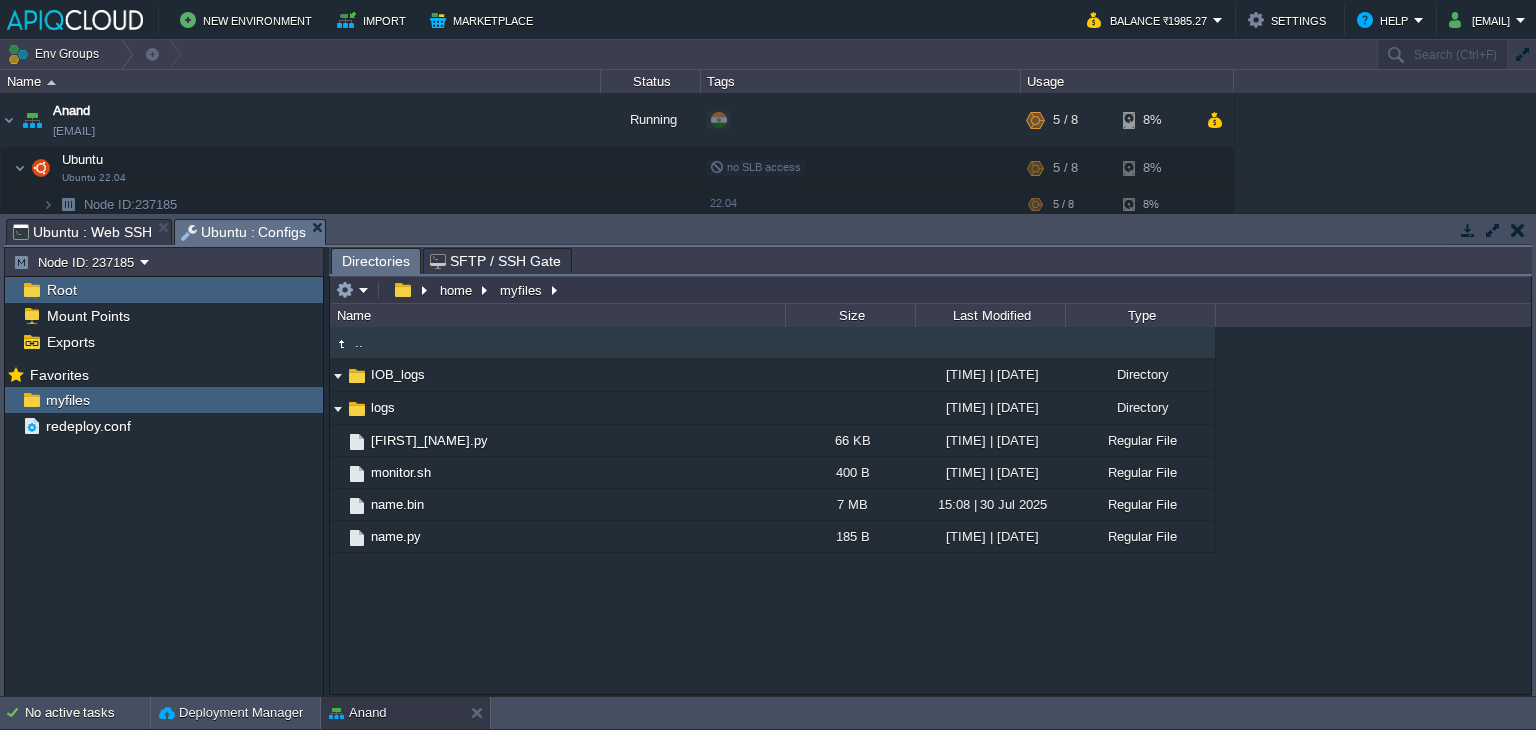 click on "Ubuntu : Web SSH" at bounding box center (82, 232) 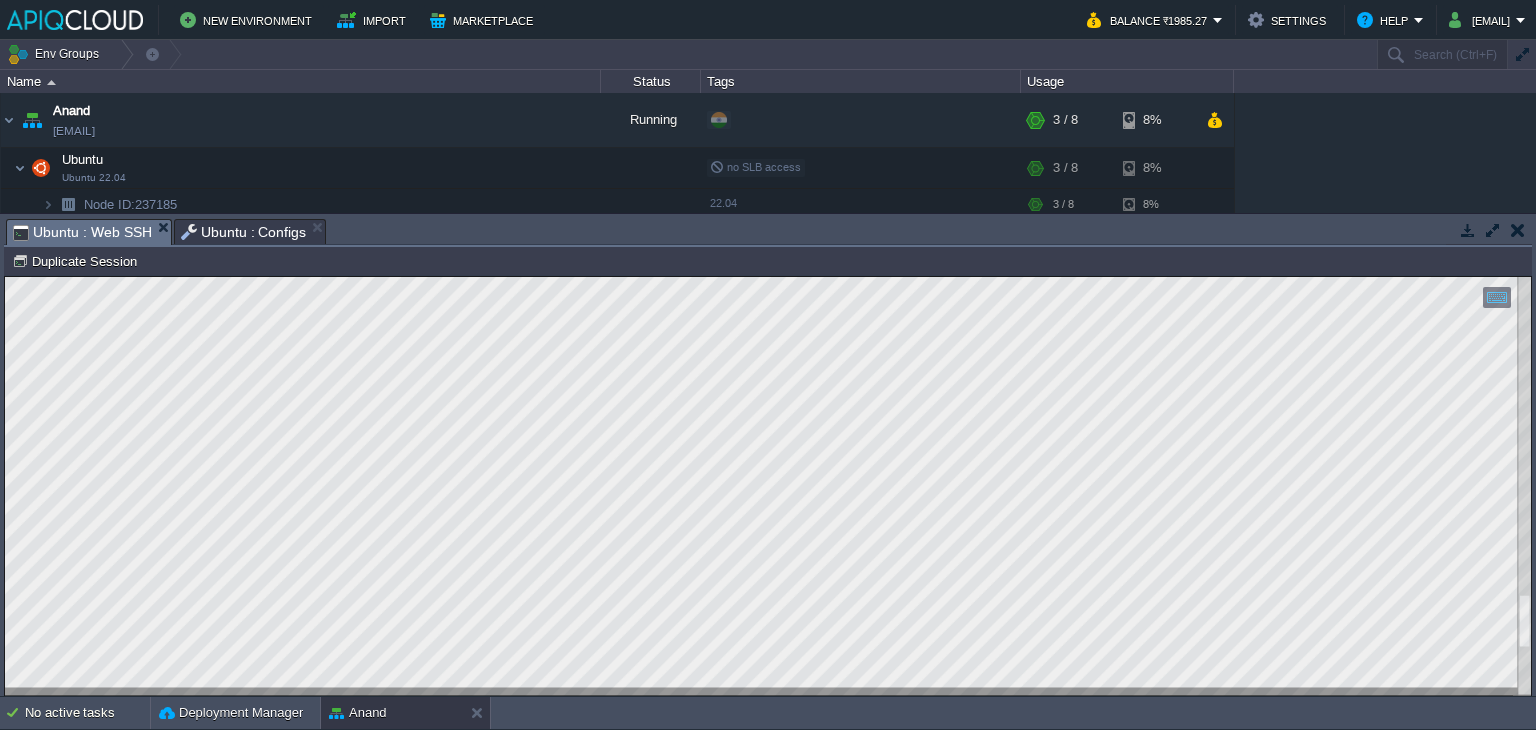 click on "Copy:                  Ctrl + Shift + C                                          Paste:                  Ctrl + V                                         Settings:                  Ctrl + Shift + Alt
0" at bounding box center [768, 277] 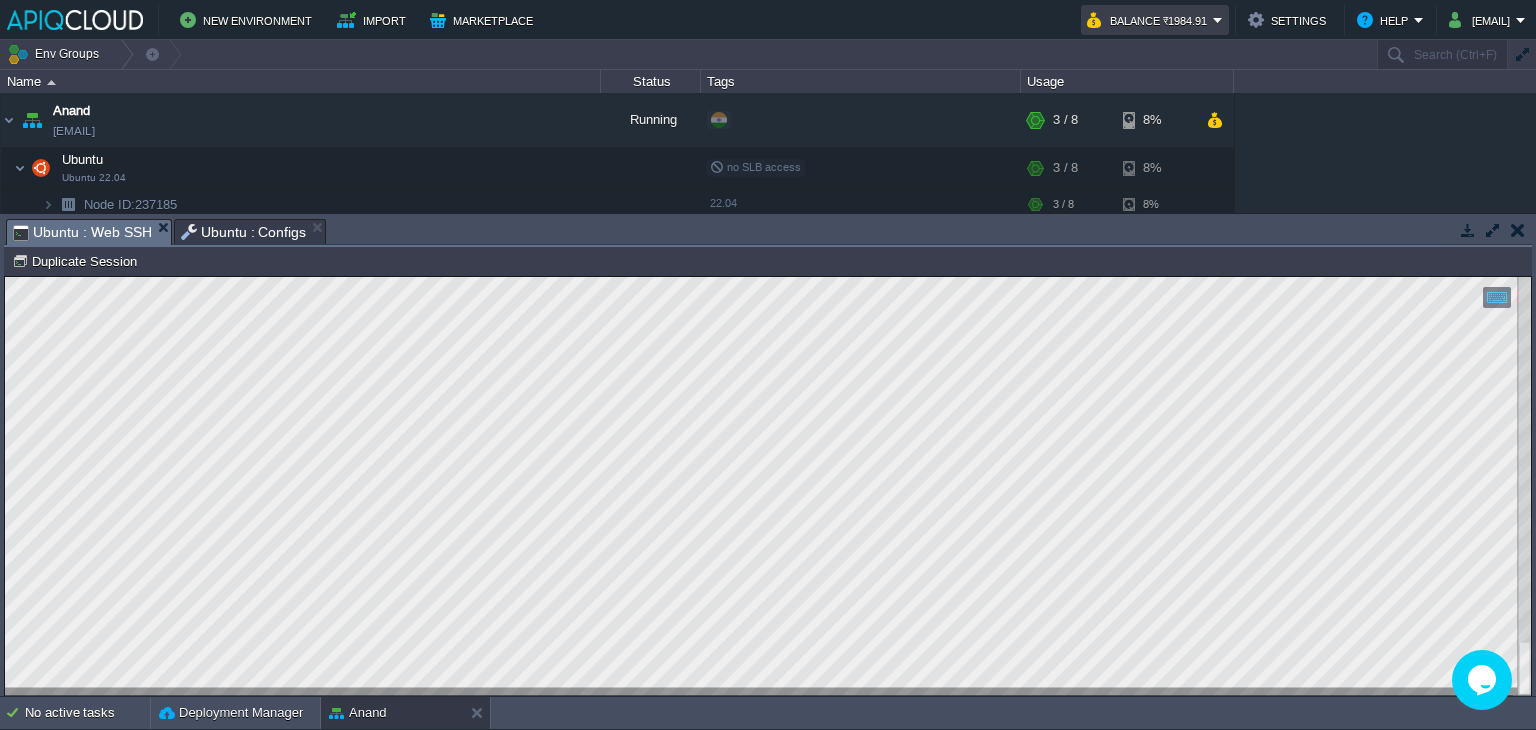 click on "Balance ₹1984.91" at bounding box center (1150, 20) 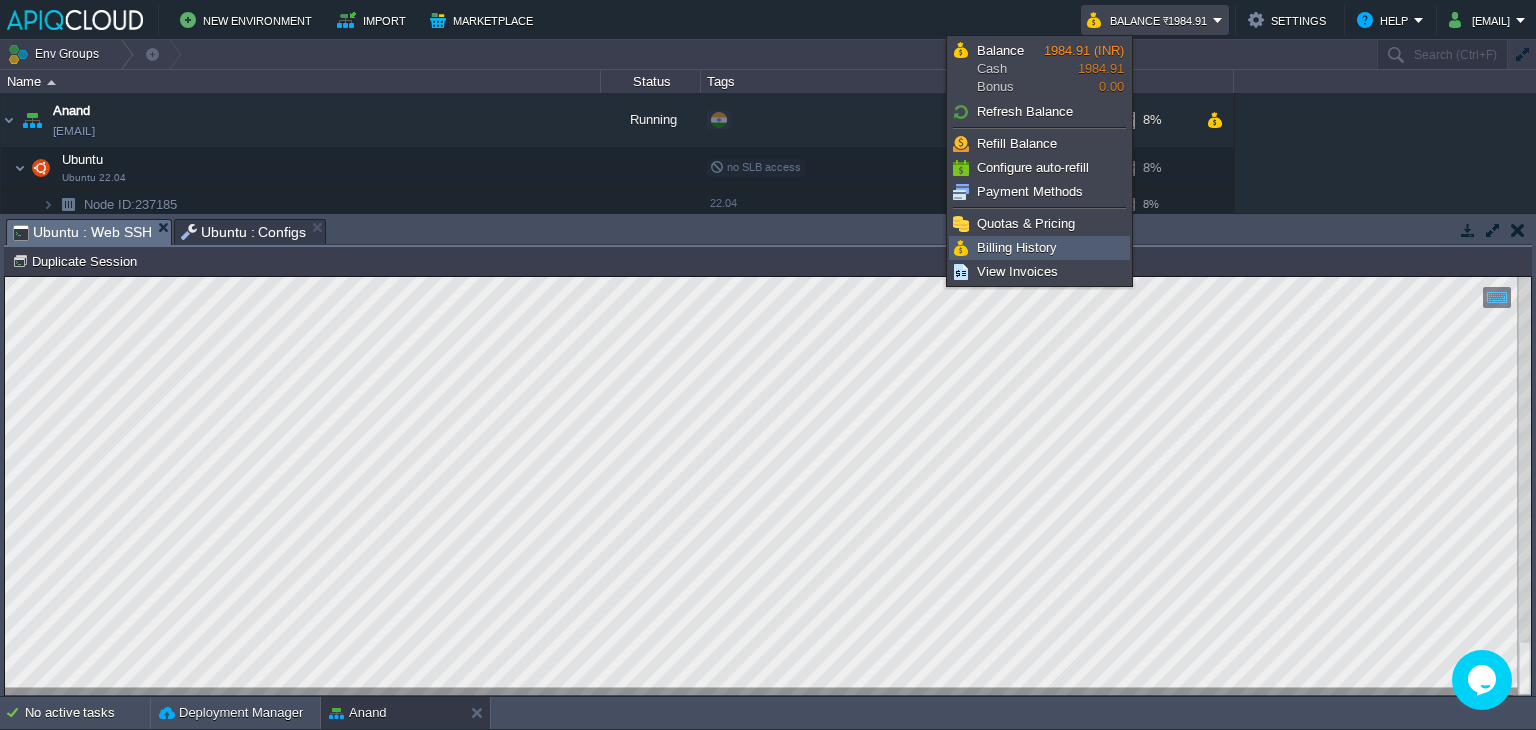 click on "Billing History" at bounding box center (1039, 248) 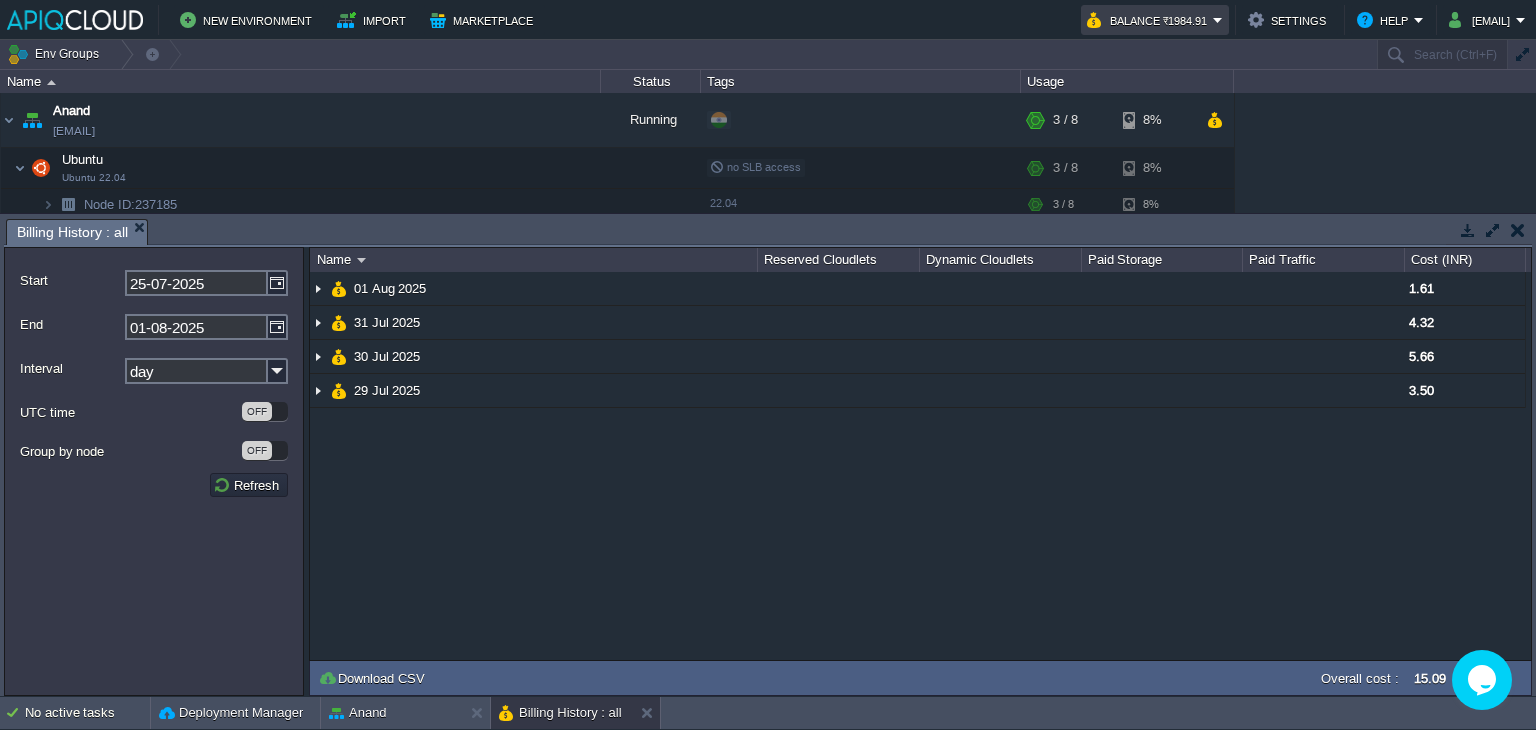 click on "Balance ₹1984.91" at bounding box center (1150, 20) 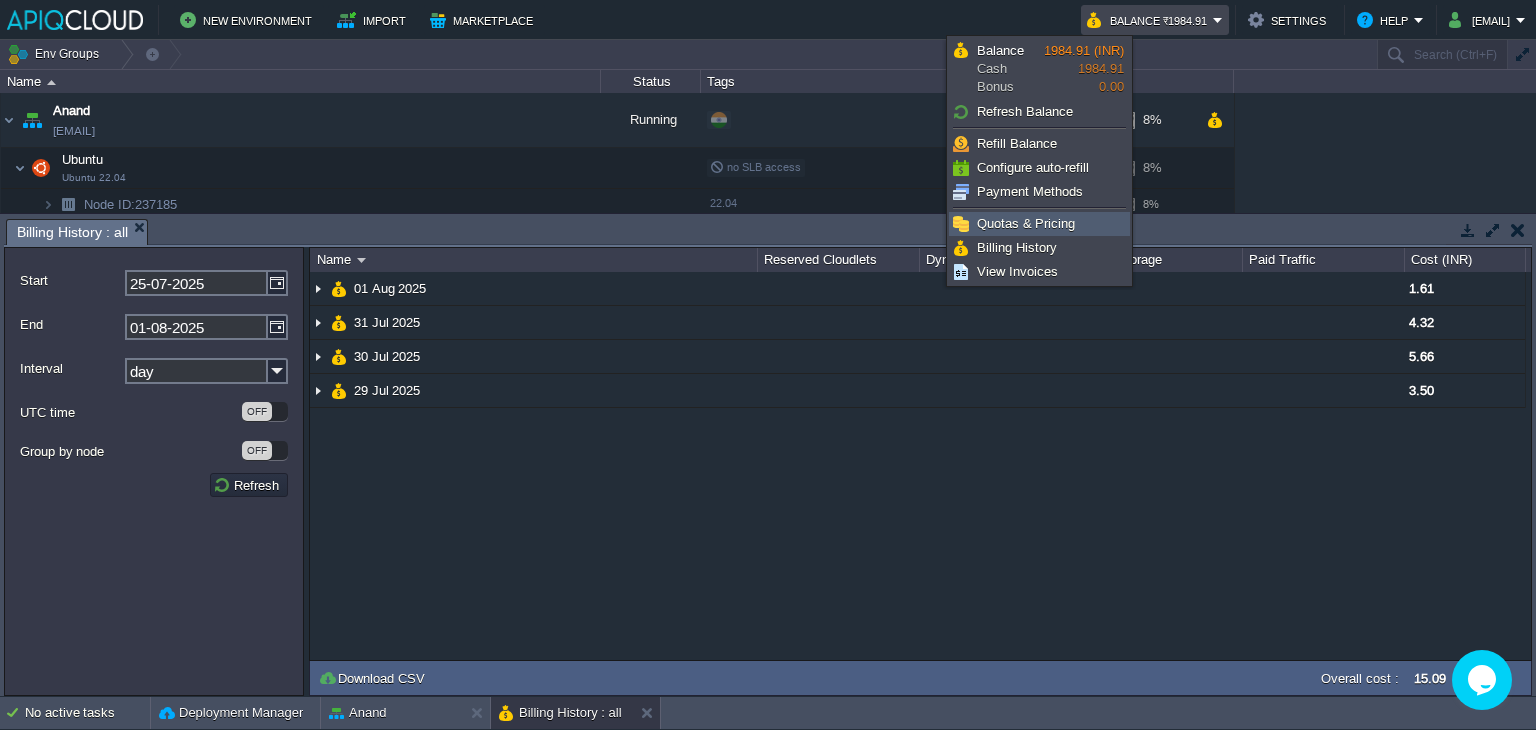 click on "Quotas & Pricing" at bounding box center (1026, 223) 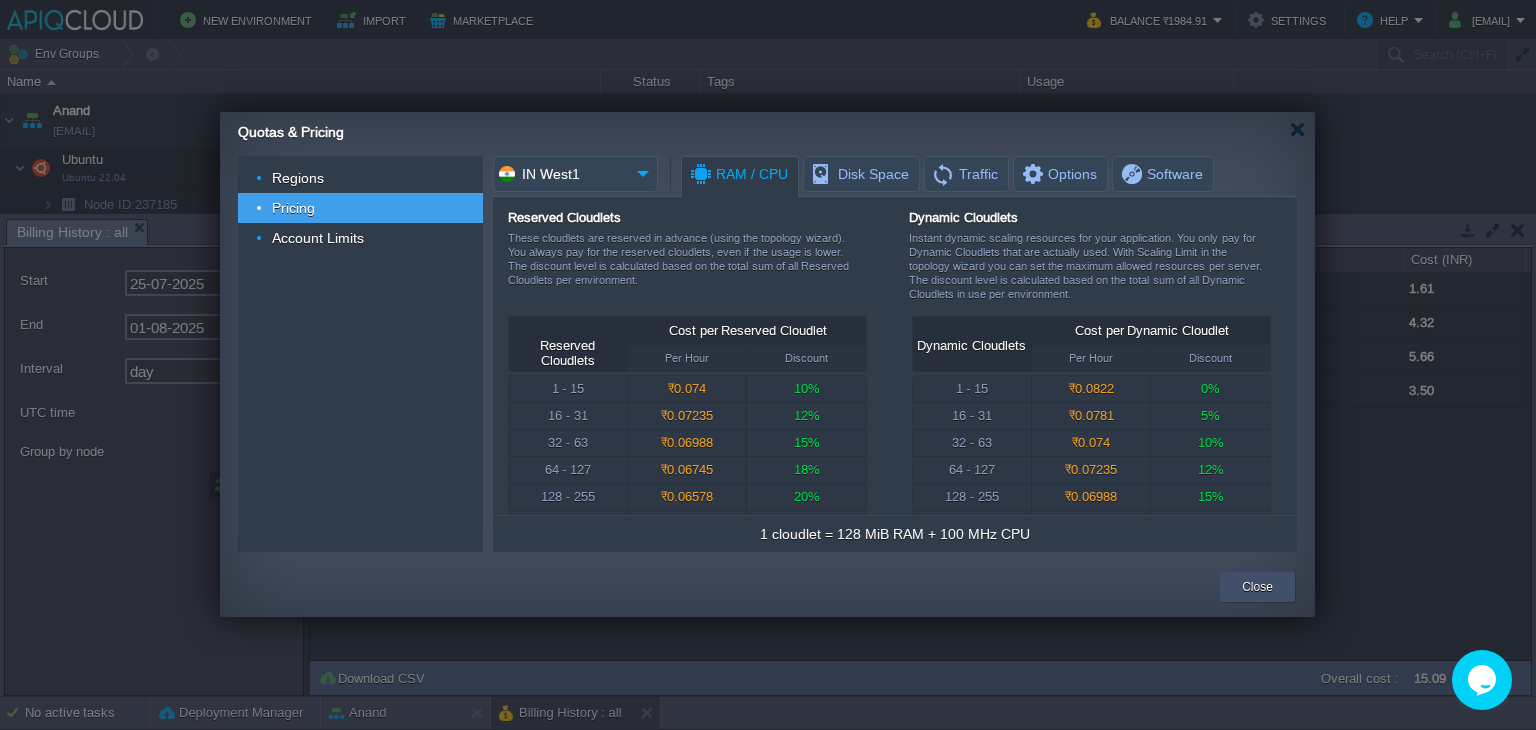 click on "Close" at bounding box center (1257, 587) 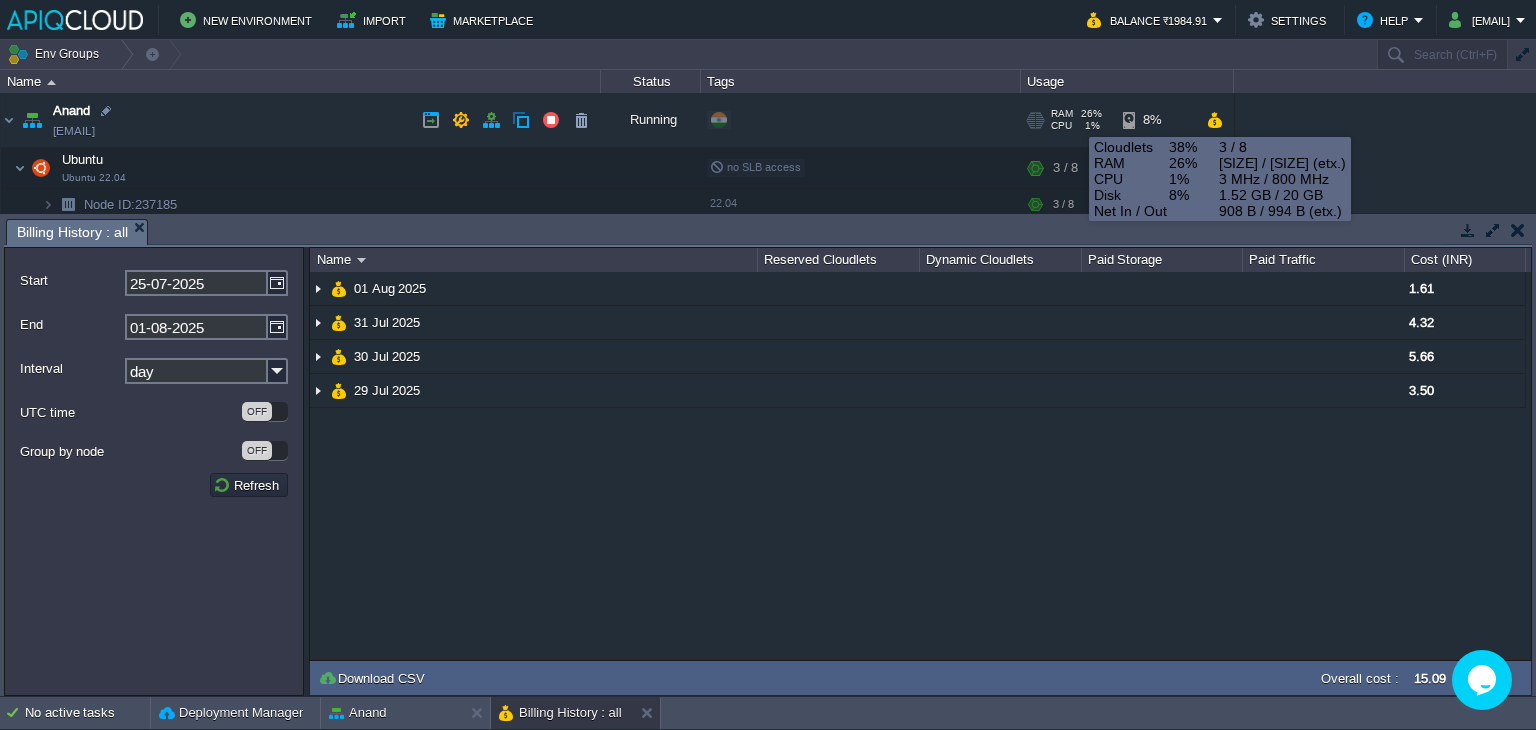 click on "CPU                 1%" at bounding box center [1076, 126] 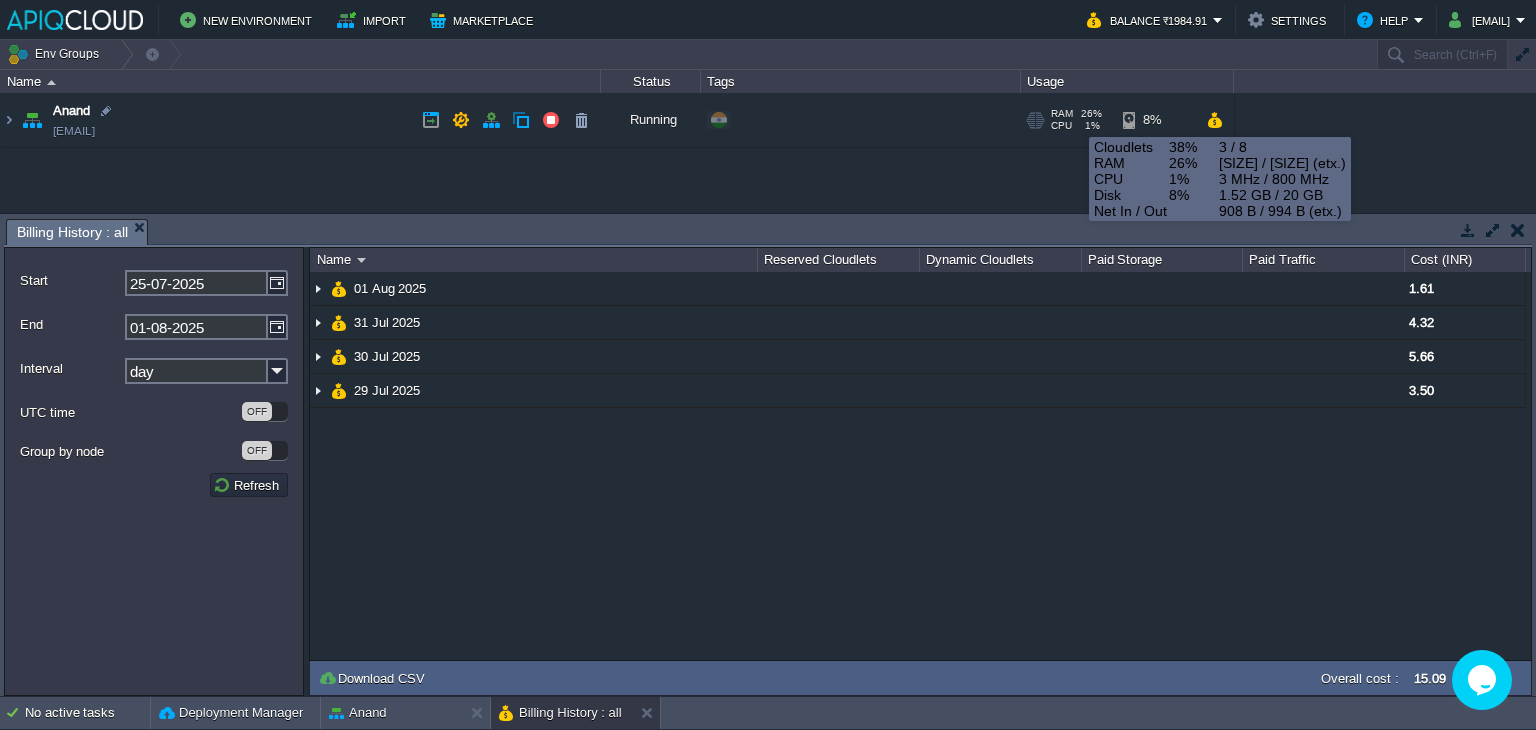 click on "CPU                 1%" at bounding box center (1076, 126) 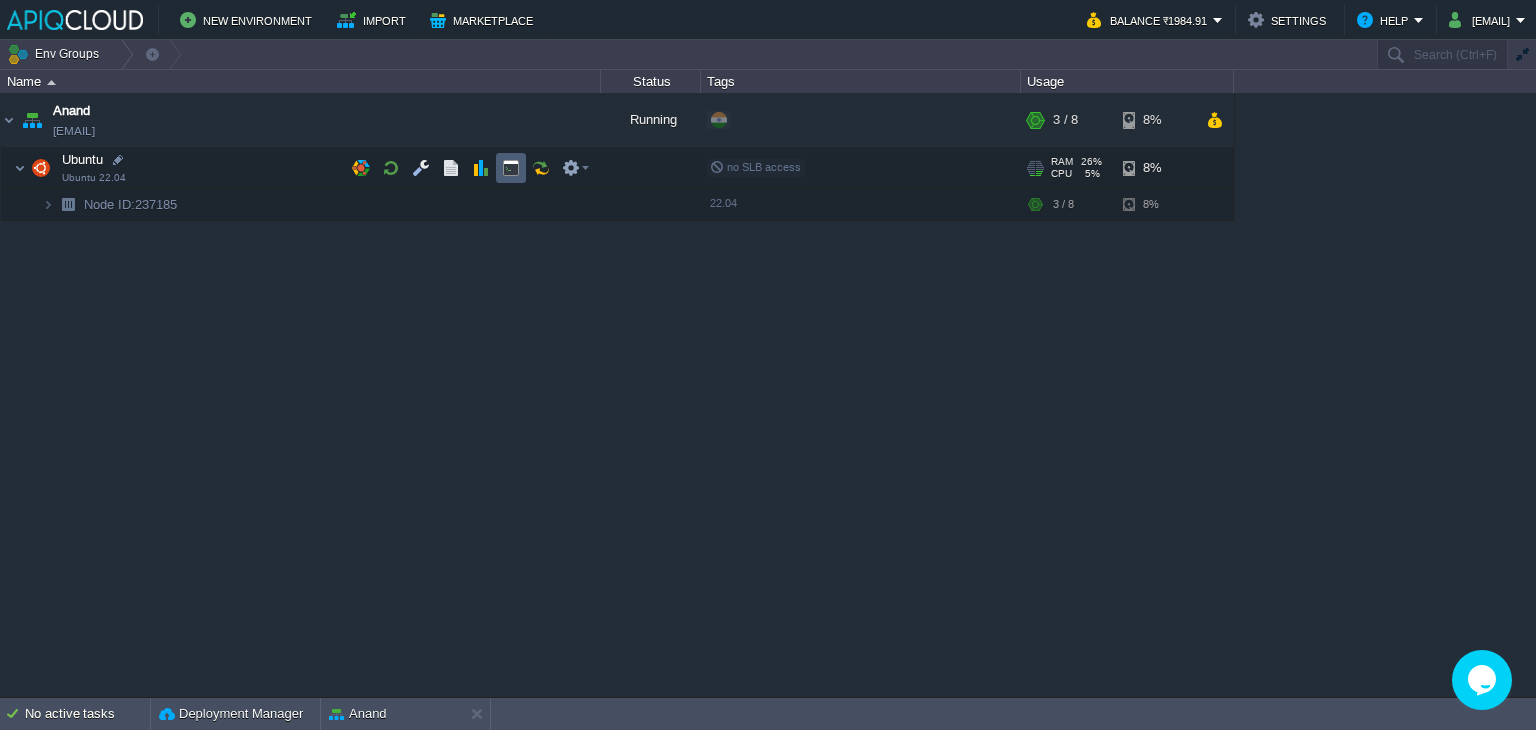 click at bounding box center [511, 168] 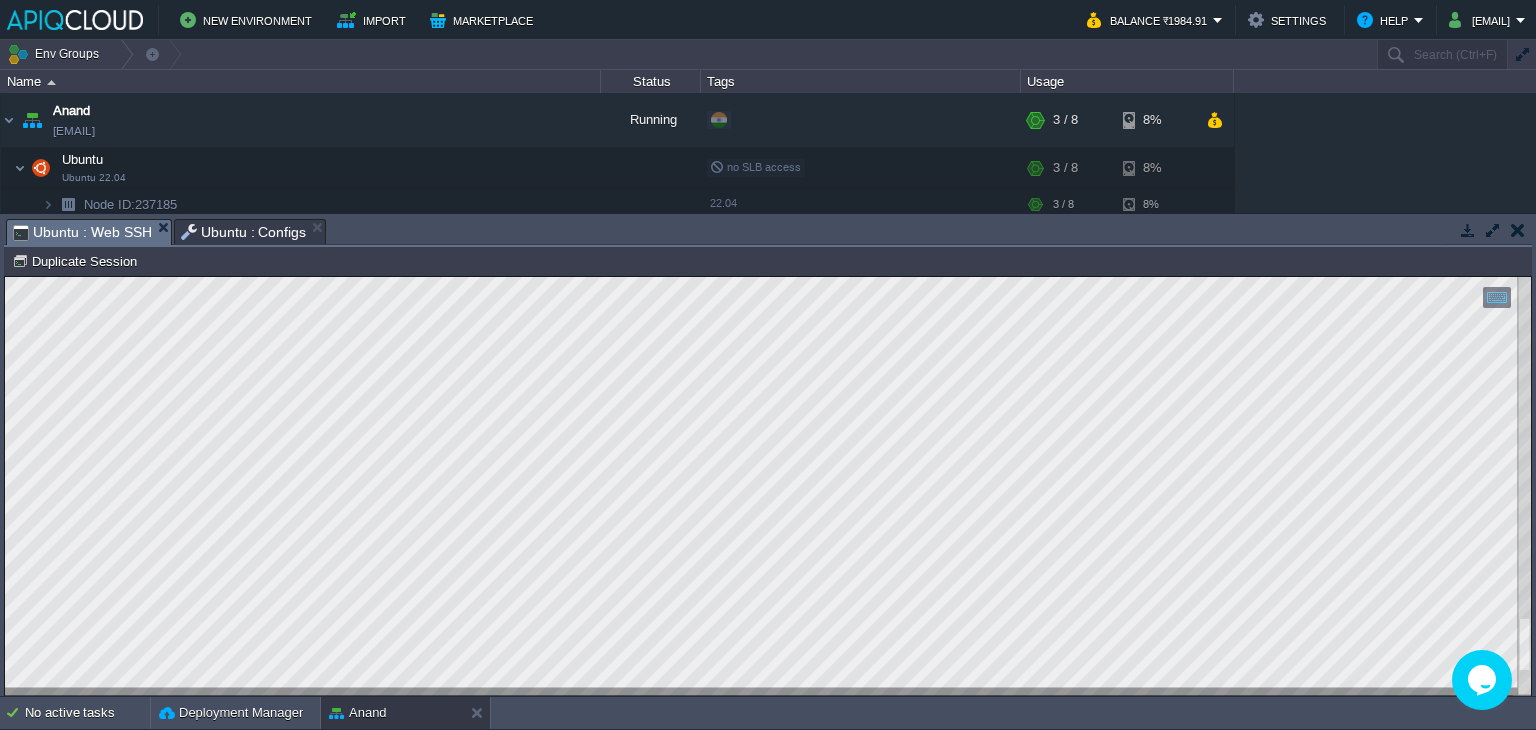 click on "[FIRST] [EMAIL] Running                                 + Add to Env Group                                                                                                                                                            RAM                 26%                                         CPU                 2%                             3 / 8                    8%       Ubuntu Ubuntu 22.04                                                         no SLB access                                                                                                                                                                                   RAM                 26%                                         CPU                 2%                             3 / 8                    8%     Node ID:  [NODE_ID]                                                22.04" at bounding box center [768, 153] 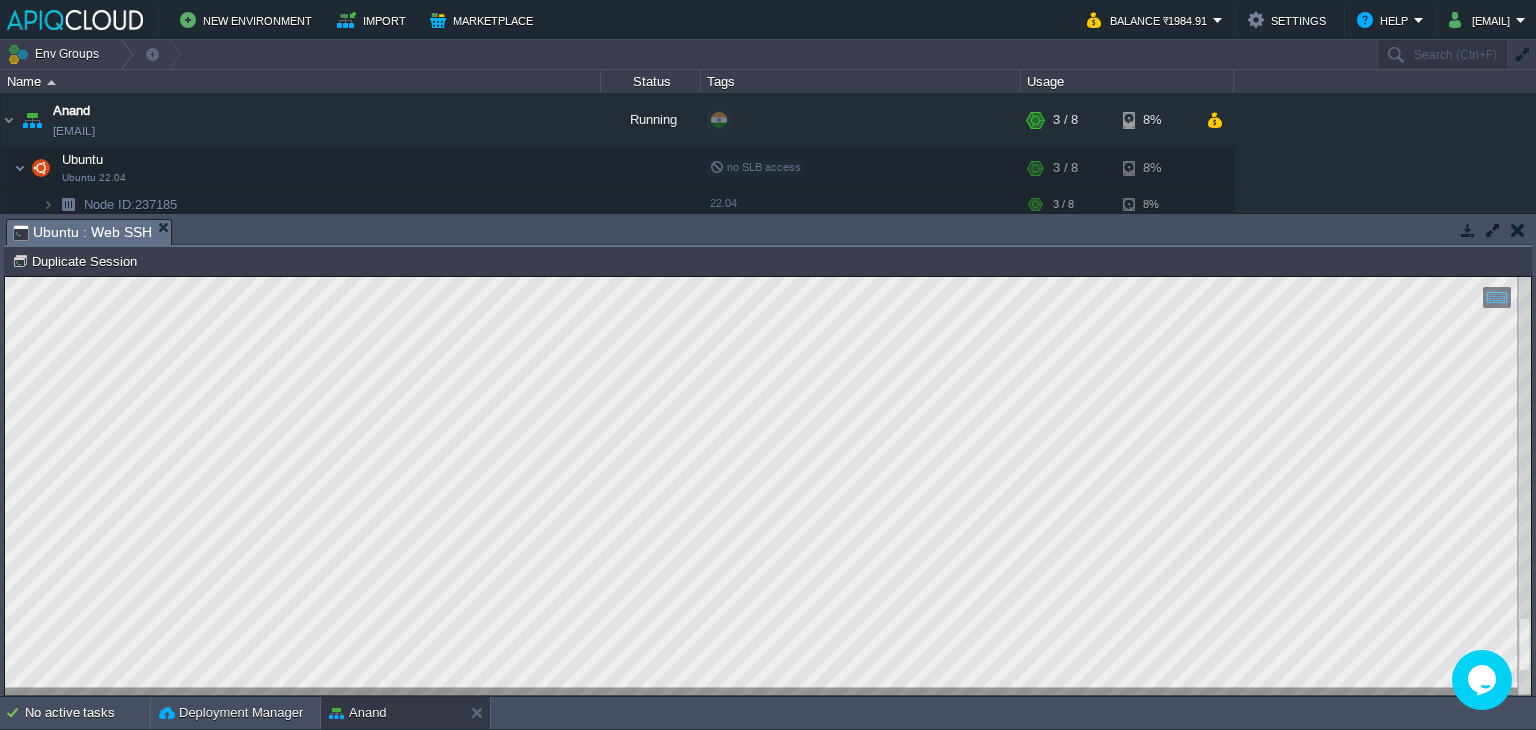 click on "[FIRST] [EMAIL] Running                                 + Add to Env Group                                                                                                                                                            RAM                 26%                                         CPU                 2%                             3 / 8                    8%       Ubuntu Ubuntu 22.04                                                         no SLB access                                                                                                                                                                                   RAM                 26%                                         CPU                 2%                             3 / 8                    8%     Node ID:  [NODE_ID]                                                22.04" at bounding box center (768, 153) 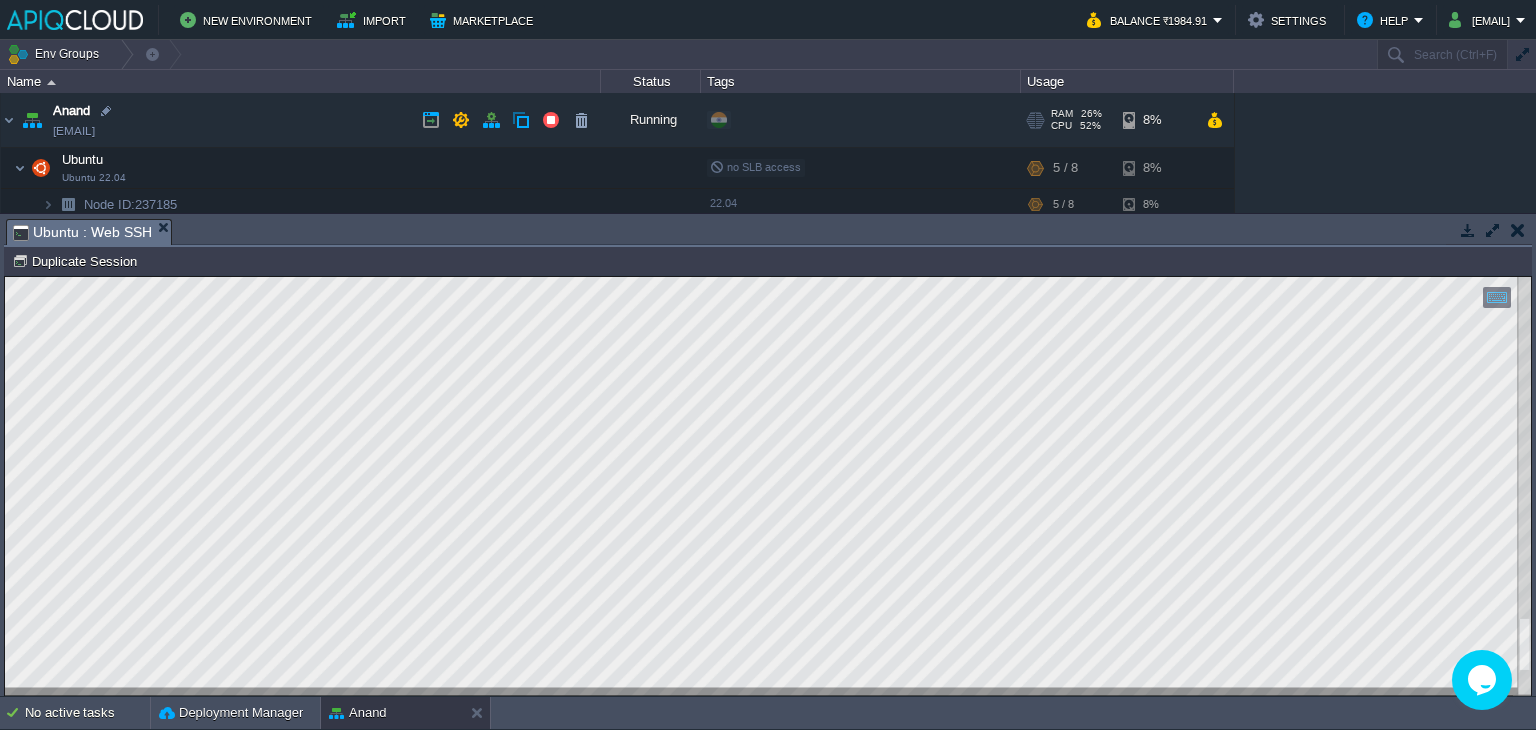 click on "CPU" at bounding box center [1061, 126] 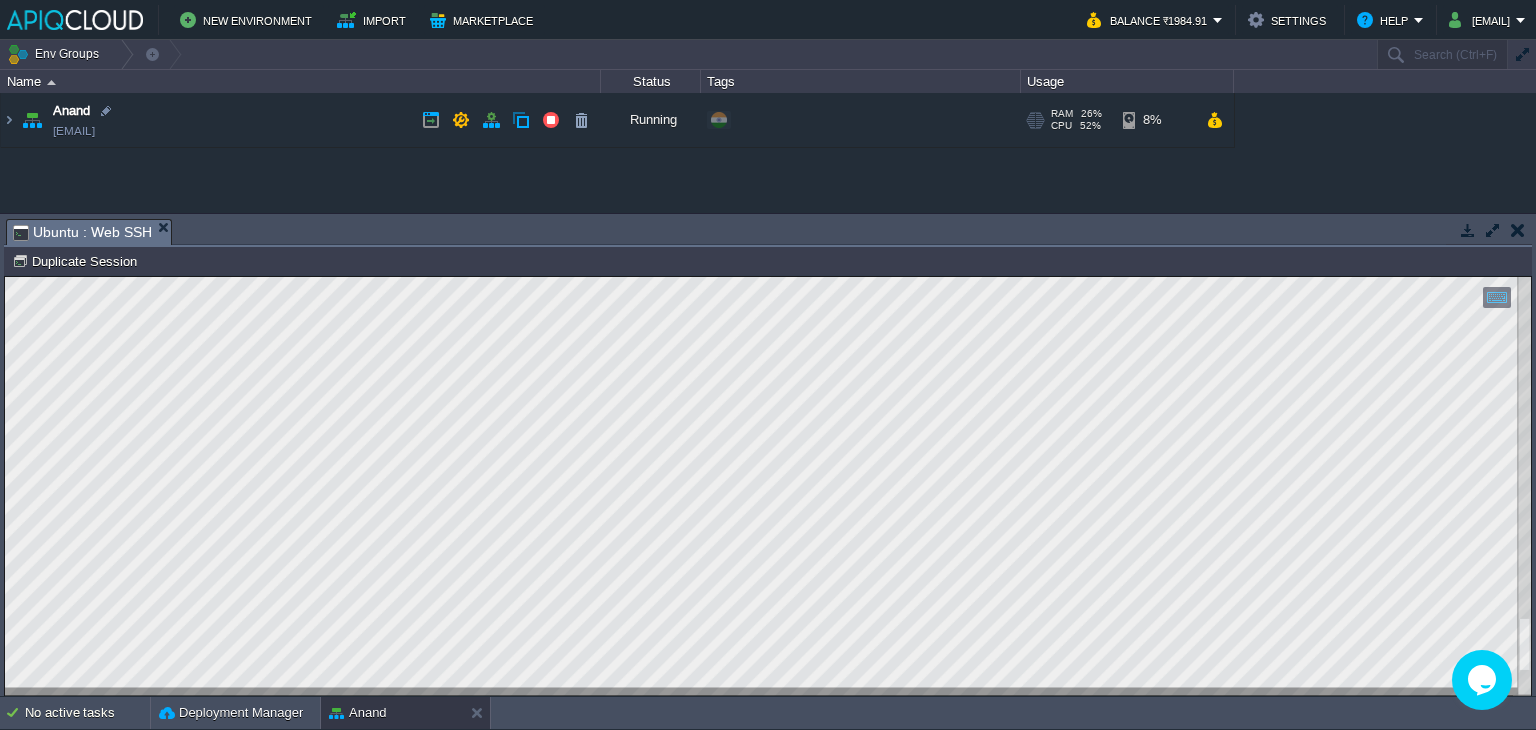 click on "CPU" at bounding box center [1061, 126] 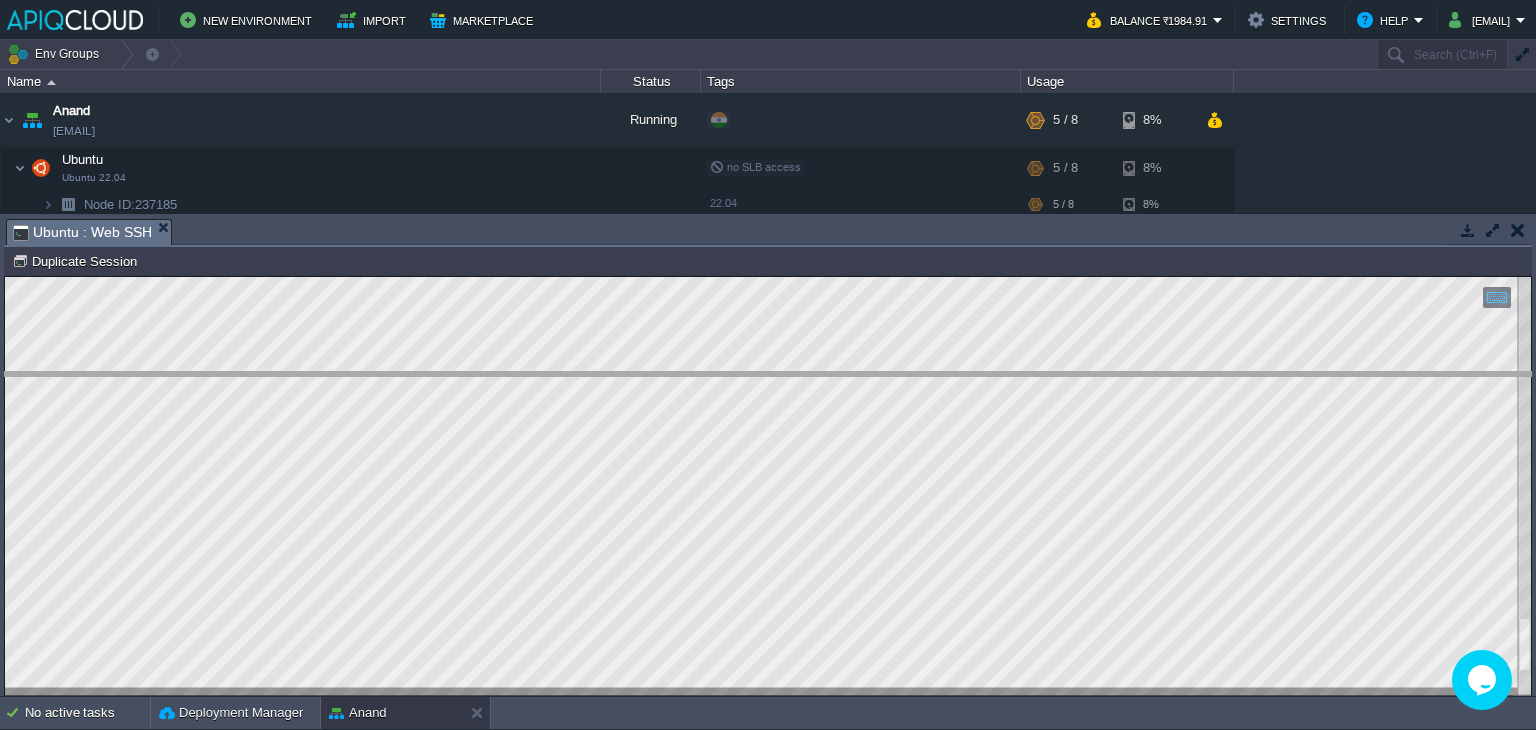 drag, startPoint x: 840, startPoint y: 224, endPoint x: 820, endPoint y: 377, distance: 154.30165 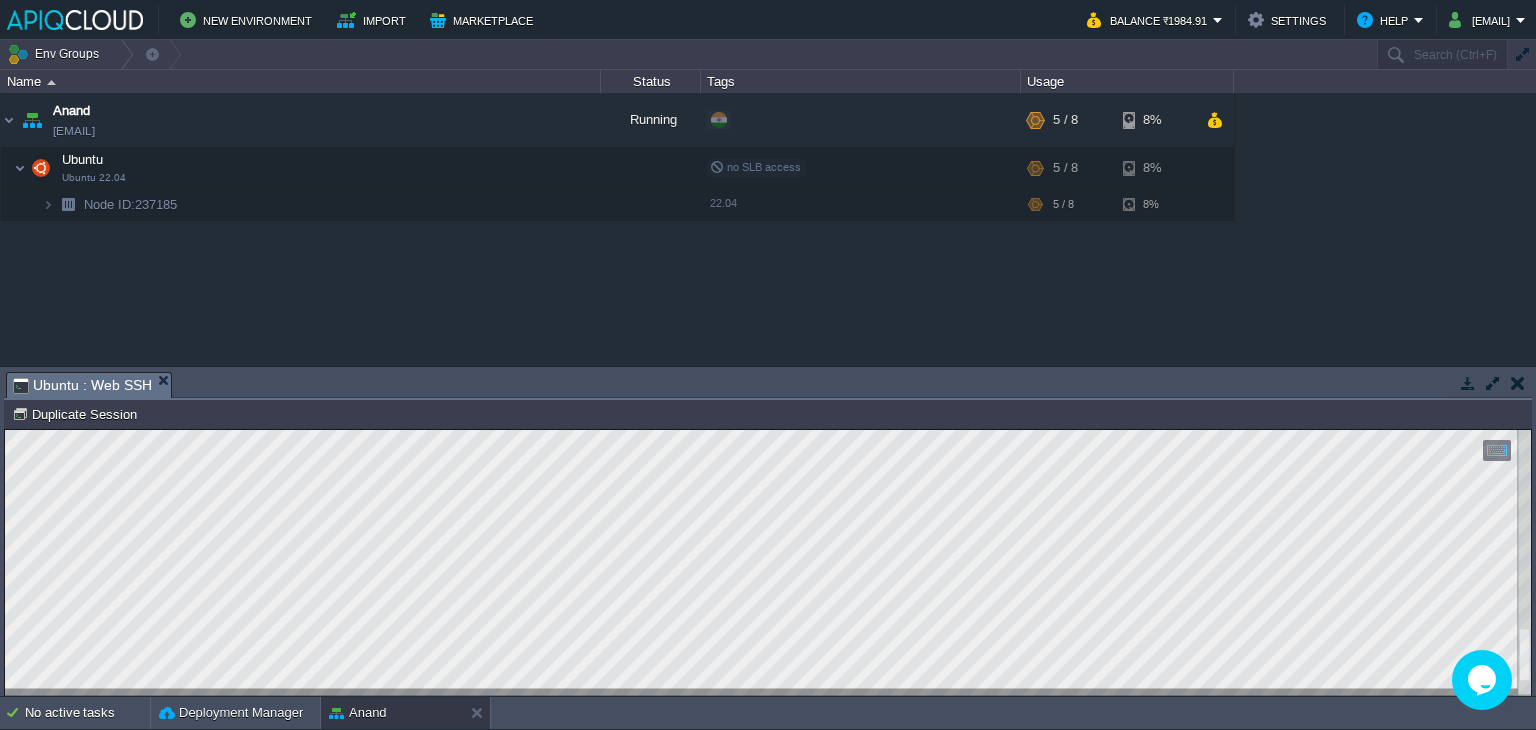 click on "[FIRST] [EMAIL] Running                                 + Add to Env Group                                                                                                                                                            RAM                 26%                                         CPU                 52%                             5 / 8                    8%       Ubuntu Ubuntu 22.04                                                         no SLB access                                                                                                                                                                                   RAM                 26%                                         CPU                 52%                             5 / 8                    8%     Node ID:  [NODE_ID]                                                22.04                                                                                                                                        RAM" at bounding box center [768, 229] 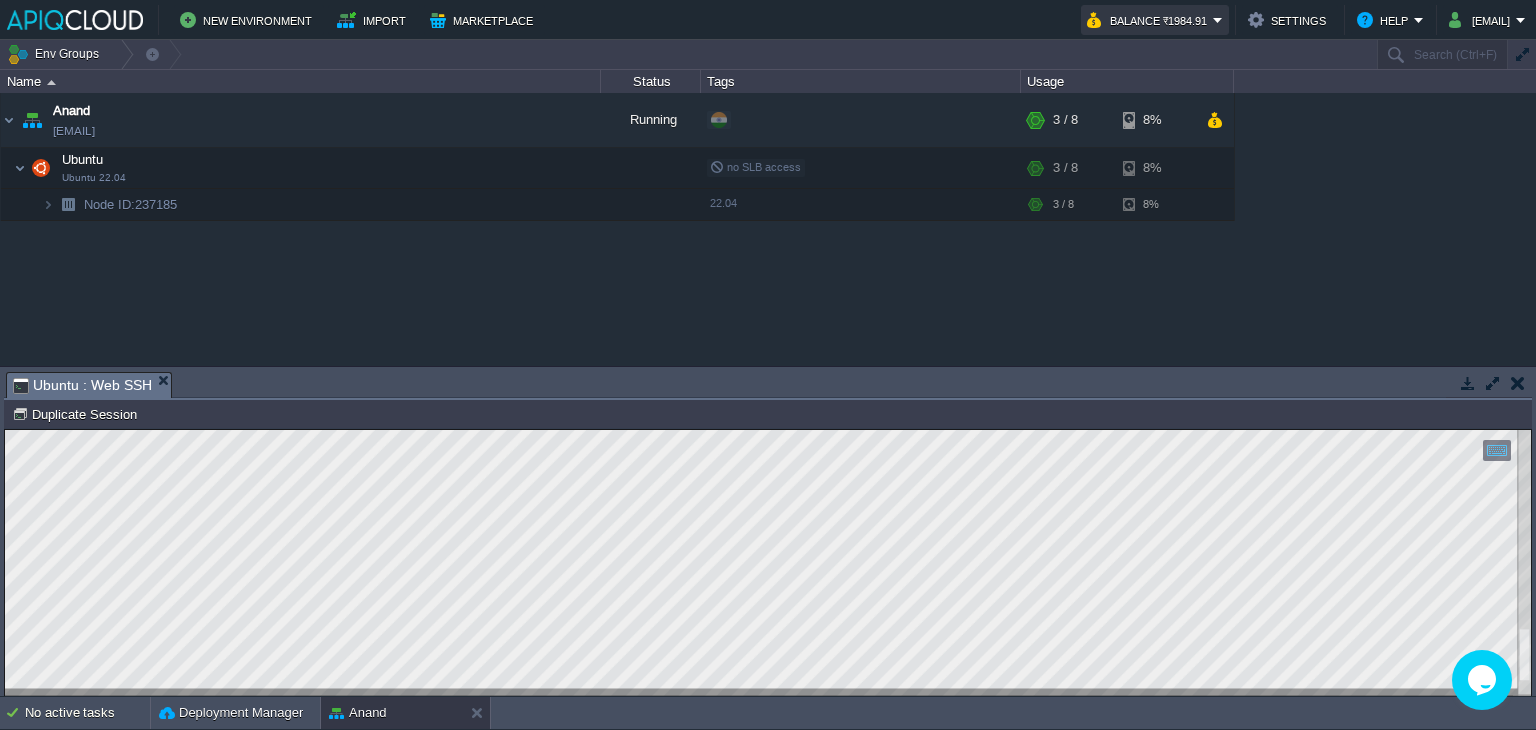 click on "Balance ₹1984.91" at bounding box center (1150, 20) 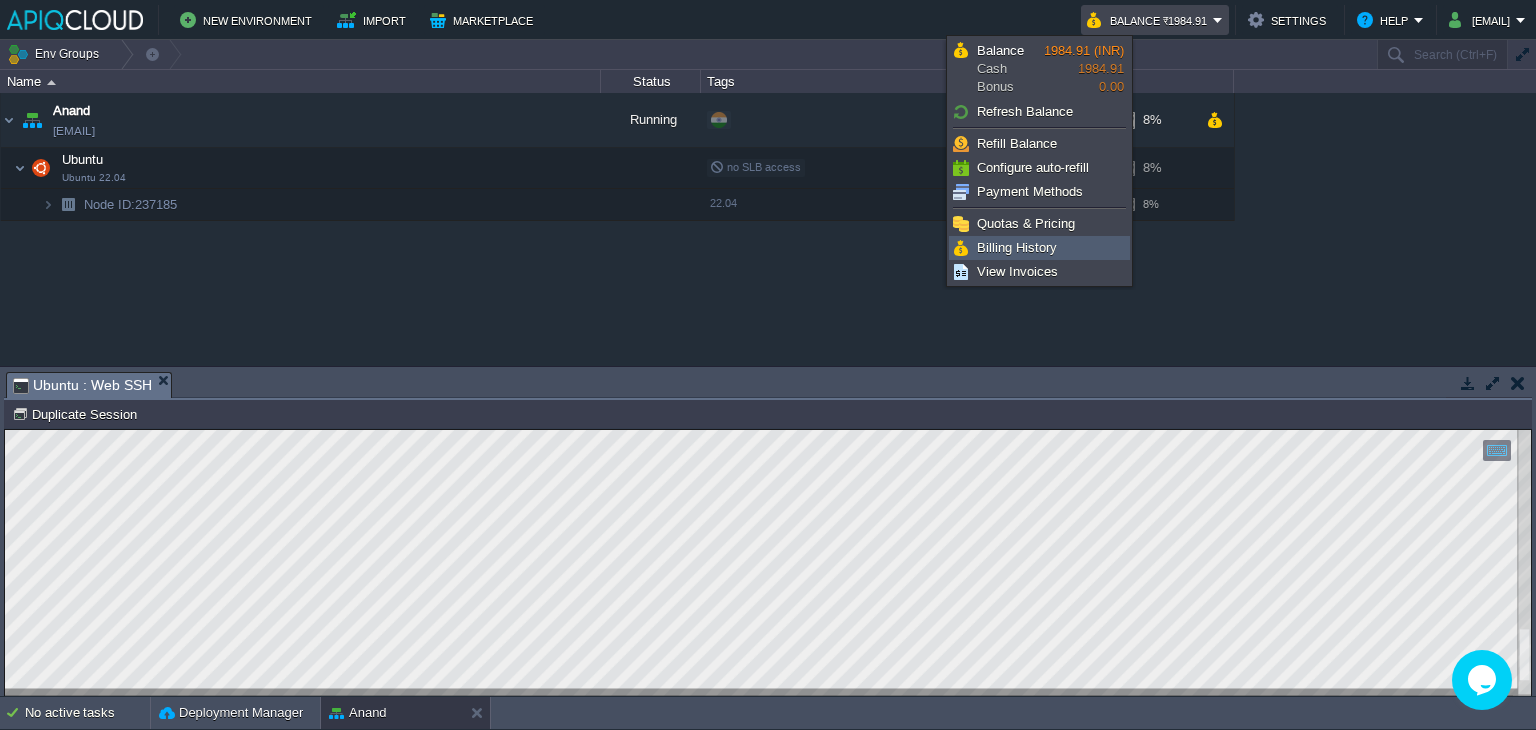click on "Billing History" at bounding box center [1039, 248] 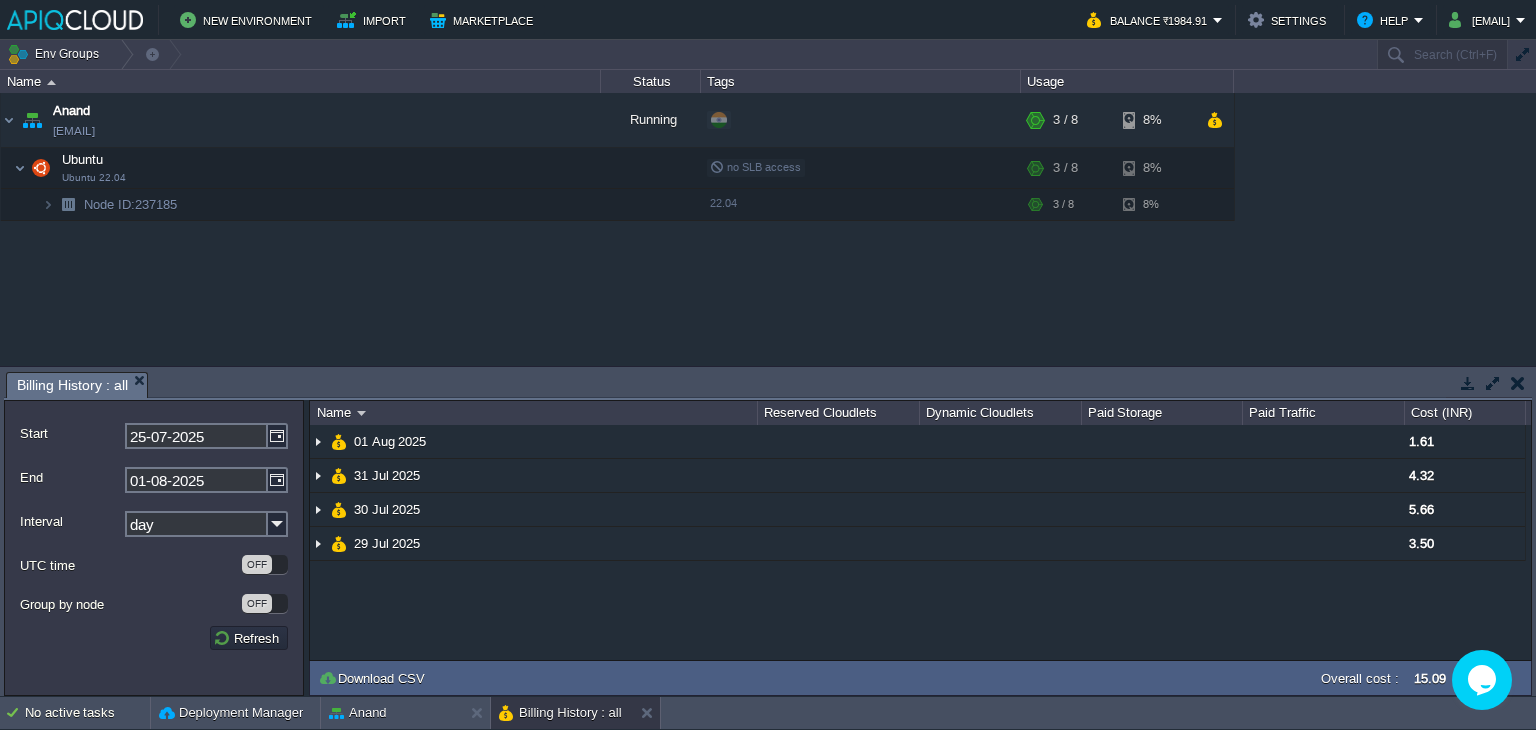 click on "Tasks Activity Log Archive Git / SVN Ubuntu : Web SSH Billing History : all   No items to display   id Date Environment Name Duration day 01 Aug 2025   10462813 09:16 [FIRST]  Deleting 2025-08-01 file         3s 1753986600000   10462812 09:15 [FIRST]  Deleting IOB_log_for_[FIRST] [LAST]_[DATE]_[TIME].log file         2s 1753986600000   10462332 08:01 [FIRST]  Deleting RAHUL.py file         2s 1753986600000   10462328 08:00 [FIRST]  Reading monitor.sh file         7s 1753986600000   10462326 08:00 [FIRST]  Deleting output.log file         3s 1753986600000   10462325 08:00 [FIRST]  Deleting monitor.log file         2s 1753986600000   10462324 08:00 [FIRST]  Deleting 2025-08-01 file         2s 1753986600000   10462316 07:59 [FIRST]  Deleting IOB_log_for_[FIRST] [LAST]_[DATE]_[TIME].log file         2s 1753986600000   10462315 07:59 [FIRST]  Reading IOB_log_for_[FIRST] [LAST]_[DATE]_[TIME].log file         7s 1753986600000   10462314 07:59 [FIRST]  Deleting IOBlogs file         2s 1753986600000   07:55" at bounding box center [768, 531] 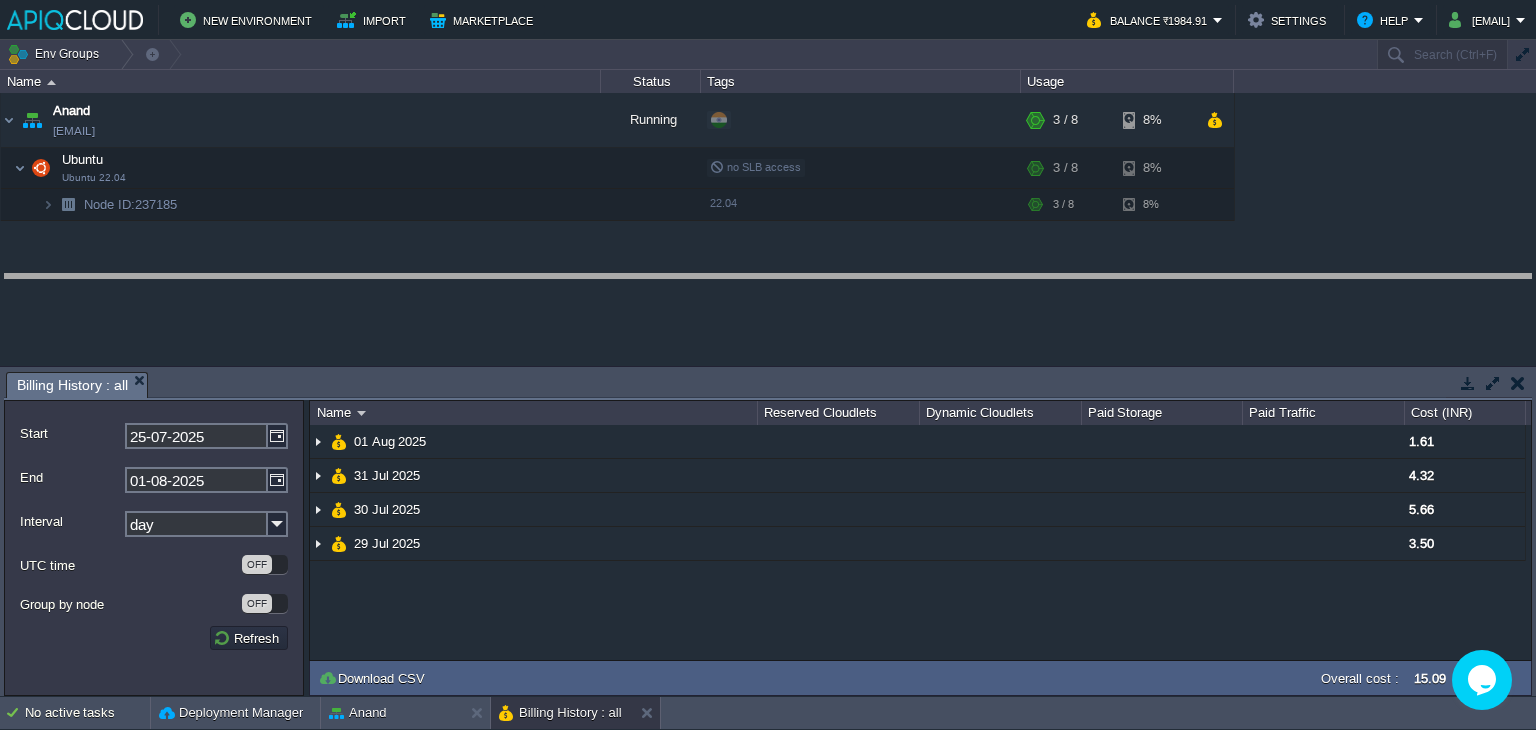 drag, startPoint x: 671, startPoint y: 372, endPoint x: 687, endPoint y: 274, distance: 99.29753 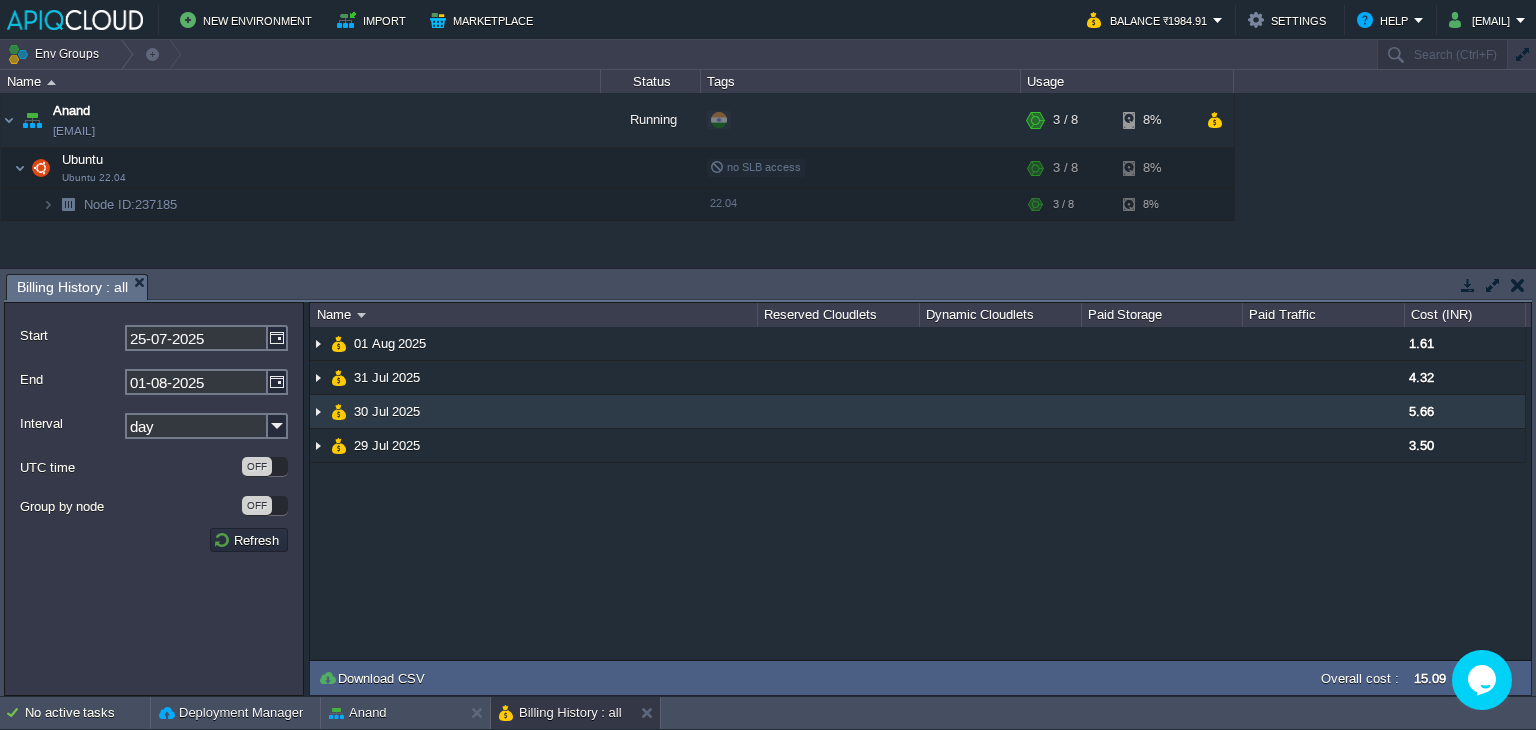 click at bounding box center [318, 411] 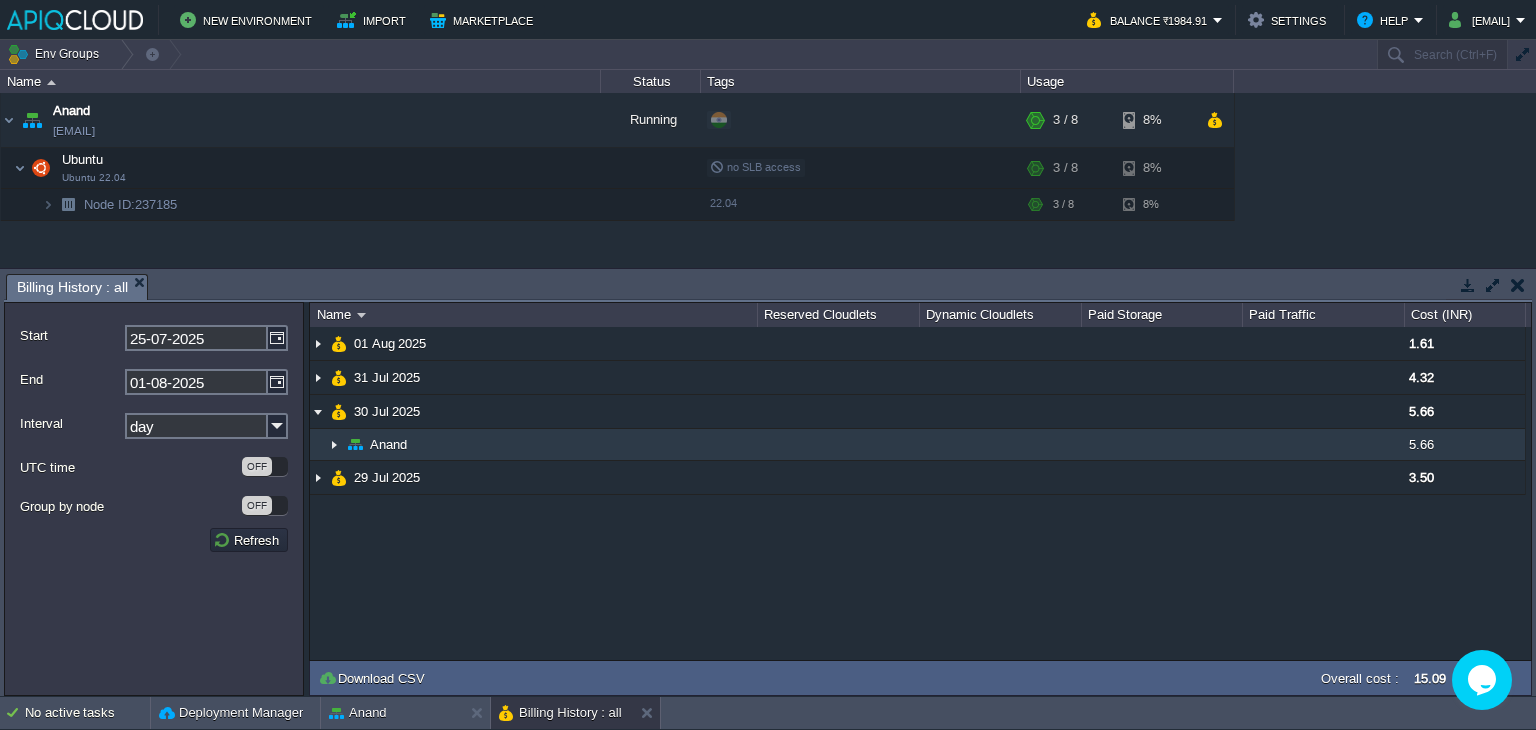 click at bounding box center [334, 444] 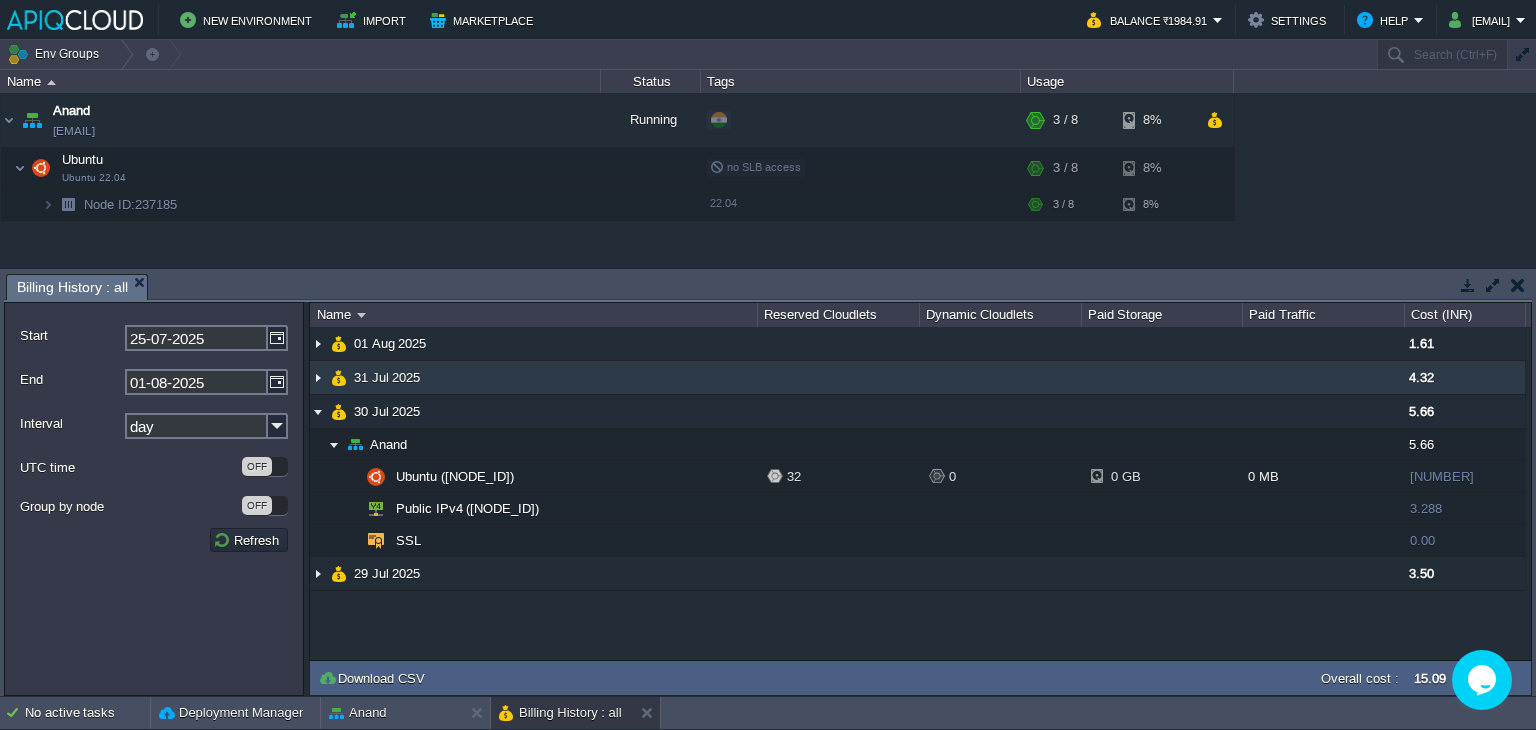 click at bounding box center (318, 377) 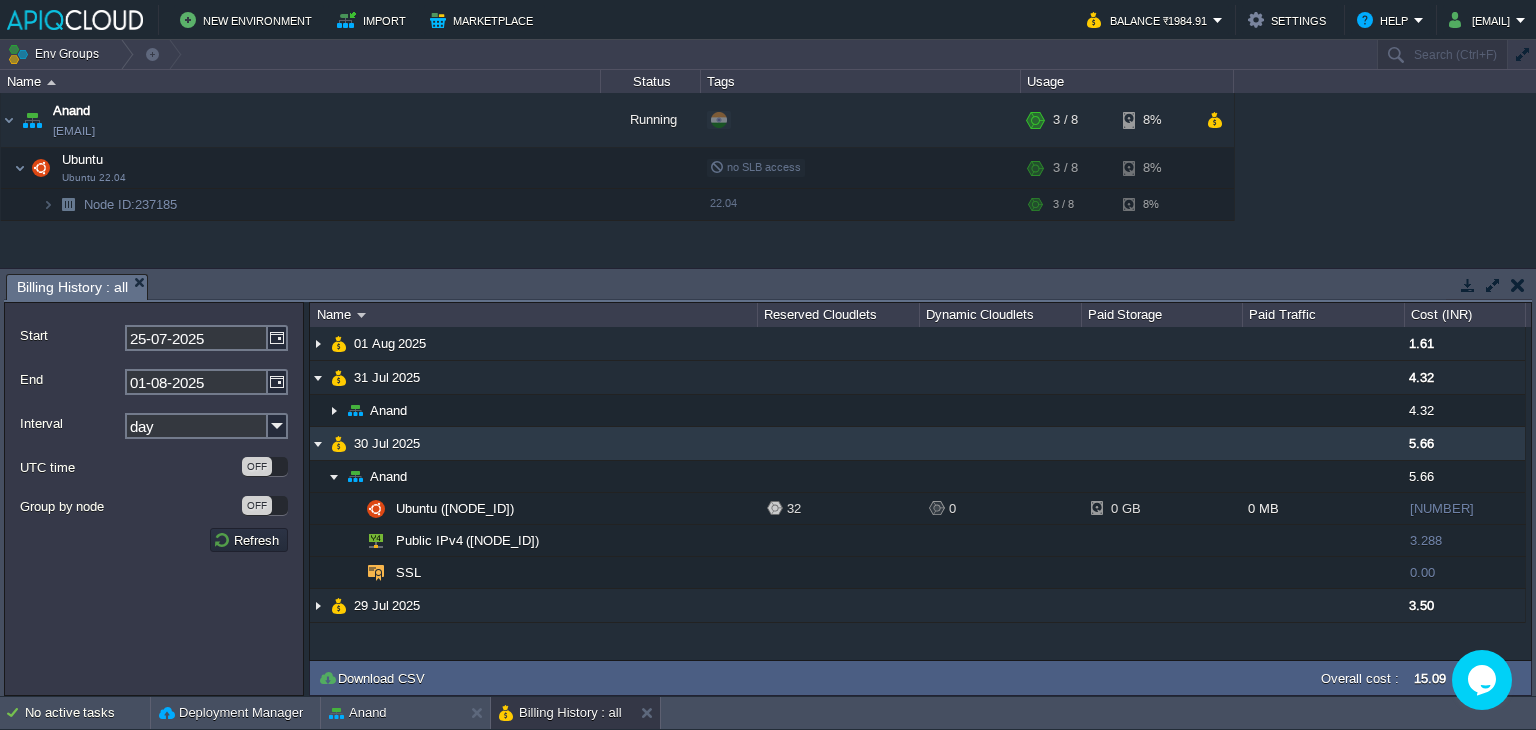 click at bounding box center [318, 443] 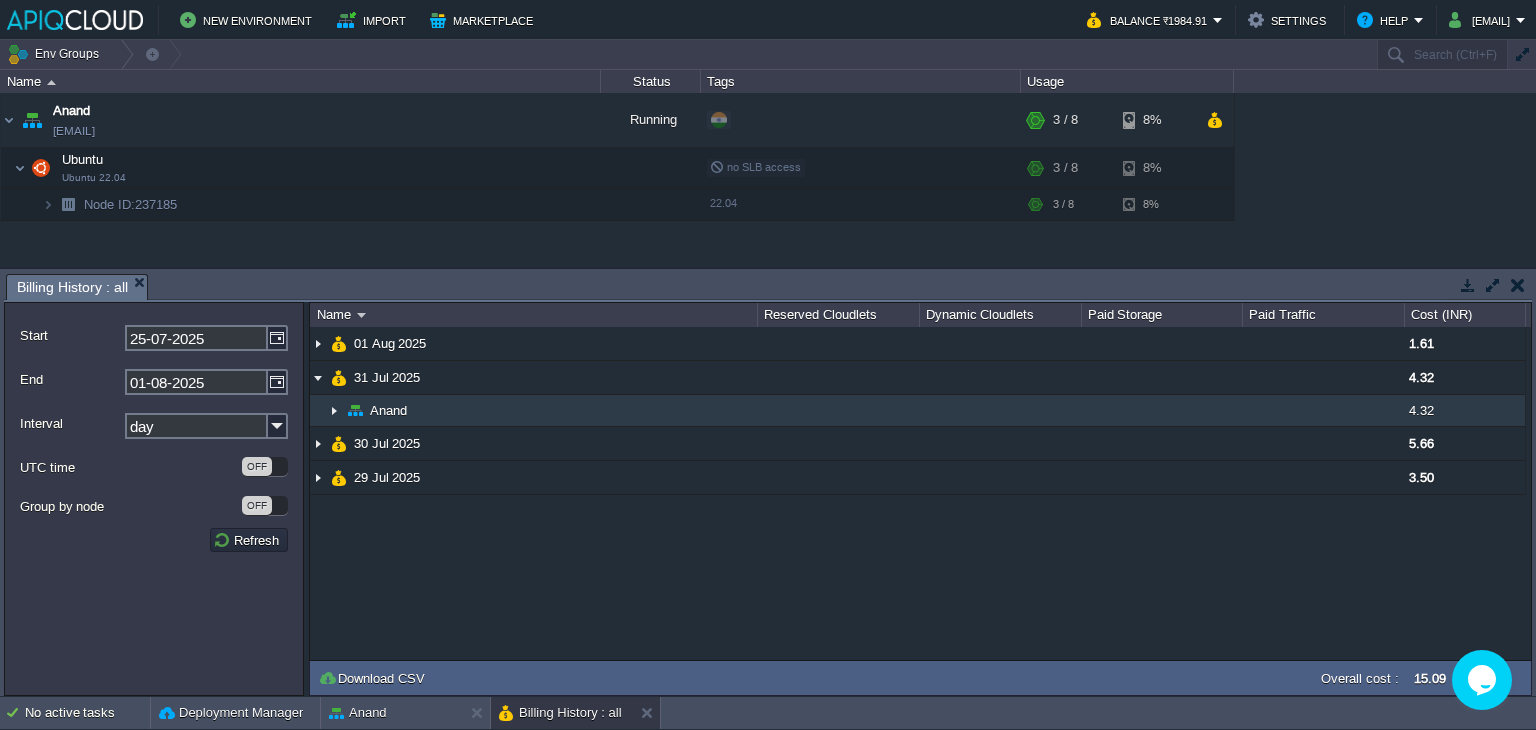 click at bounding box center (334, 410) 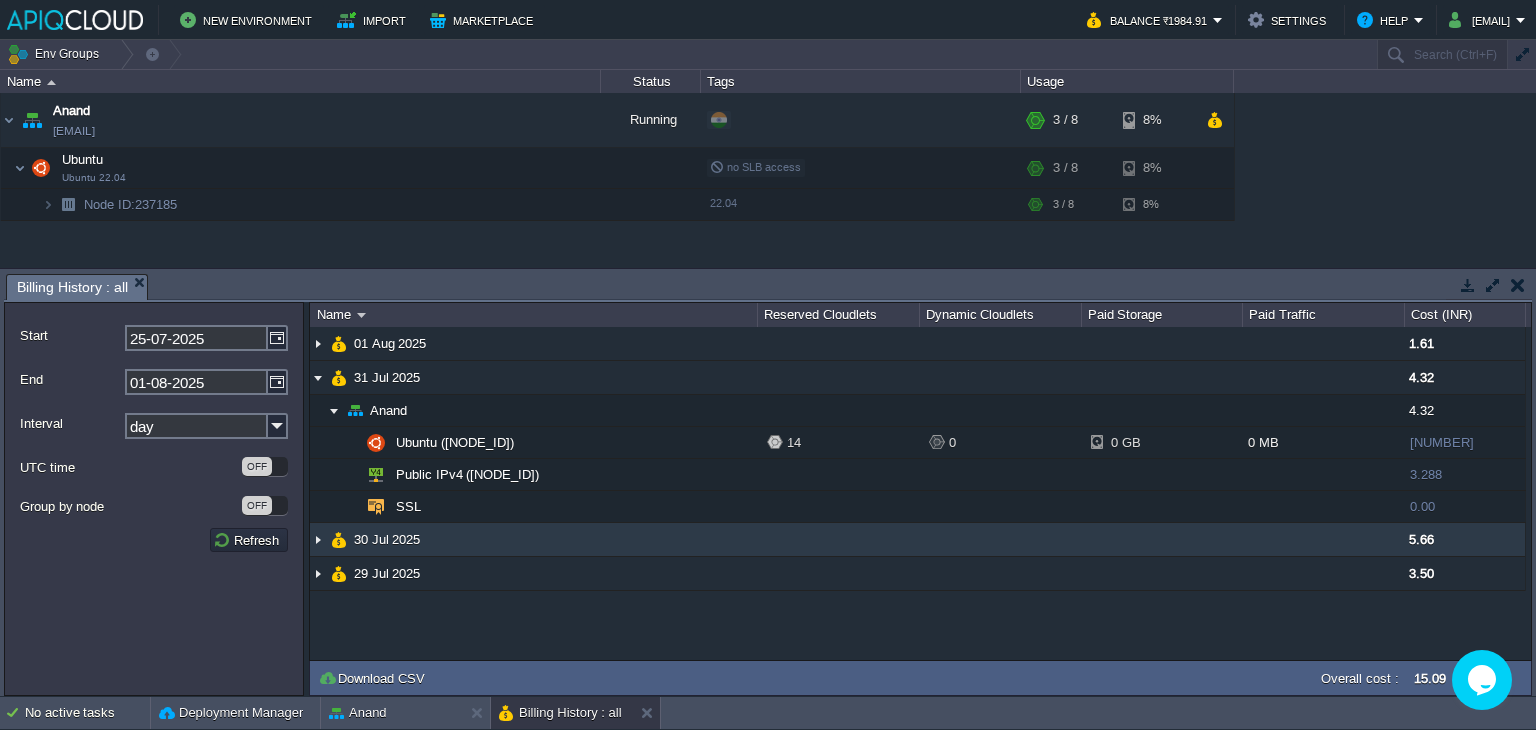 click at bounding box center [318, 539] 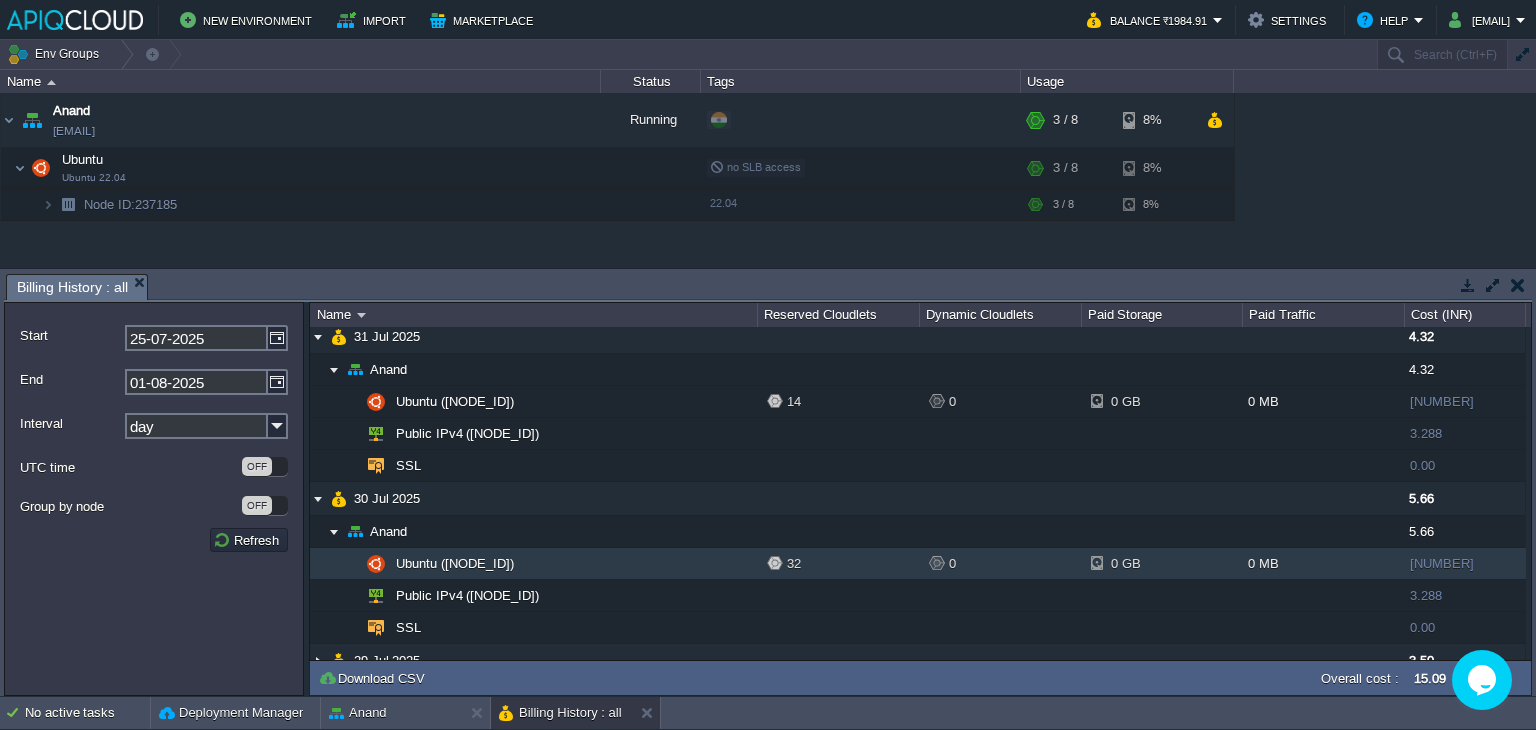 scroll, scrollTop: 63, scrollLeft: 0, axis: vertical 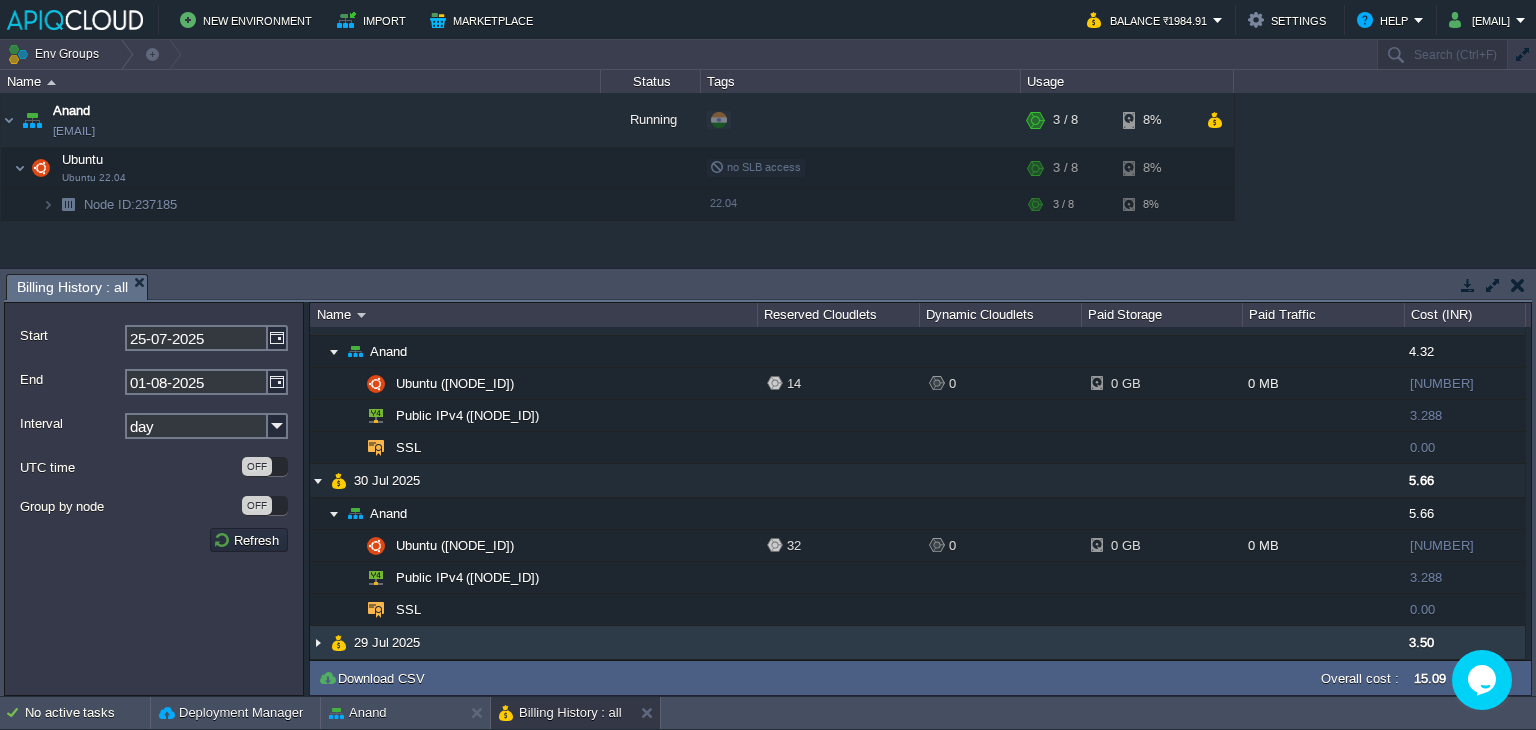 click at bounding box center [318, 642] 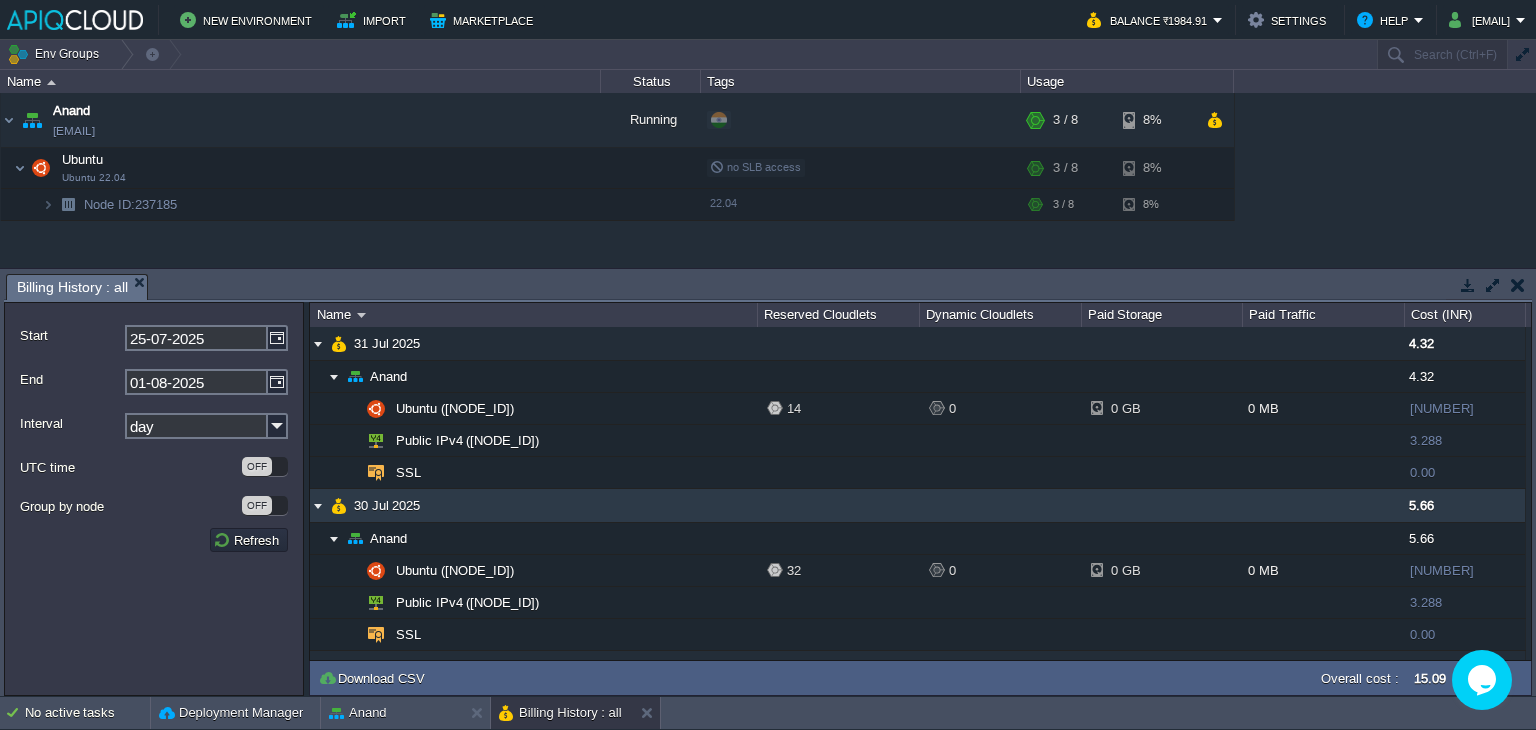 scroll, scrollTop: 95, scrollLeft: 0, axis: vertical 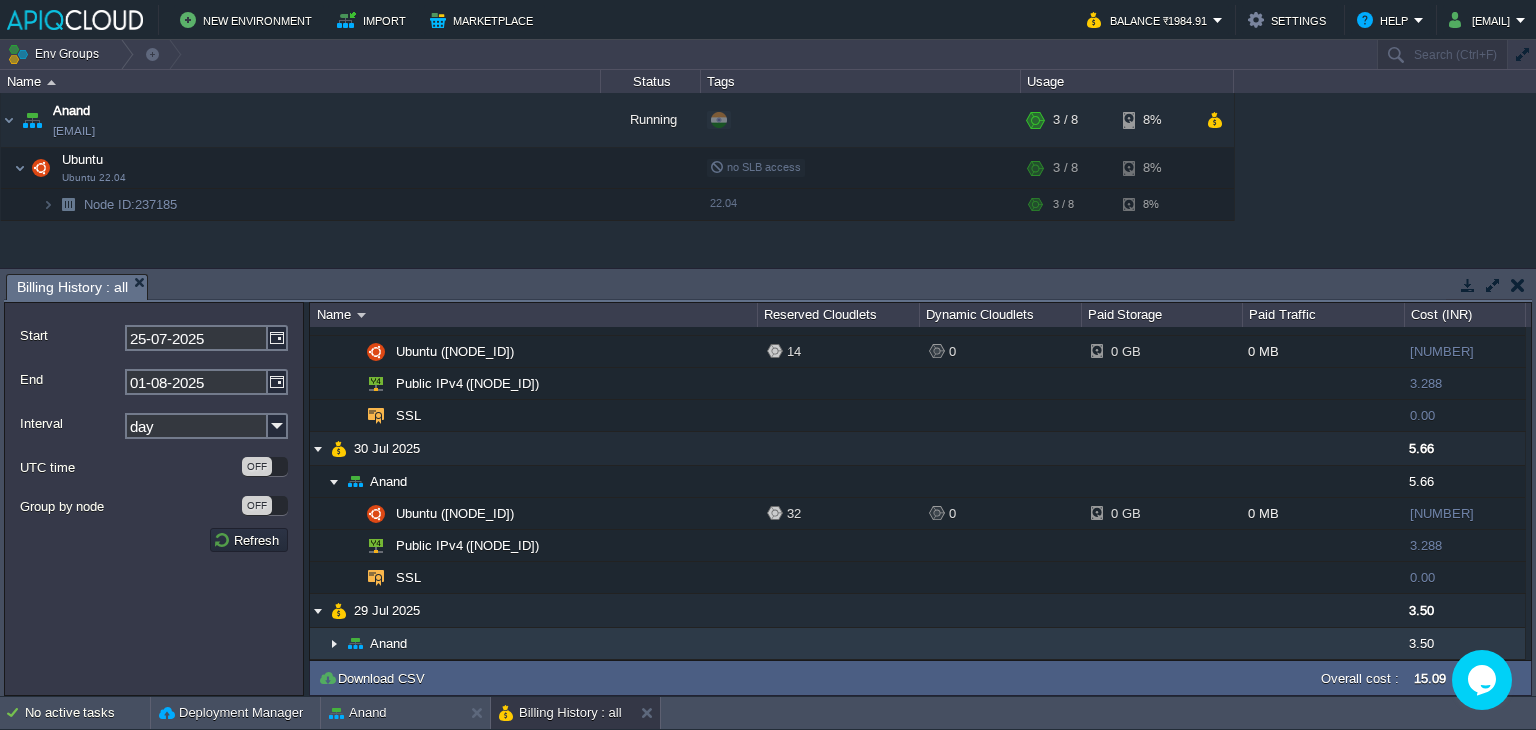 click at bounding box center [334, 643] 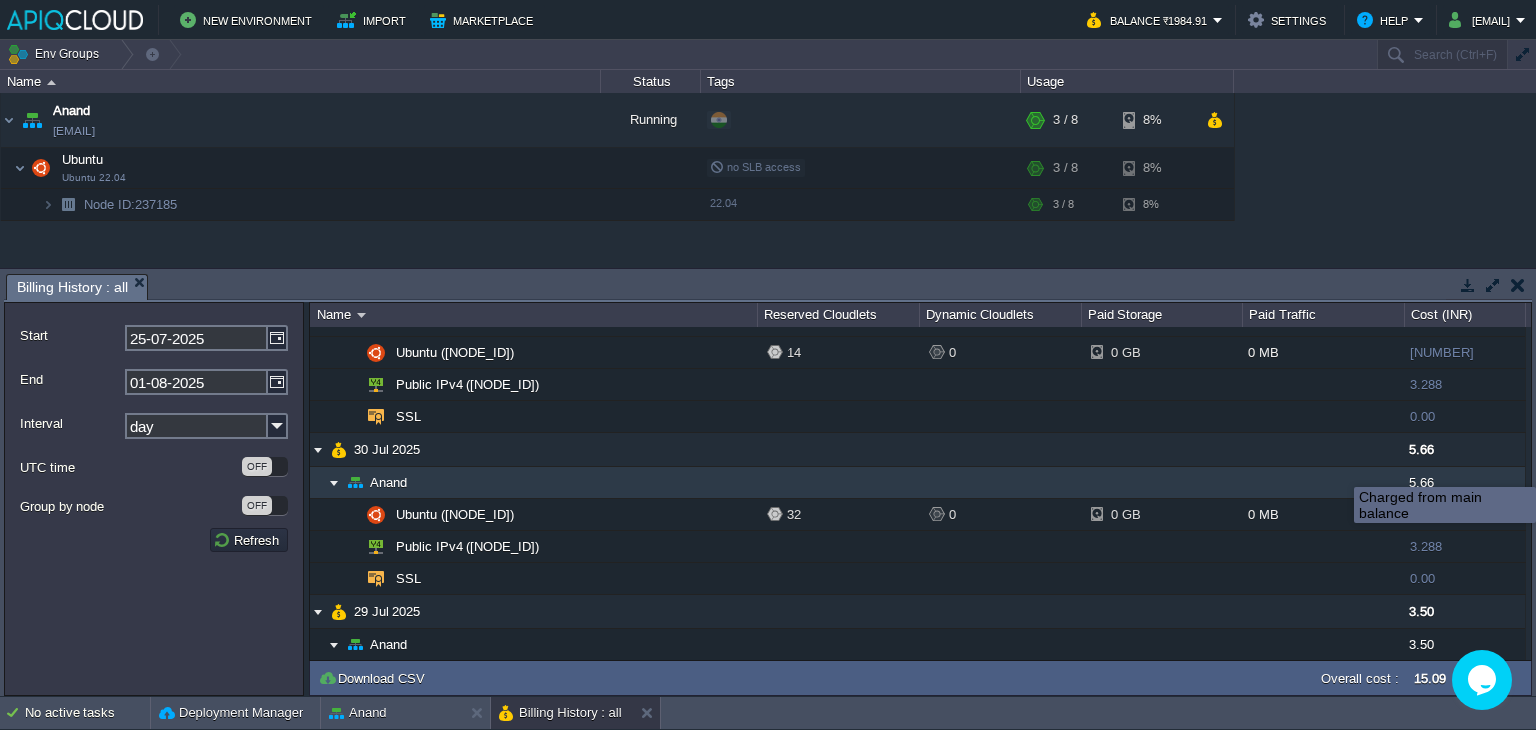 scroll, scrollTop: 0, scrollLeft: 0, axis: both 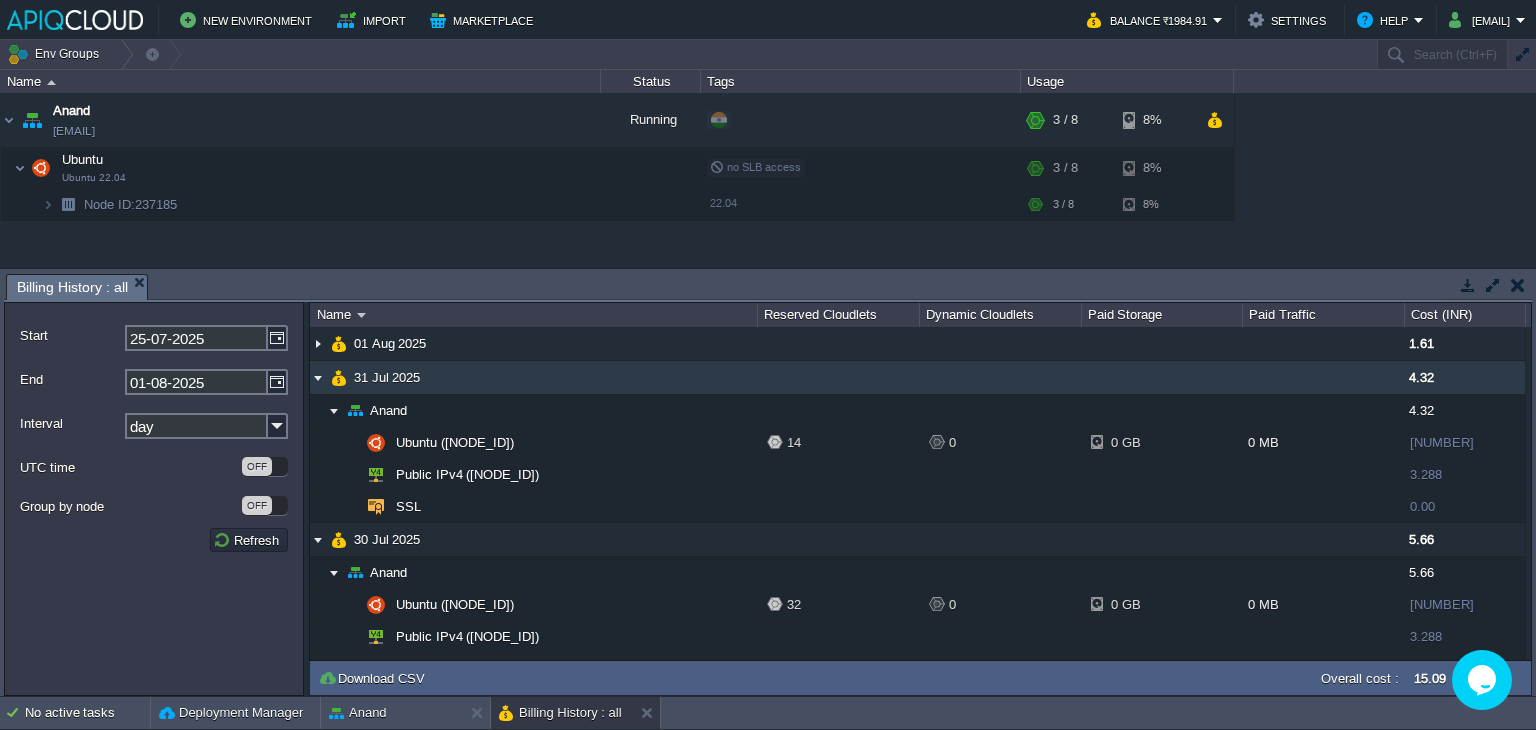 click at bounding box center (318, 377) 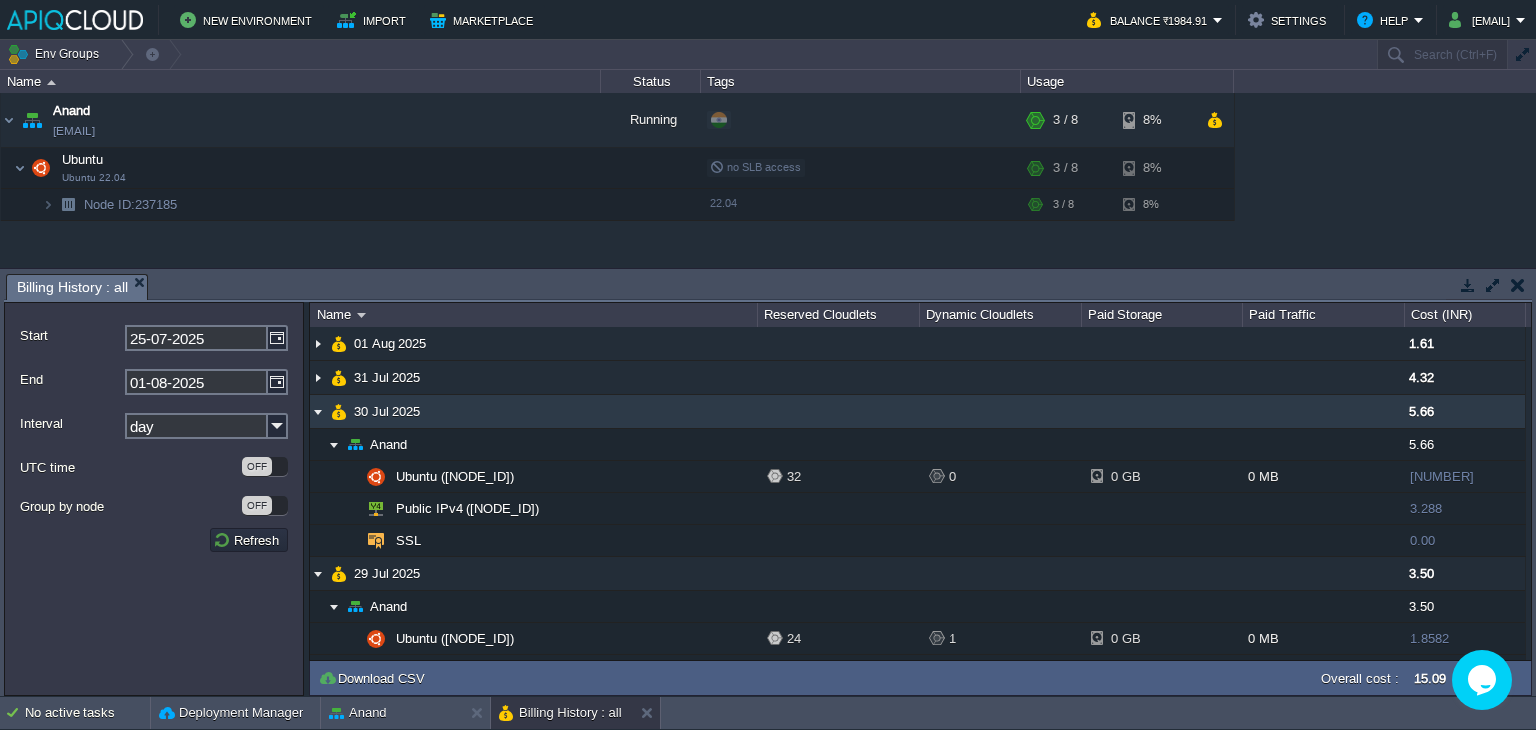 click at bounding box center [318, 411] 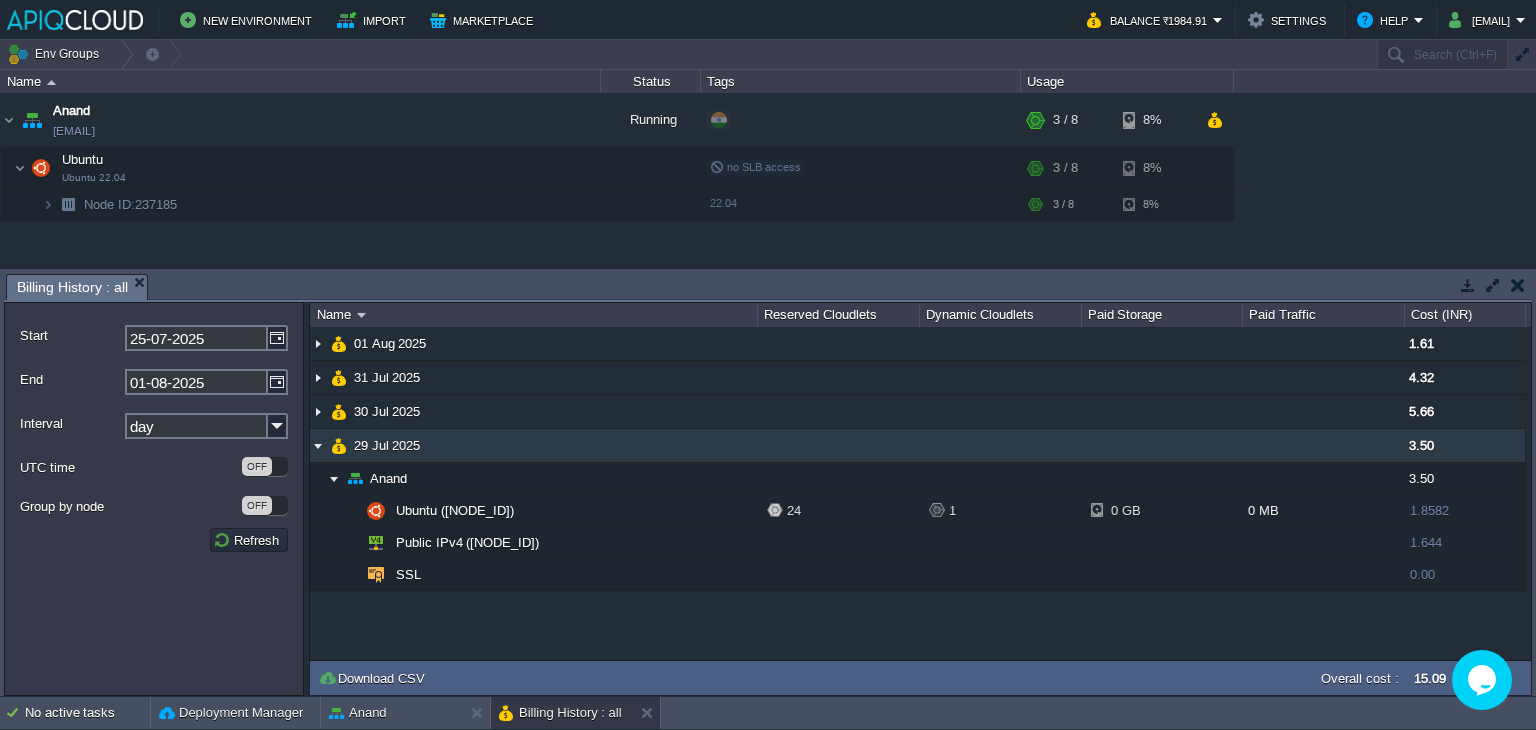 click at bounding box center [318, 445] 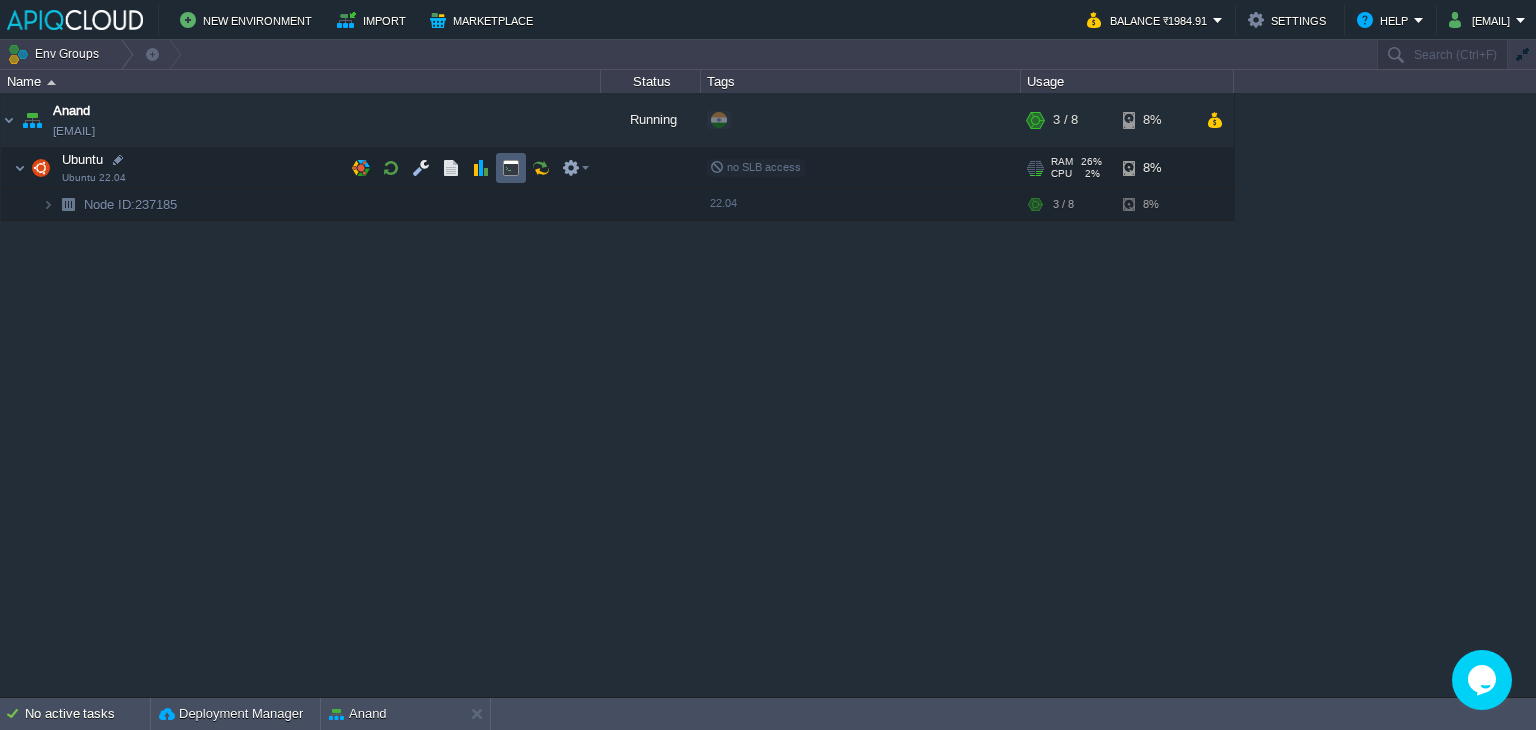 click at bounding box center (511, 168) 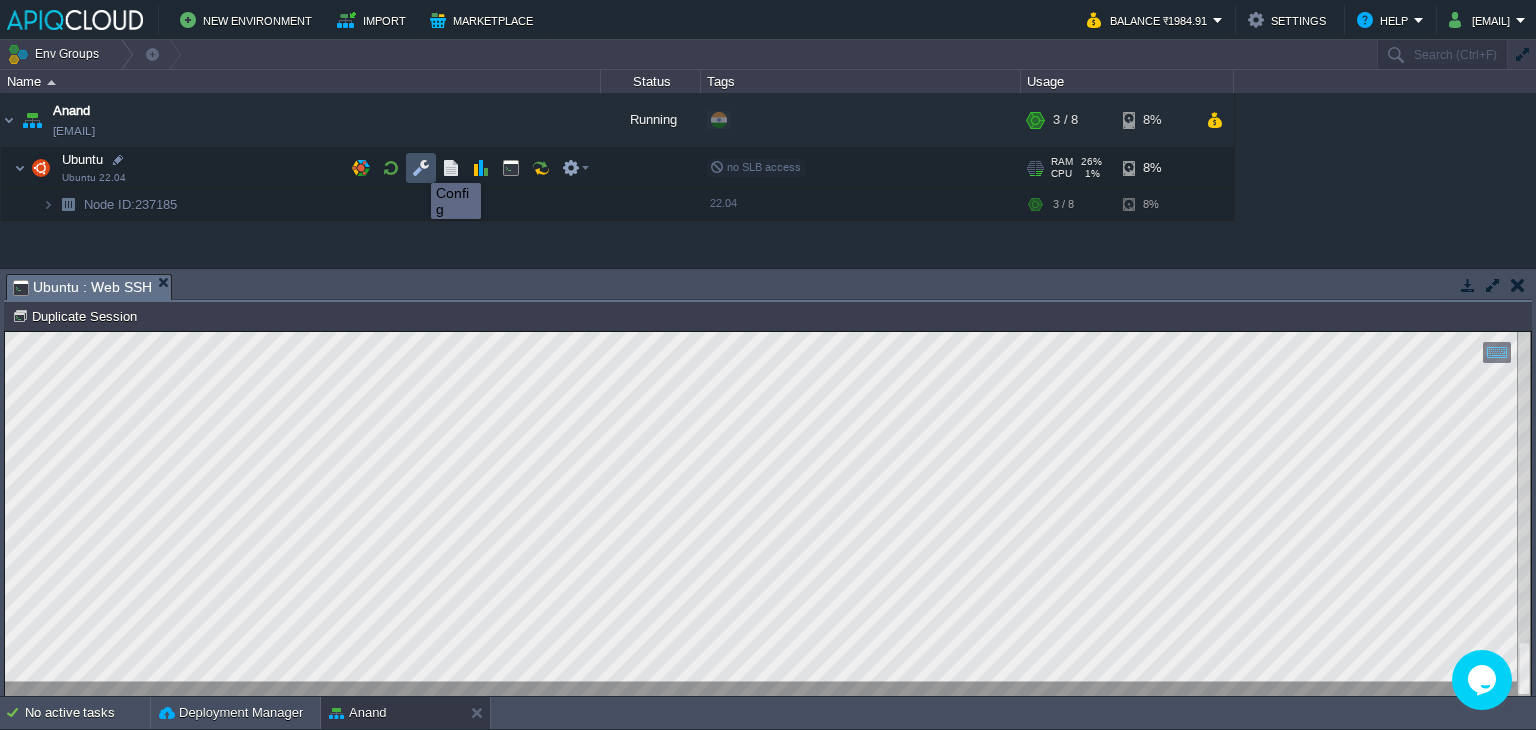 click at bounding box center [421, 168] 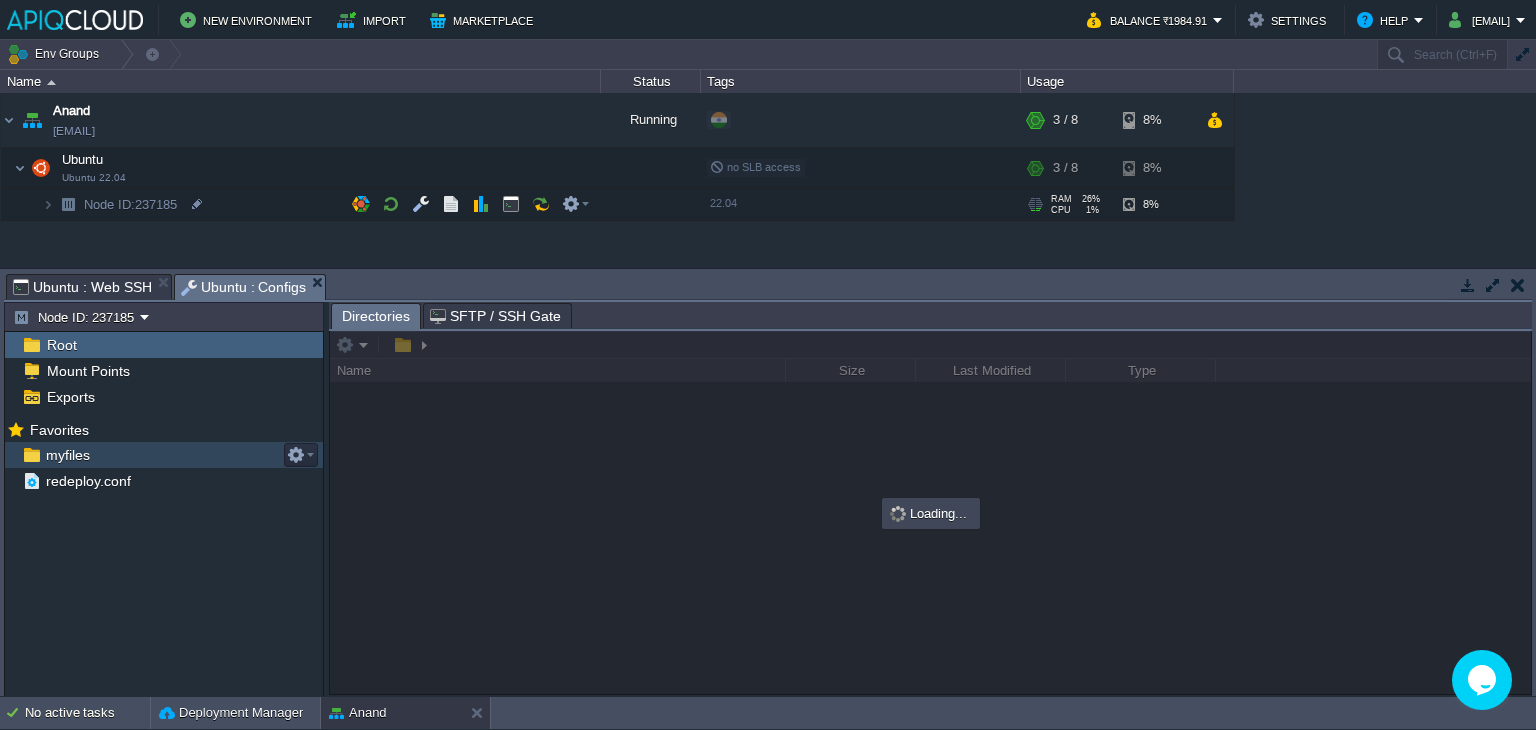 click on "myfiles" at bounding box center (67, 455) 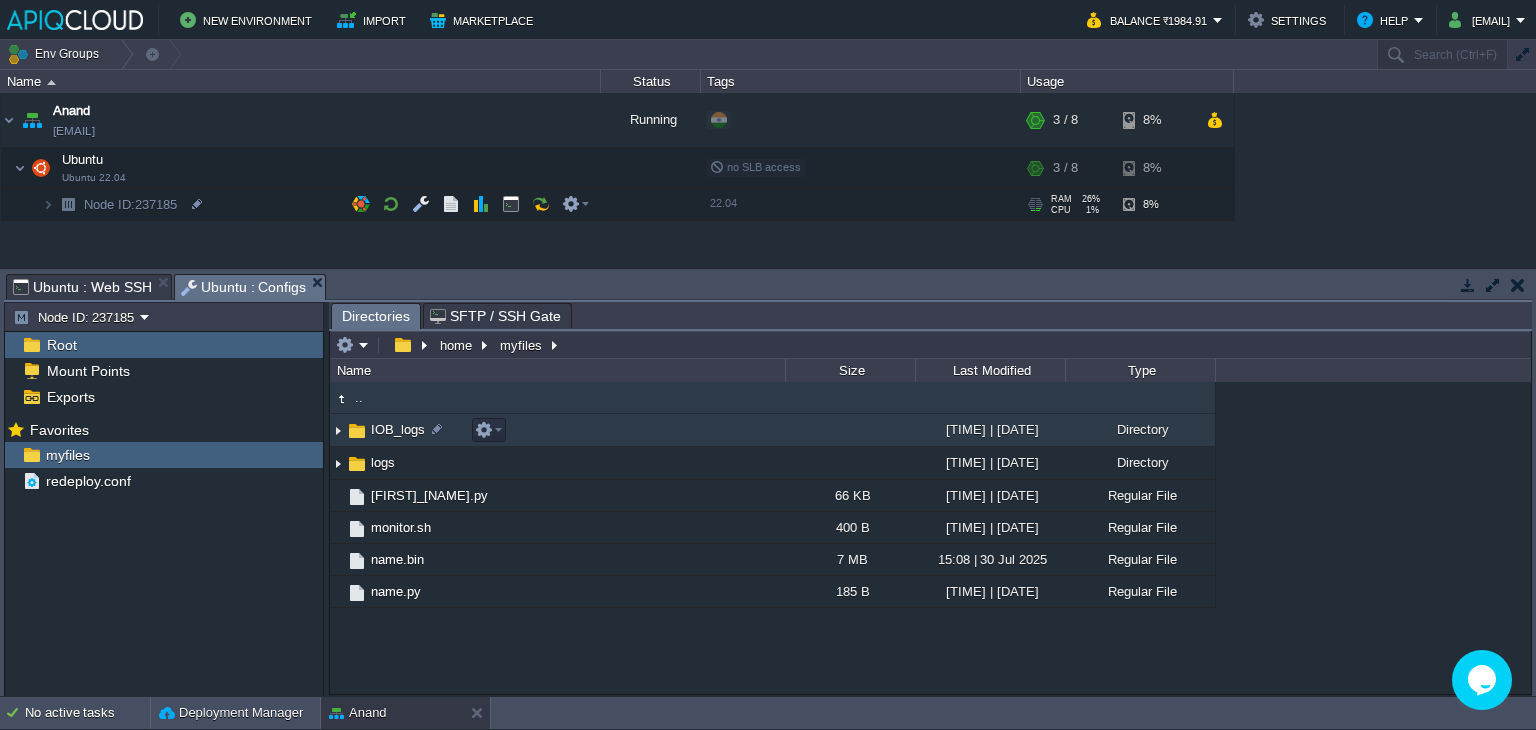 click at bounding box center [338, 430] 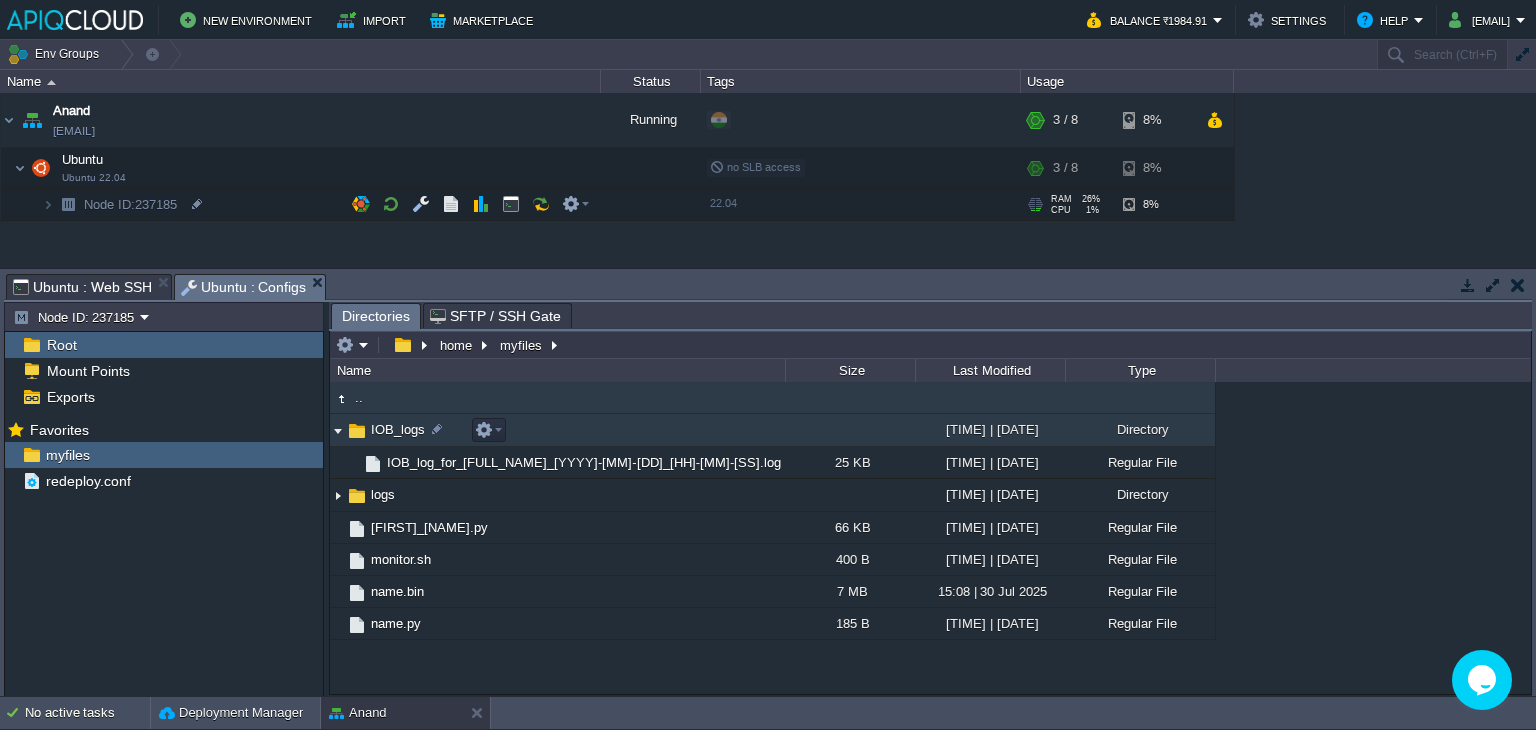 click at bounding box center [338, 430] 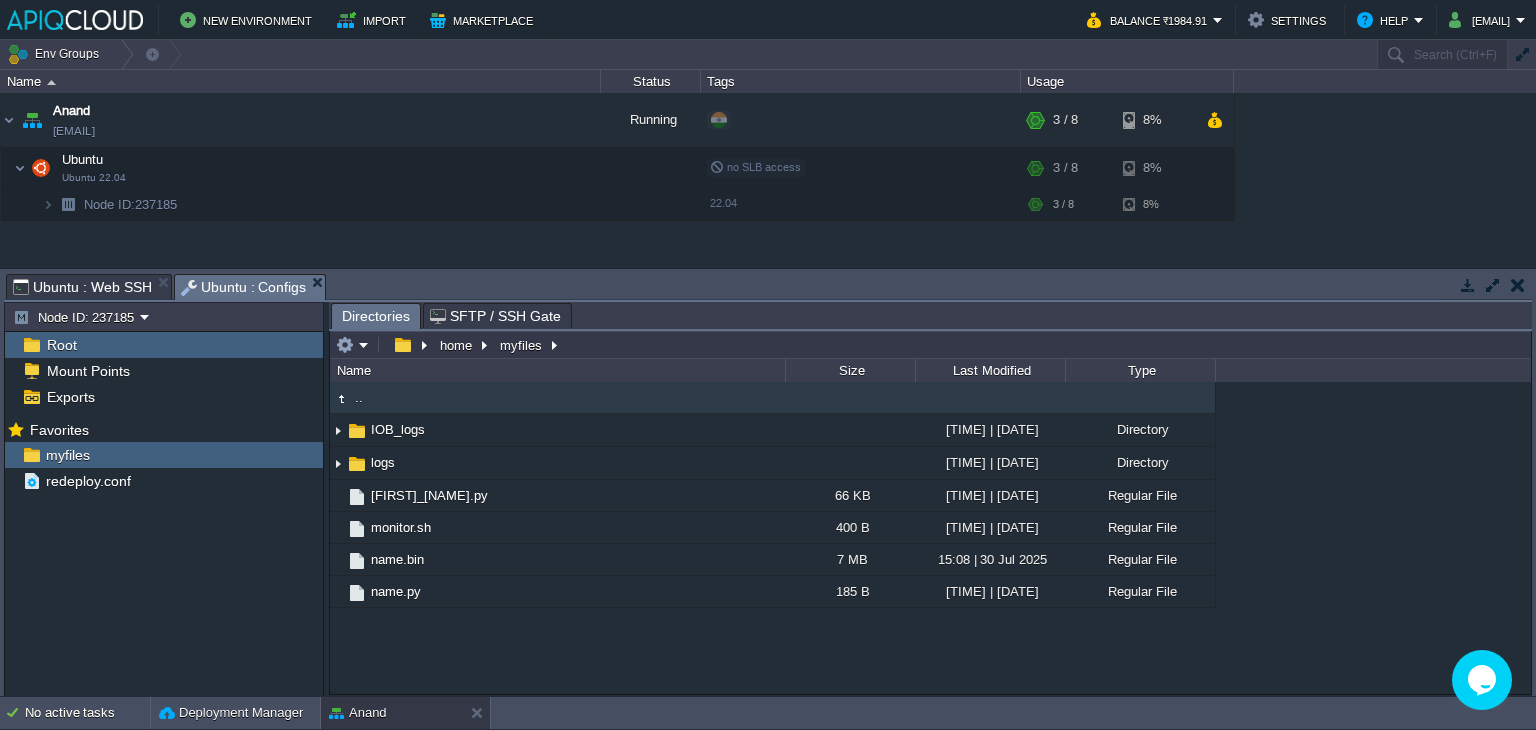click on "Ubuntu : Configs" at bounding box center (253, 287) 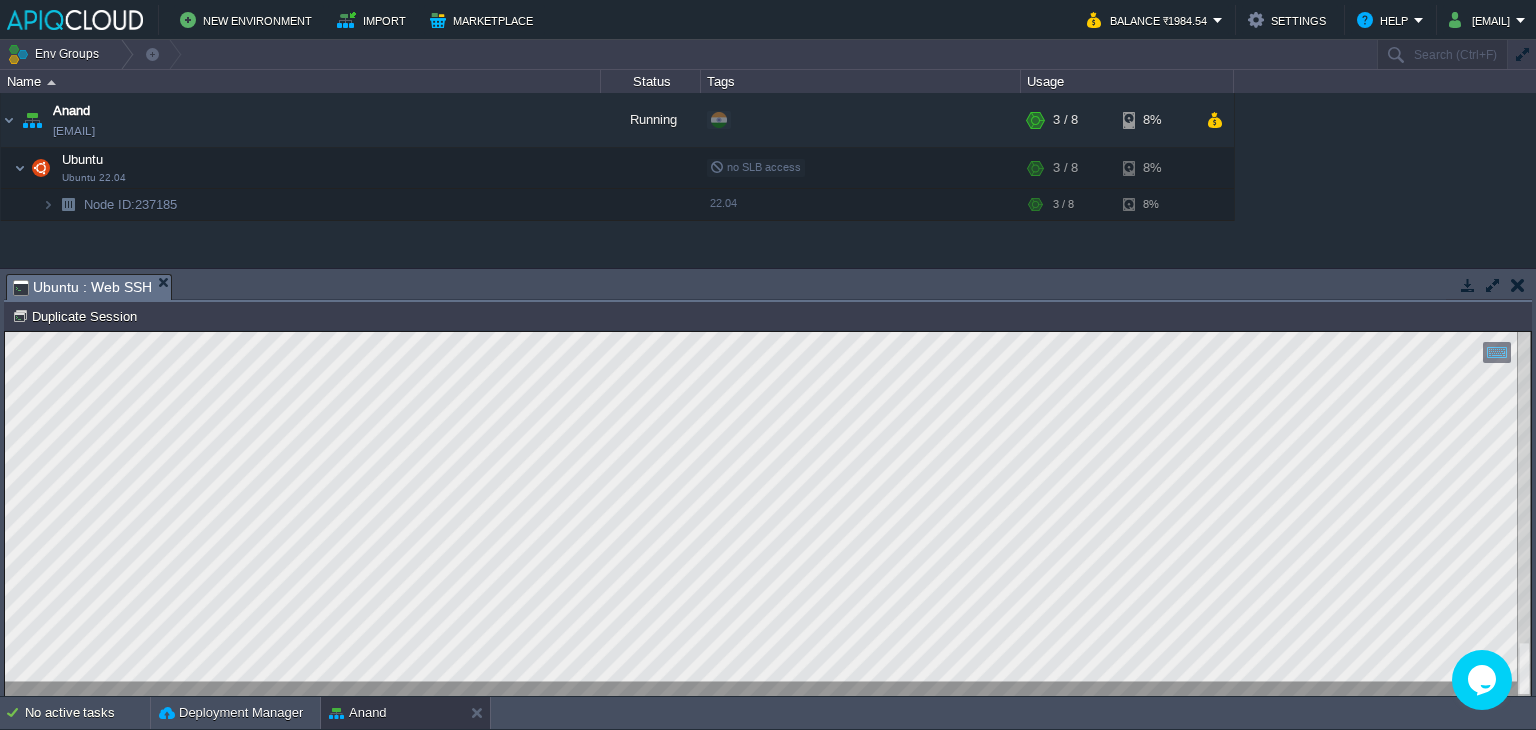 click on "[FIRST] [EMAIL] Running                                 + Add to Env Group                                                                                                                                                            RAM                 26%                                         CPU                 3%                             3 / 8                    8%       Ubuntu Ubuntu 22.04                                                         no SLB access                                                                                                                                                                                   RAM                 26%                                         CPU                 3%                             3 / 8                    8%     Node ID:  [NODE_ID]                                                22.04" at bounding box center [768, 180] 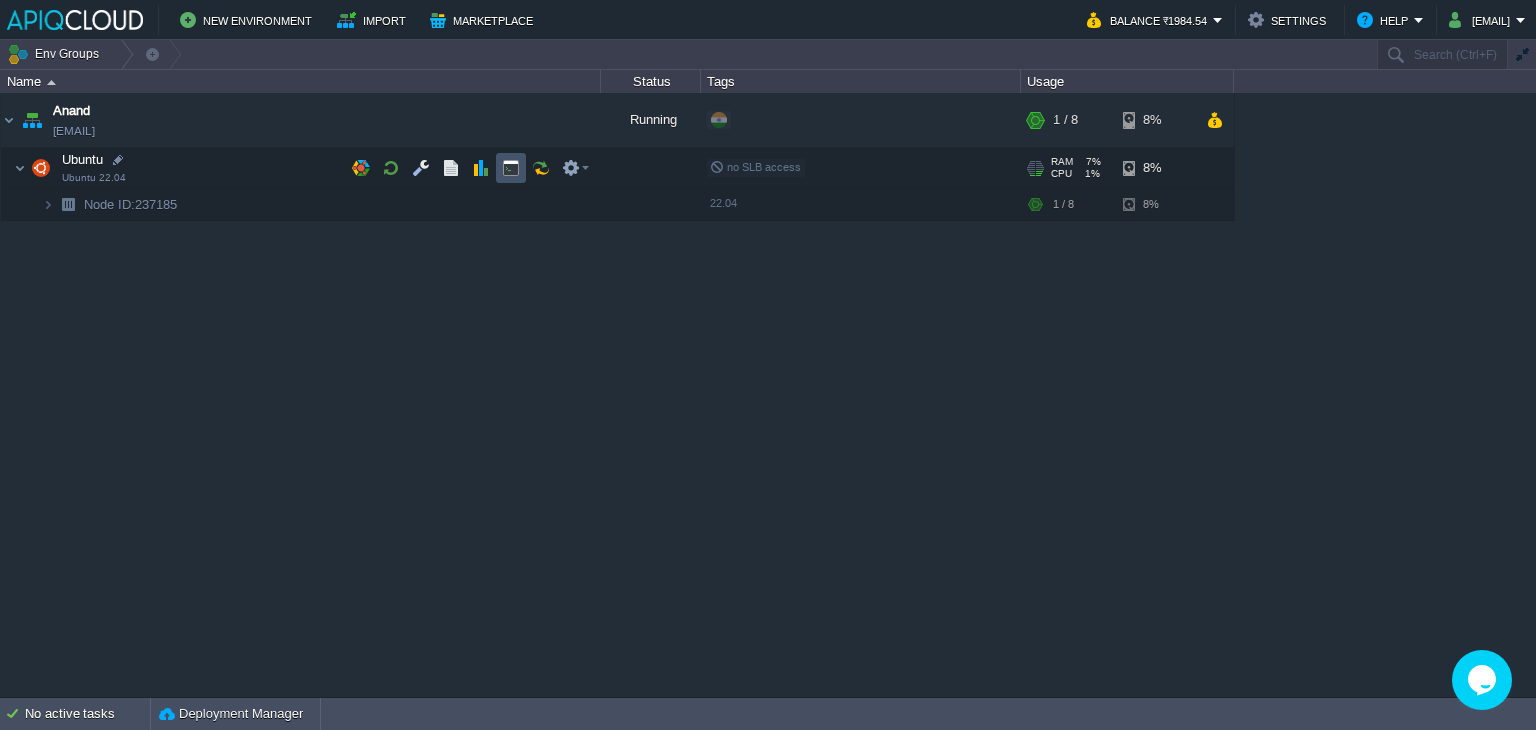 click at bounding box center [511, 168] 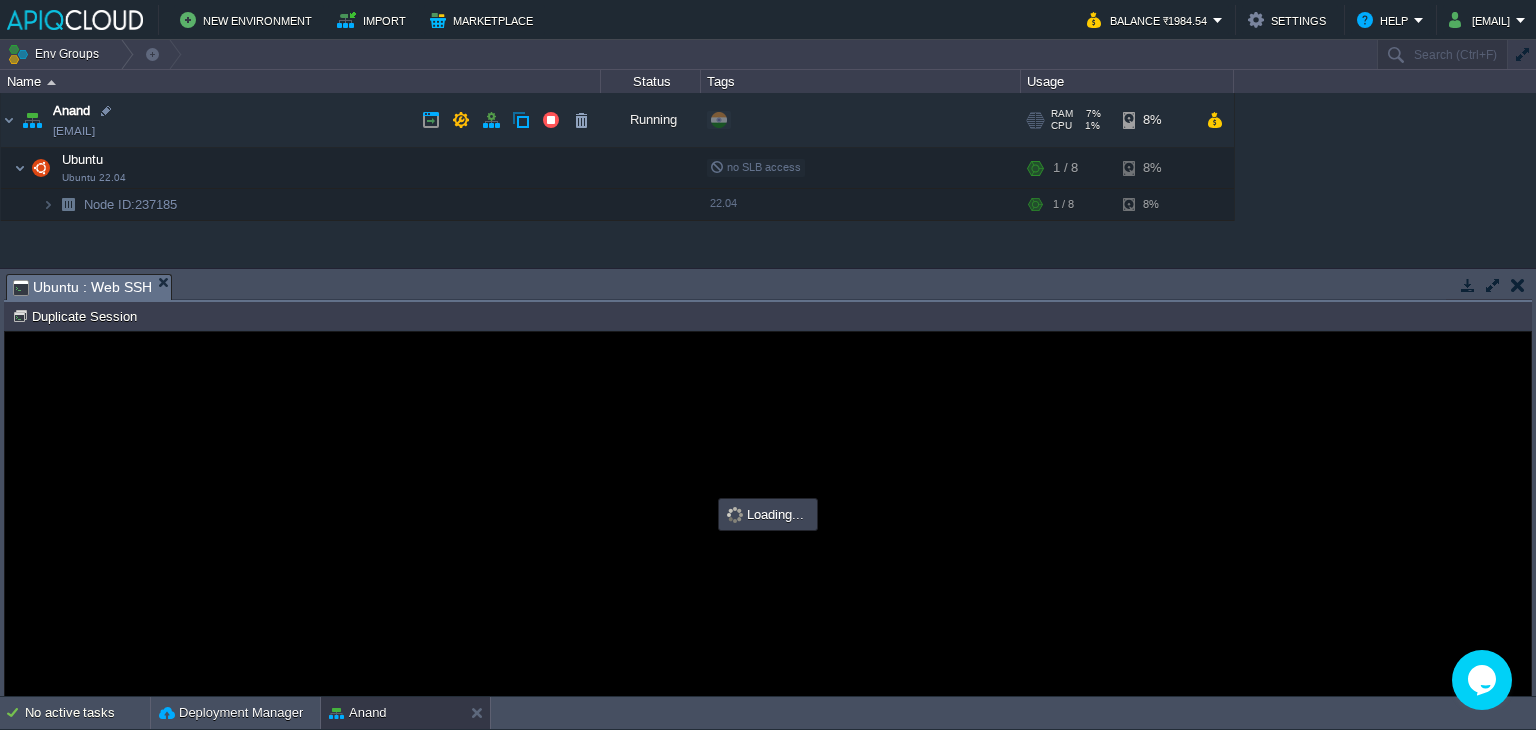 scroll, scrollTop: 0, scrollLeft: 0, axis: both 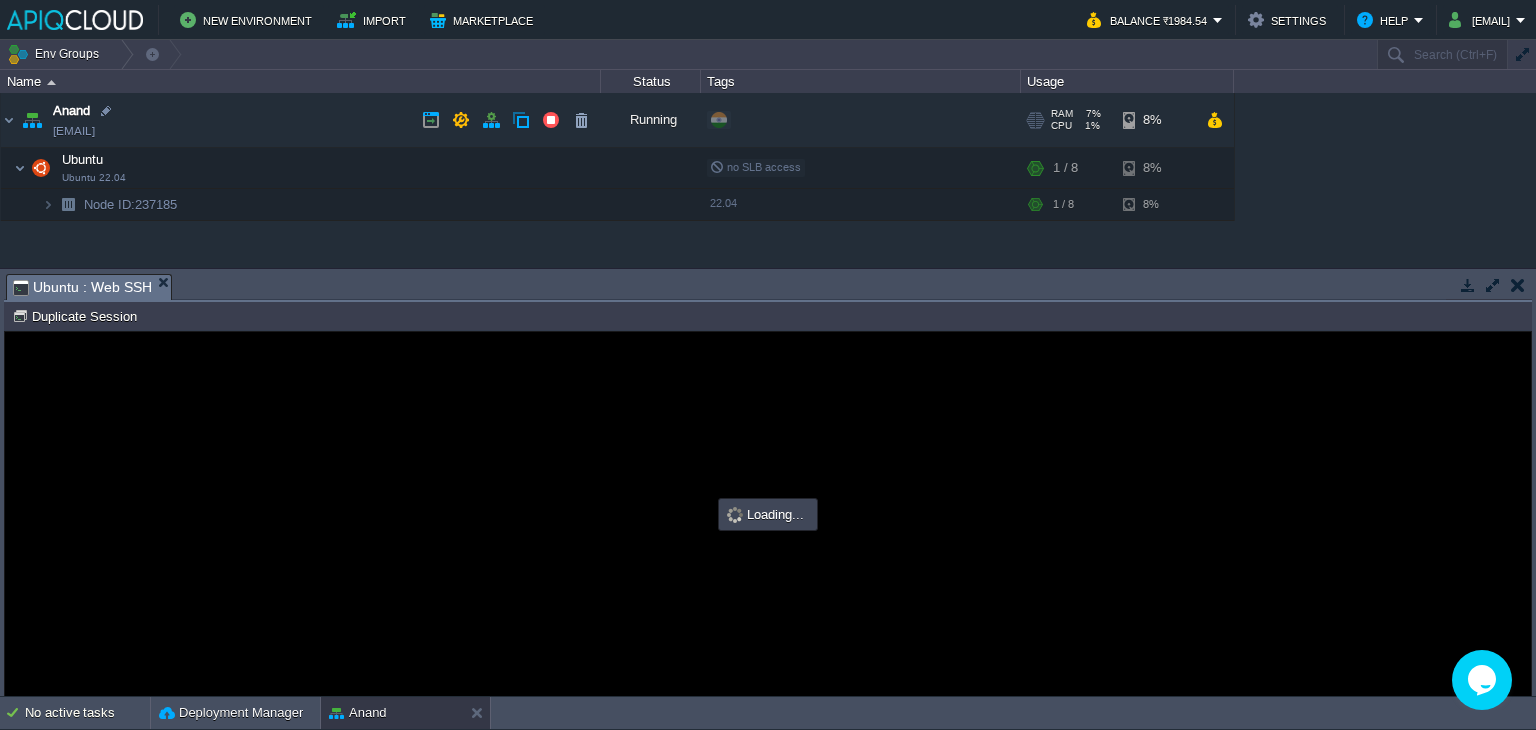 type on "#000000" 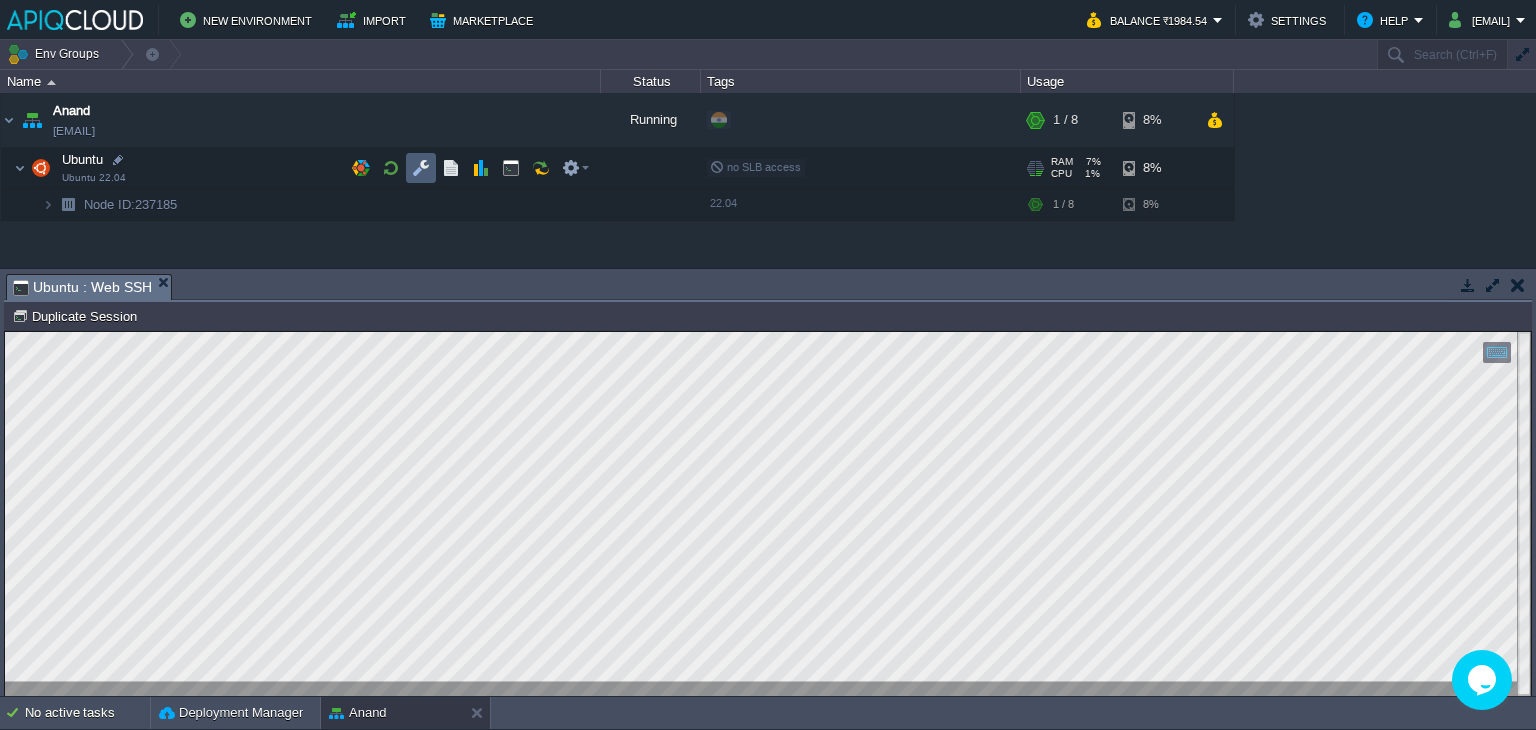 click at bounding box center [421, 168] 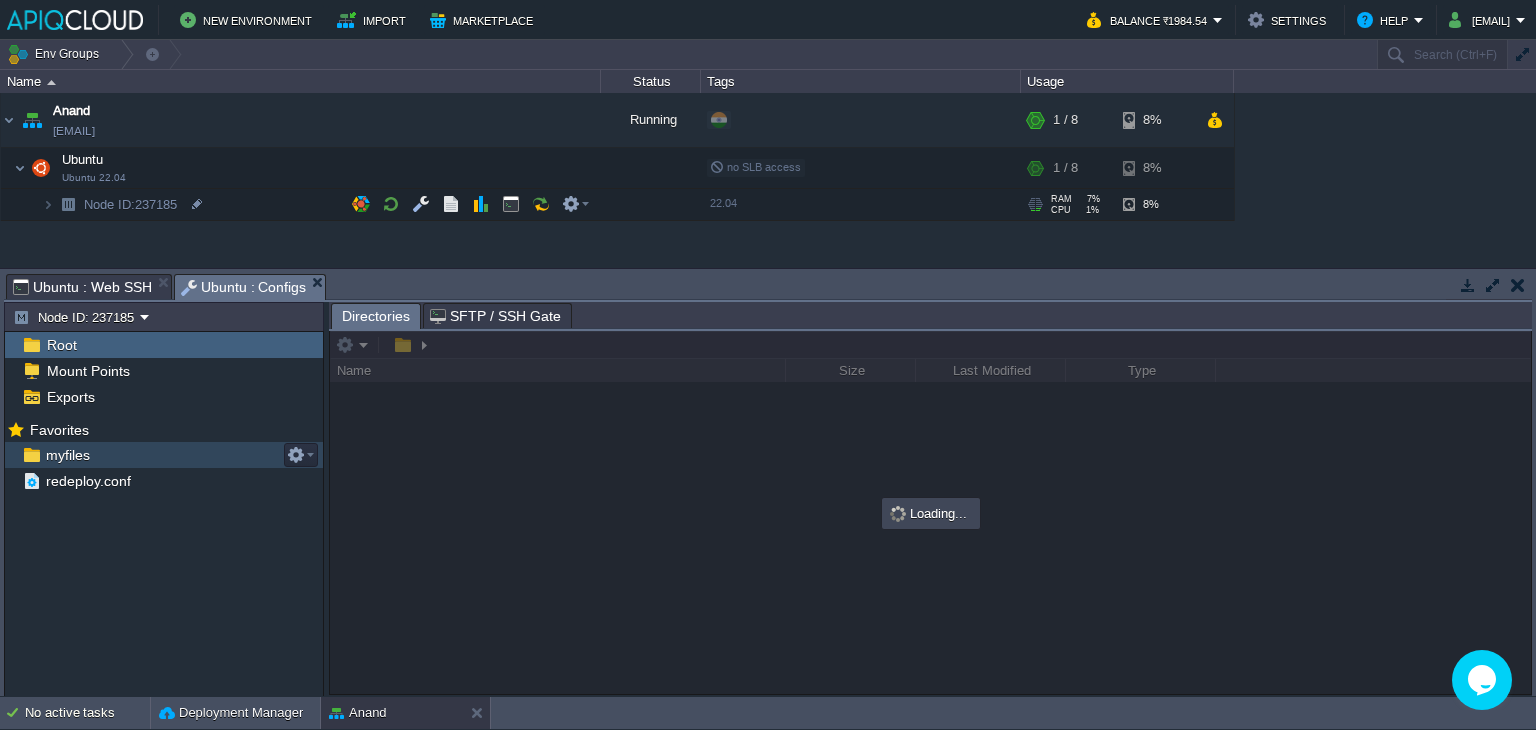click on "myfiles" at bounding box center [67, 455] 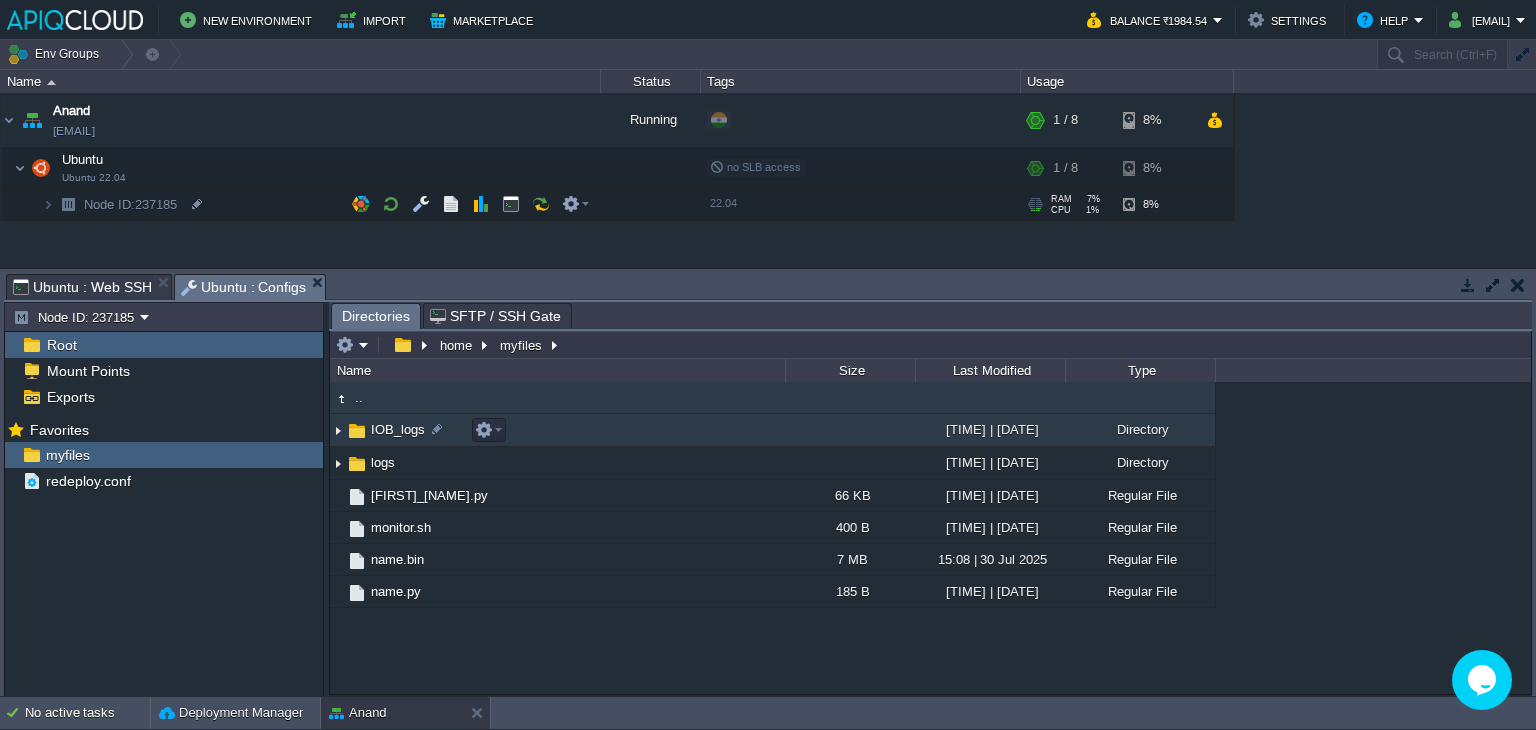 click at bounding box center [338, 430] 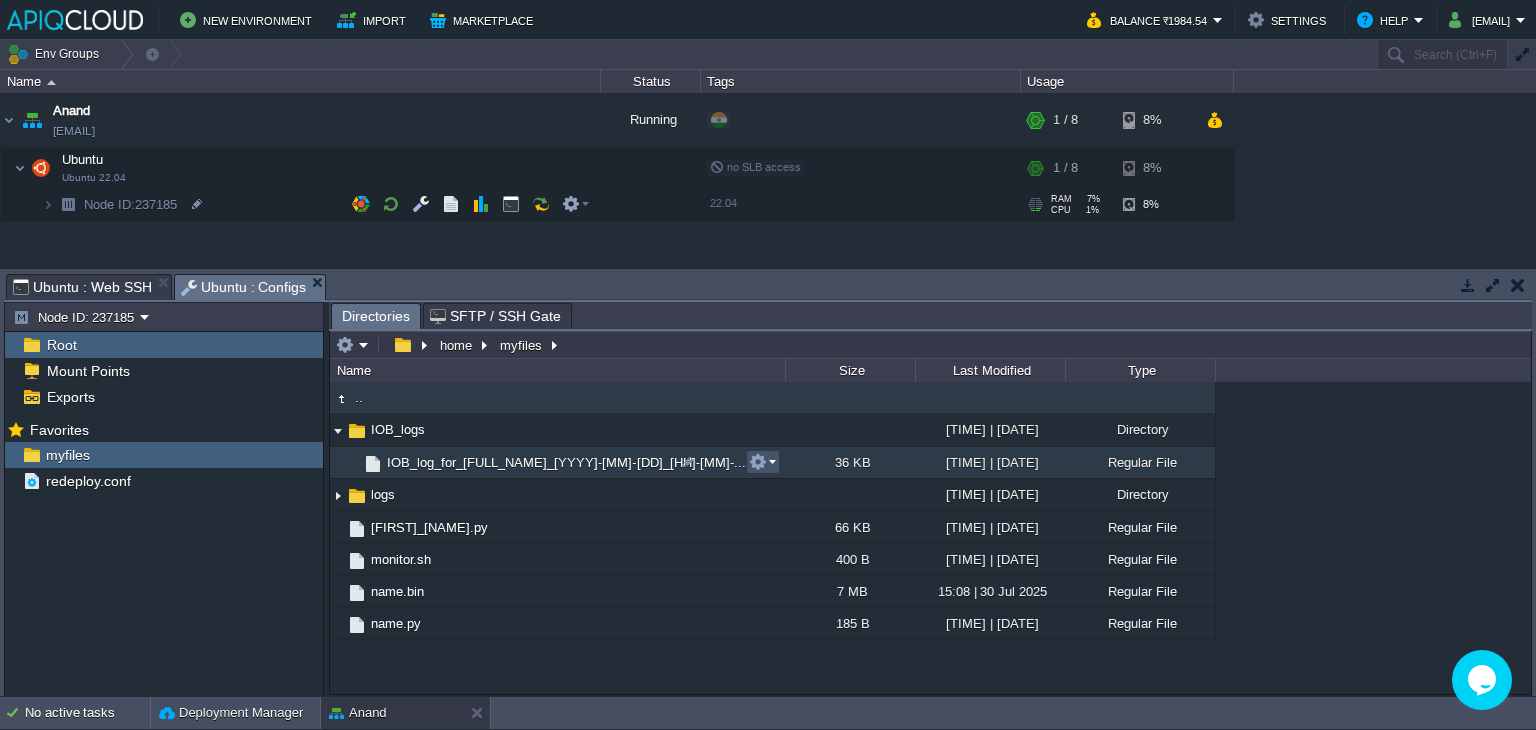 click at bounding box center [758, 462] 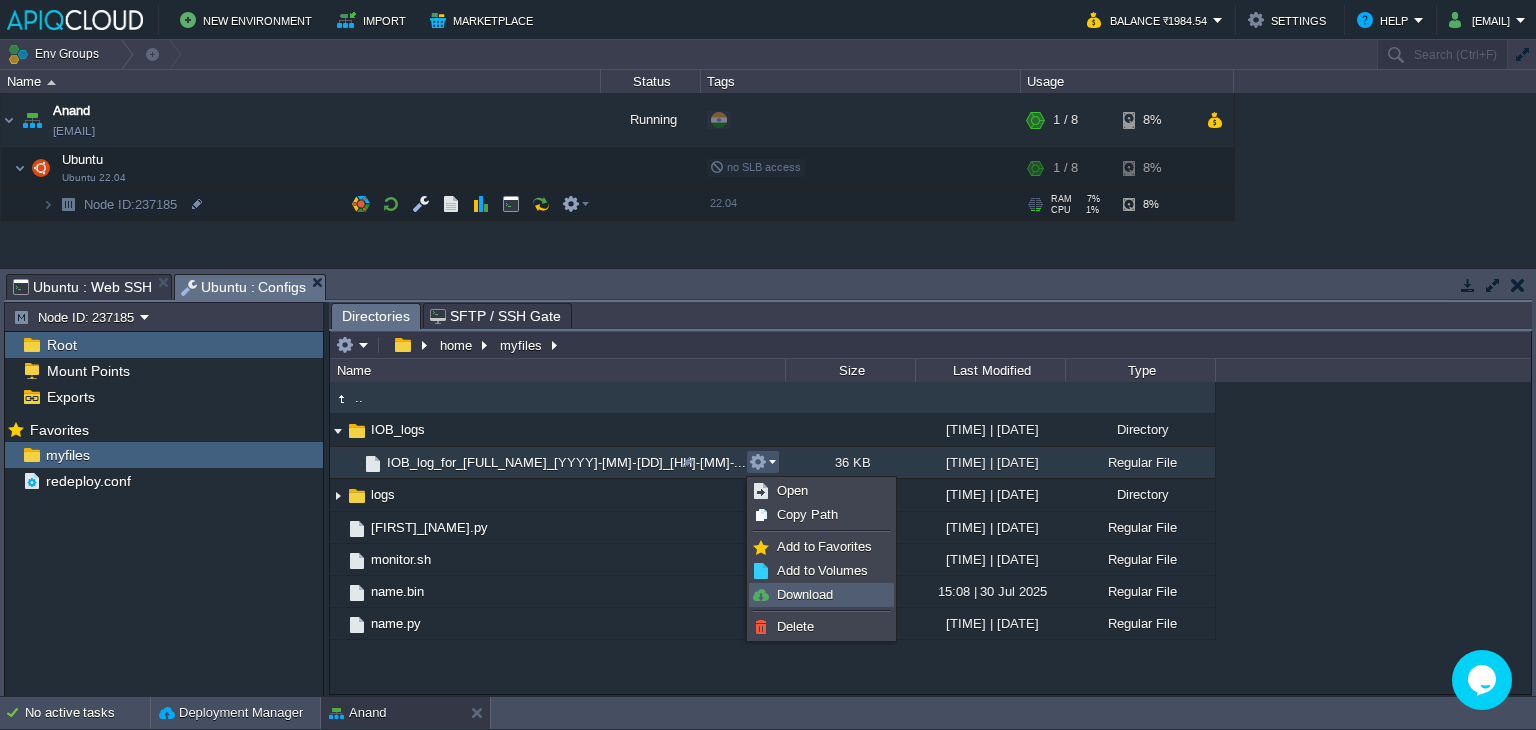 click on "Download" at bounding box center (805, 594) 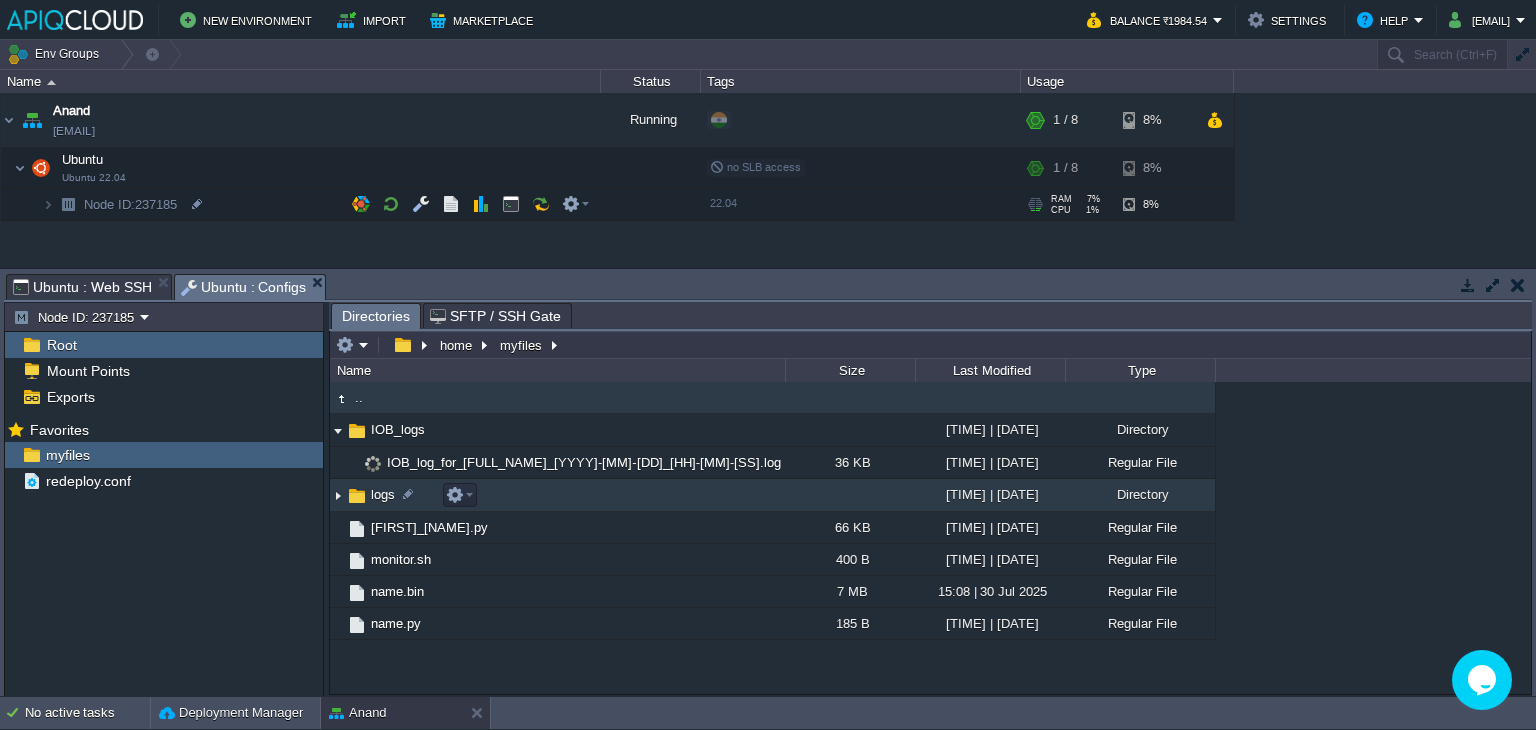 click at bounding box center (338, 495) 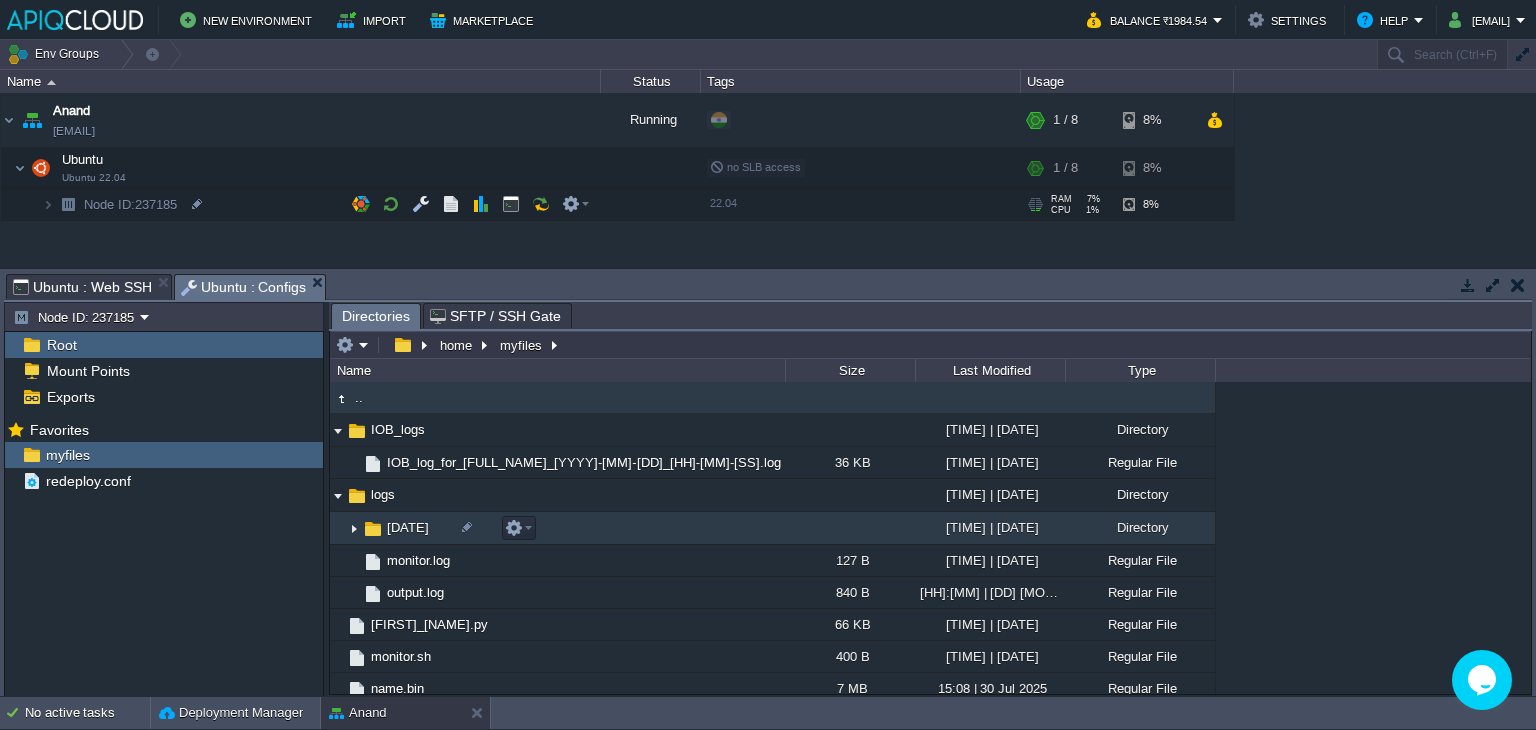 click at bounding box center (354, 528) 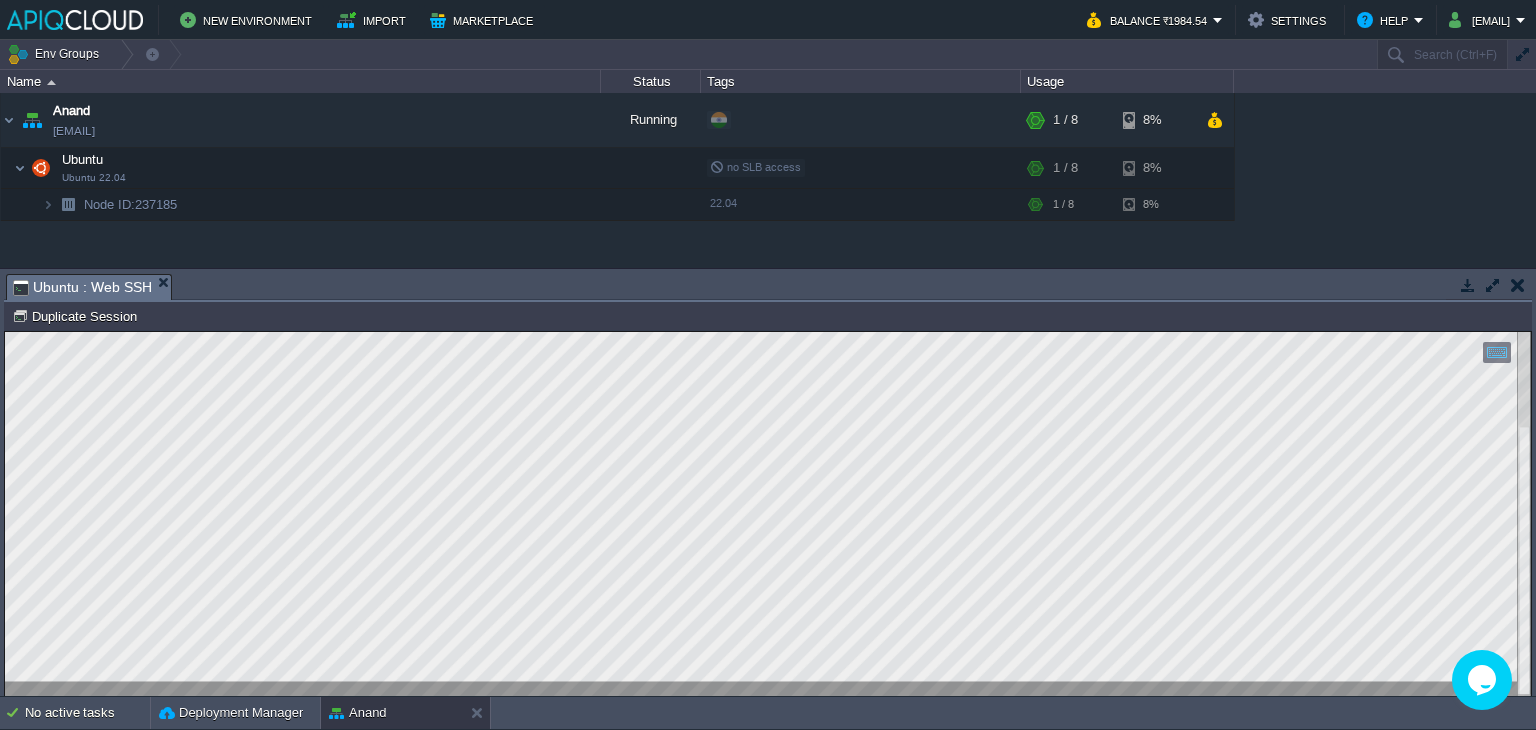 click on "[FIRST] [EMAIL] Running                                 + Add to Env Group                                                                                                                                                            RAM                 7%                                         CPU                 1%                             1 / 8                    8%       Ubuntu Ubuntu 22.04                                                         no SLB access                                                                                                                                                                                   RAM                 7%                                         CPU                 1%                             1 / 8                    8%     Node ID:  [NODE_ID]                                                22.04" at bounding box center (768, 180) 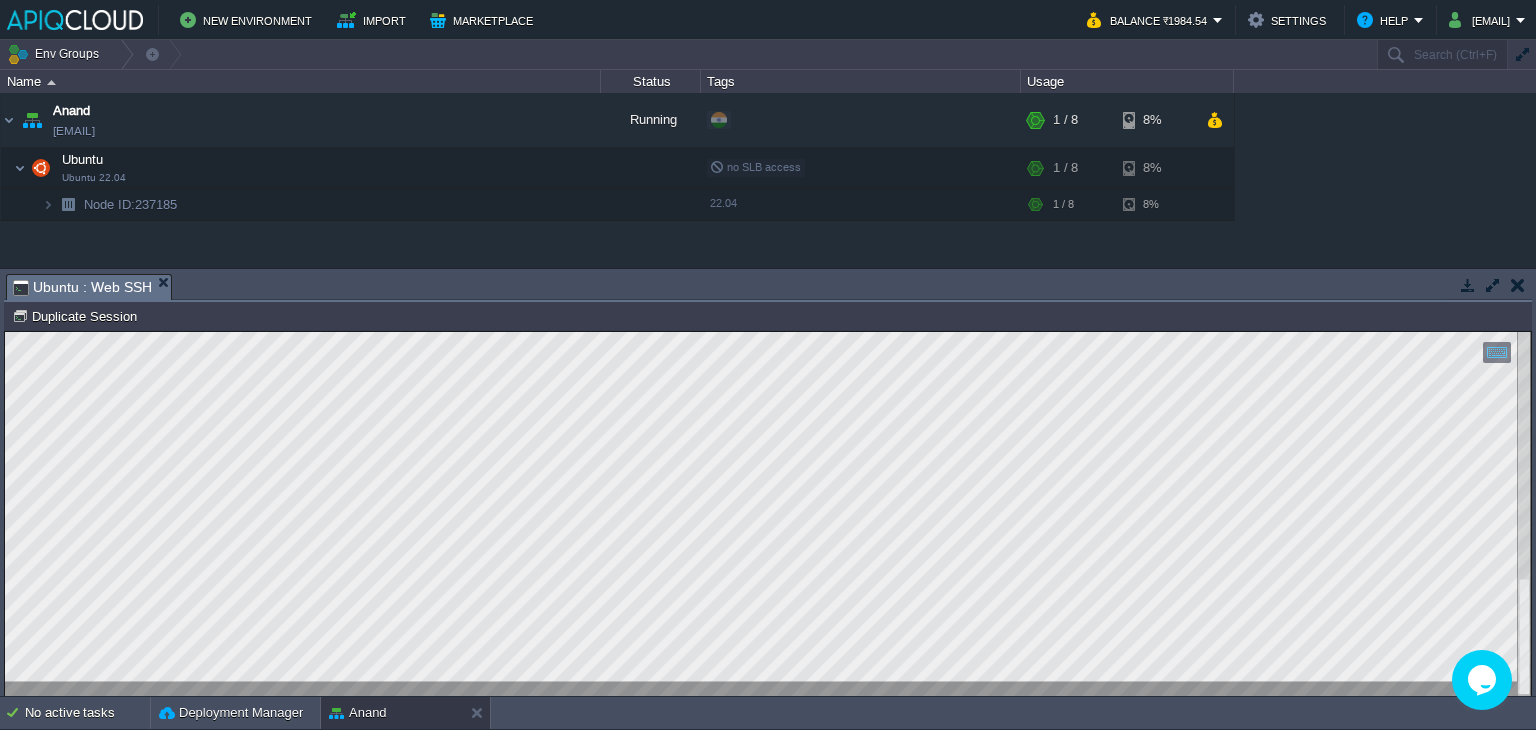 click at bounding box center (1468, 285) 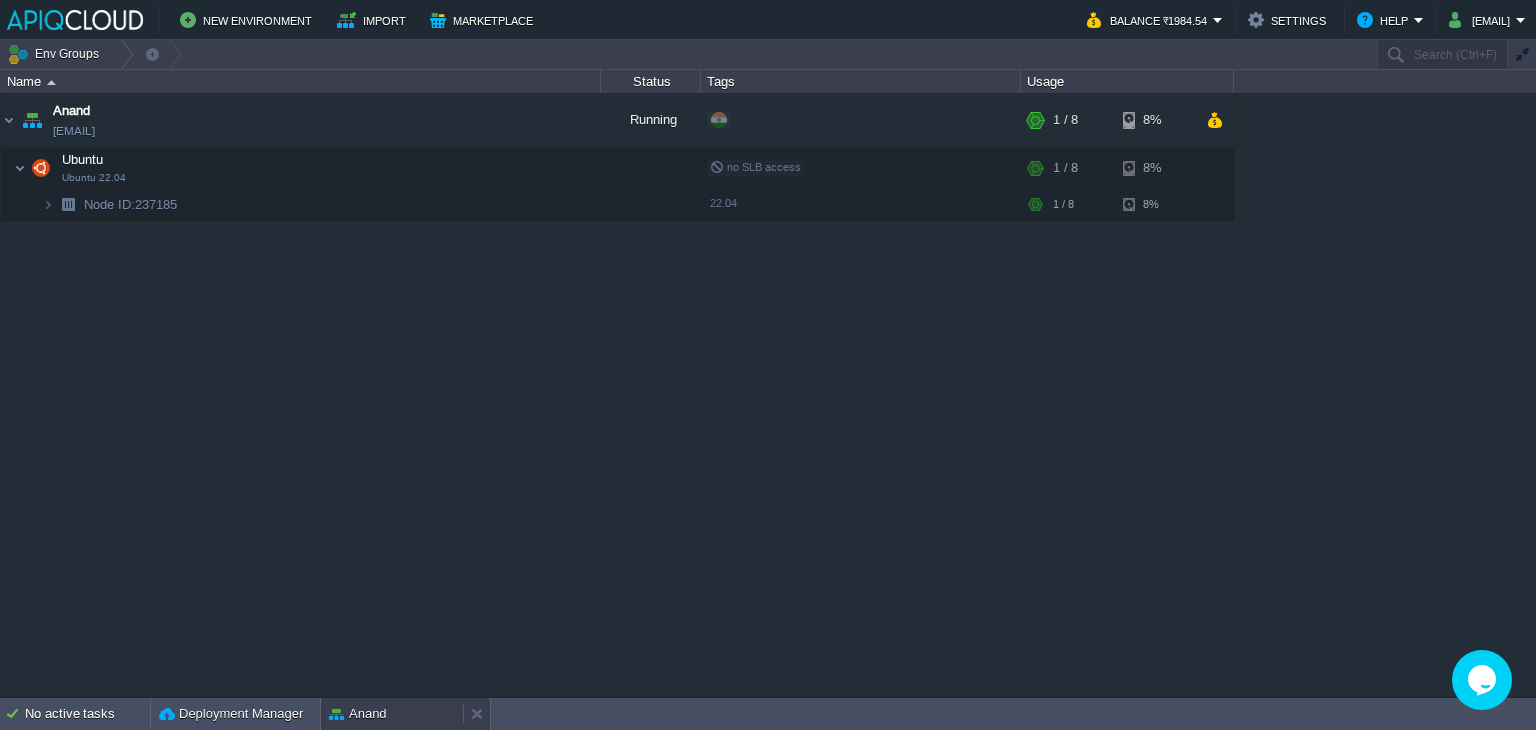 click on "Anand" at bounding box center (392, 714) 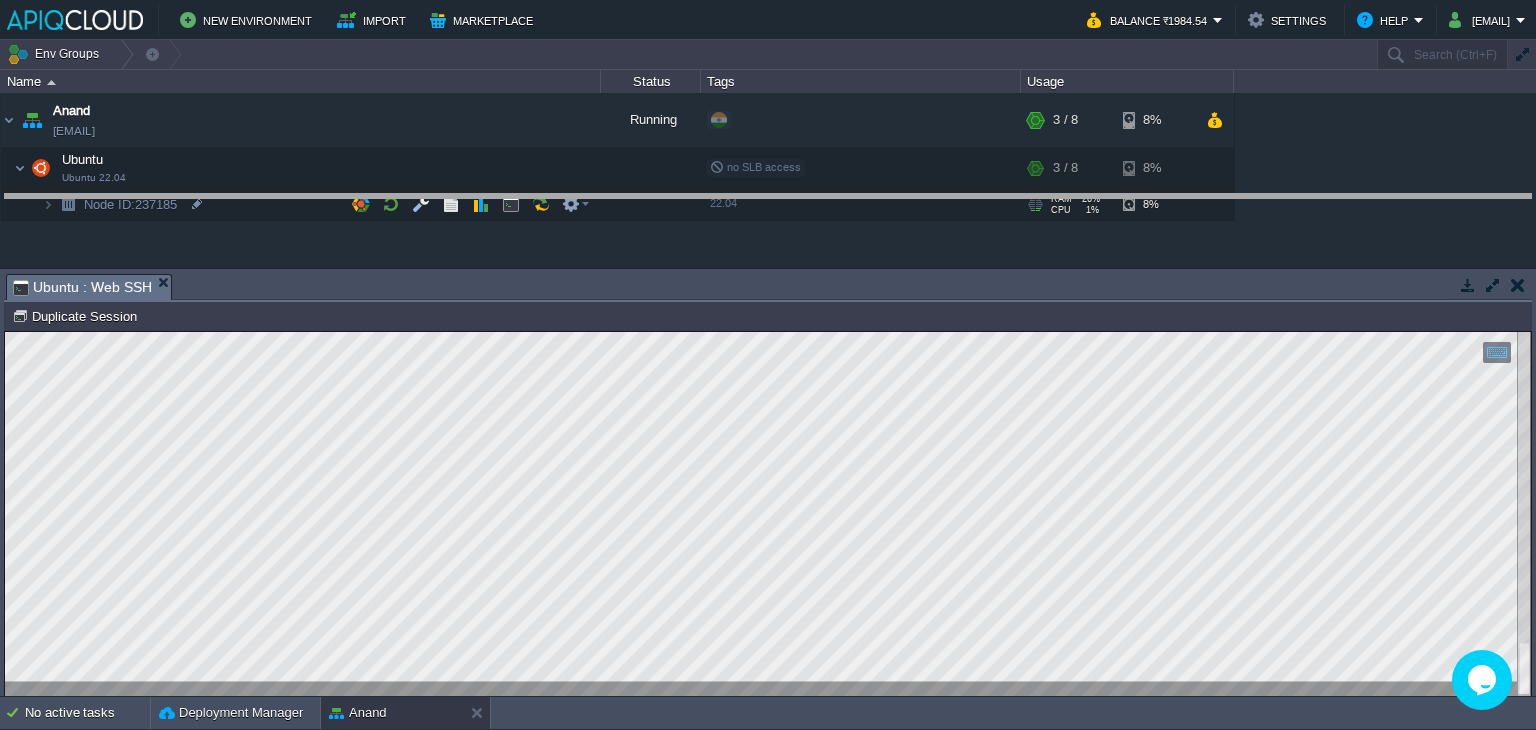 drag, startPoint x: 664, startPoint y: 301, endPoint x: 670, endPoint y: 221, distance: 80.224686 